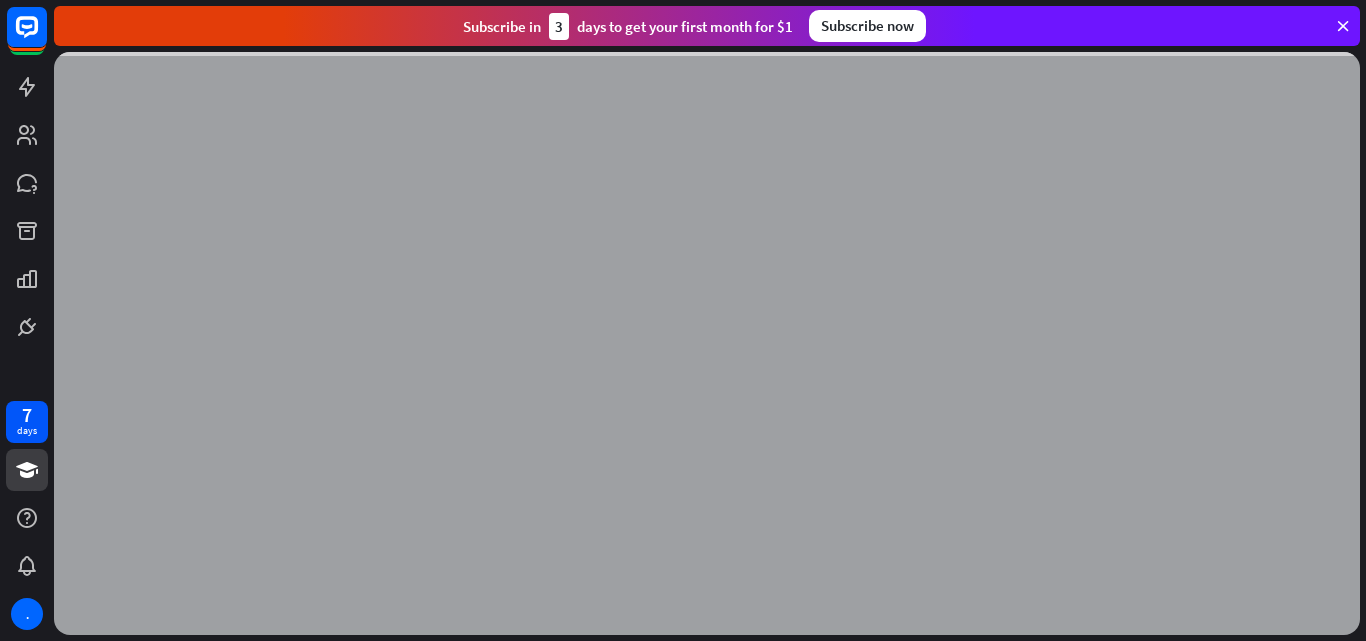 scroll, scrollTop: 0, scrollLeft: 0, axis: both 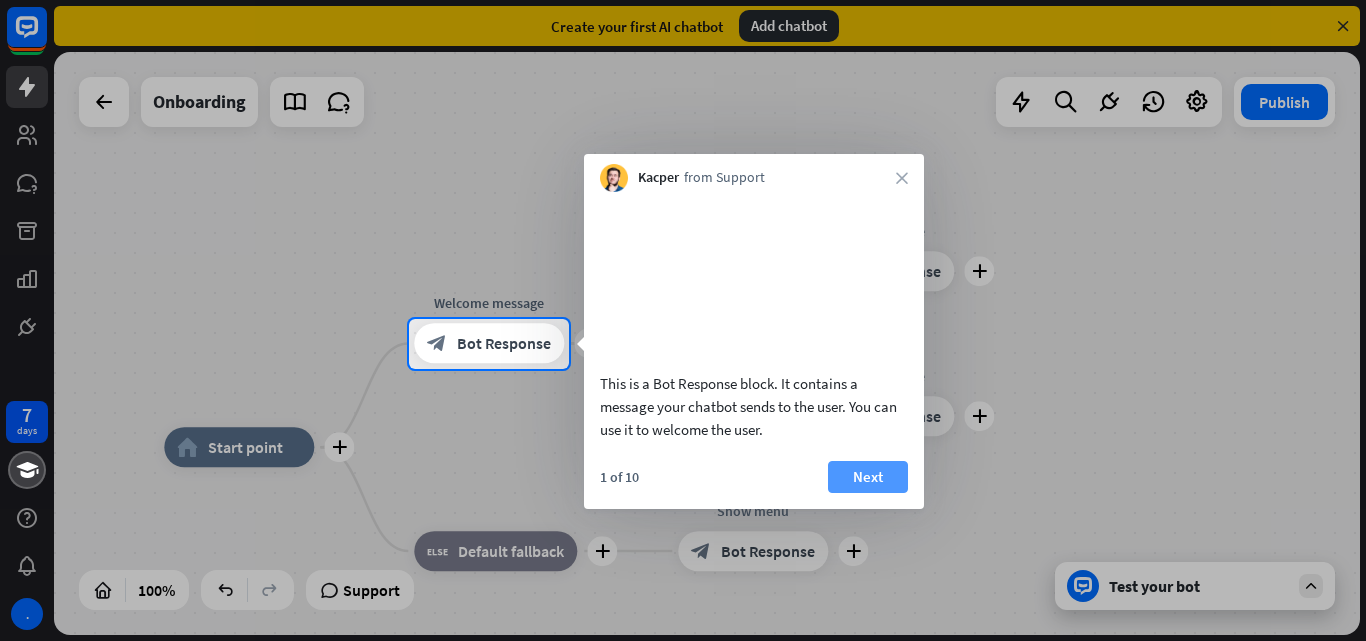click on "Next" at bounding box center (868, 477) 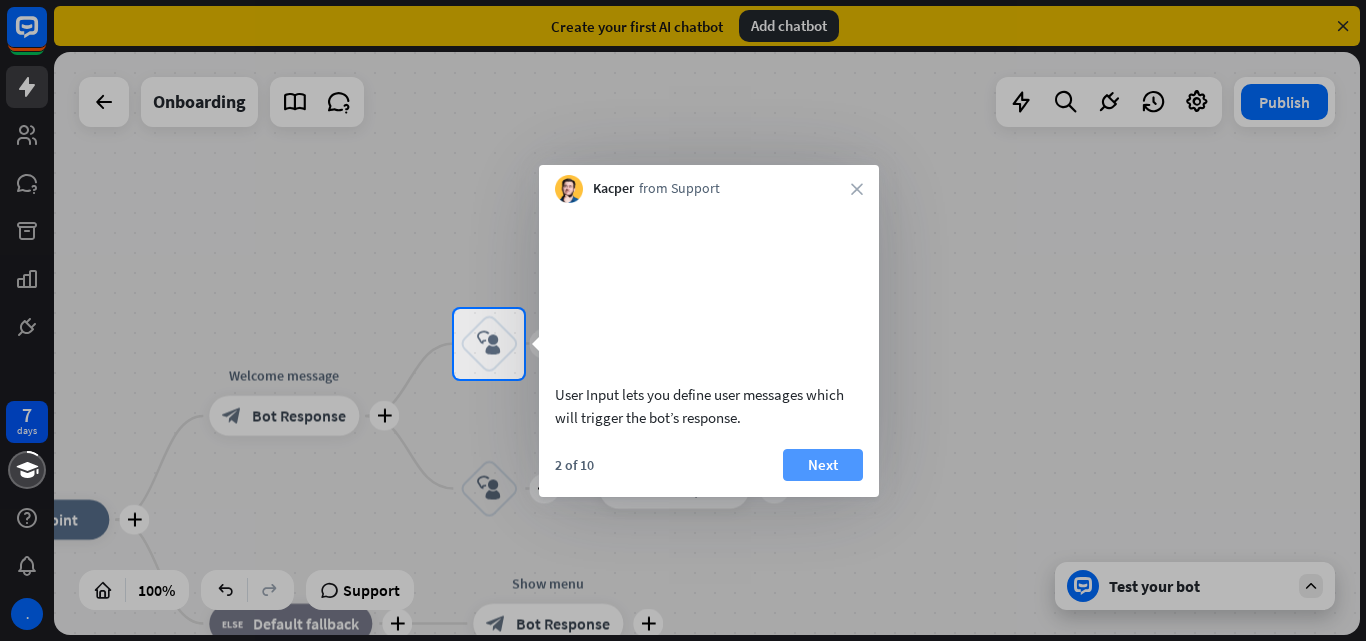 click on "Next" at bounding box center (823, 465) 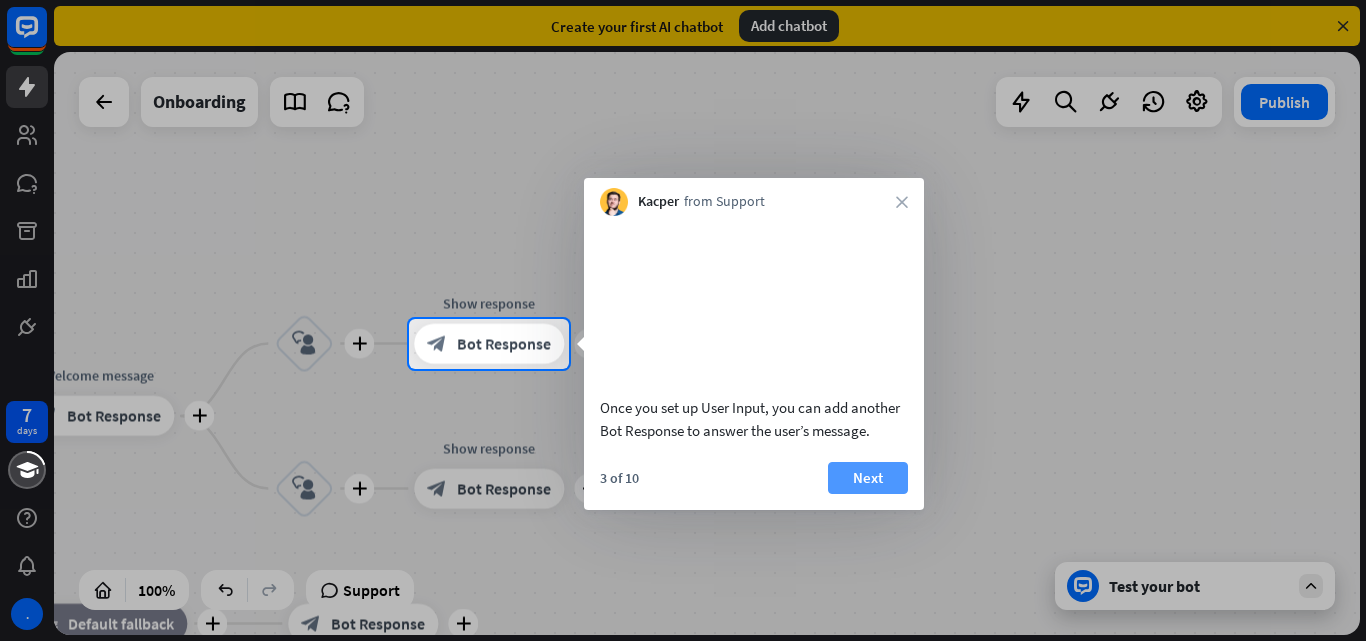 click on "Next" at bounding box center [868, 478] 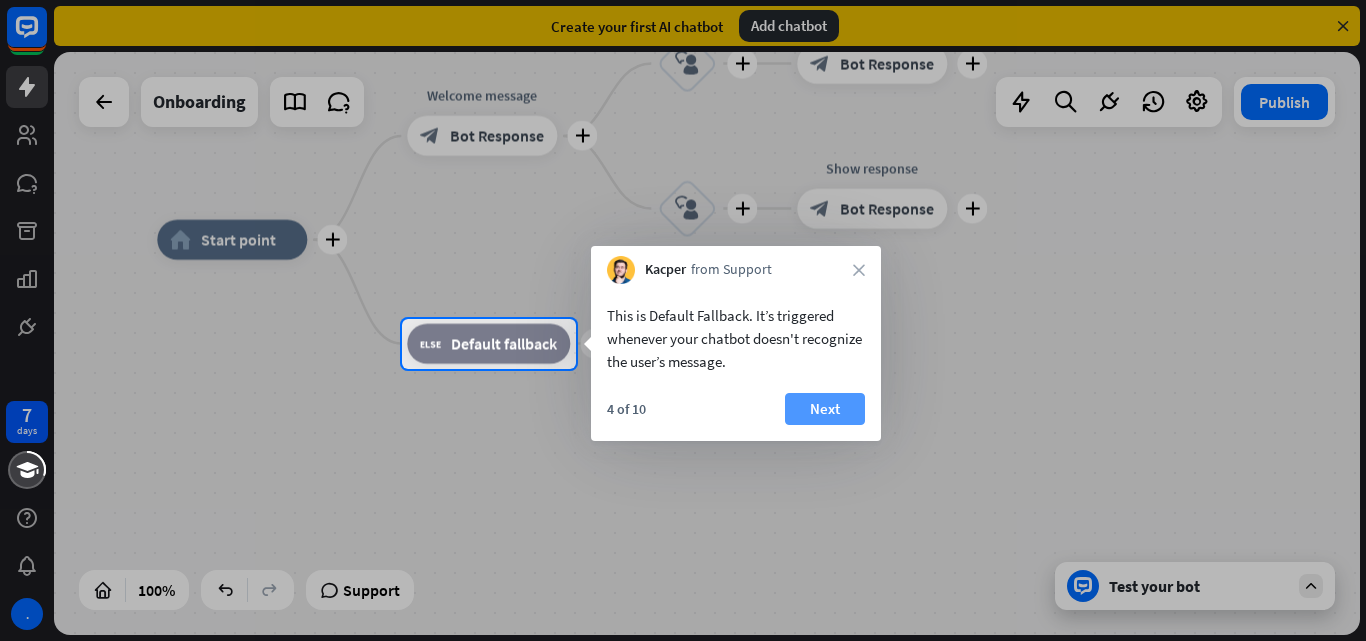 click on "Next" at bounding box center (825, 409) 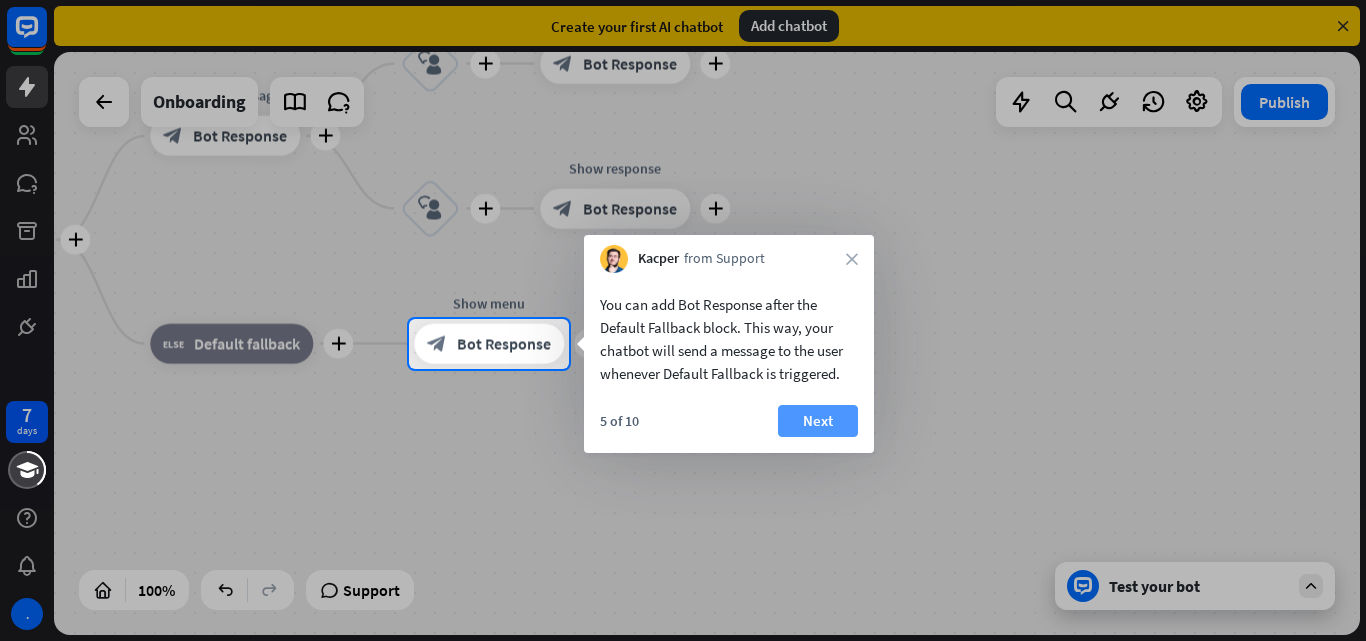 click on "Next" at bounding box center [818, 421] 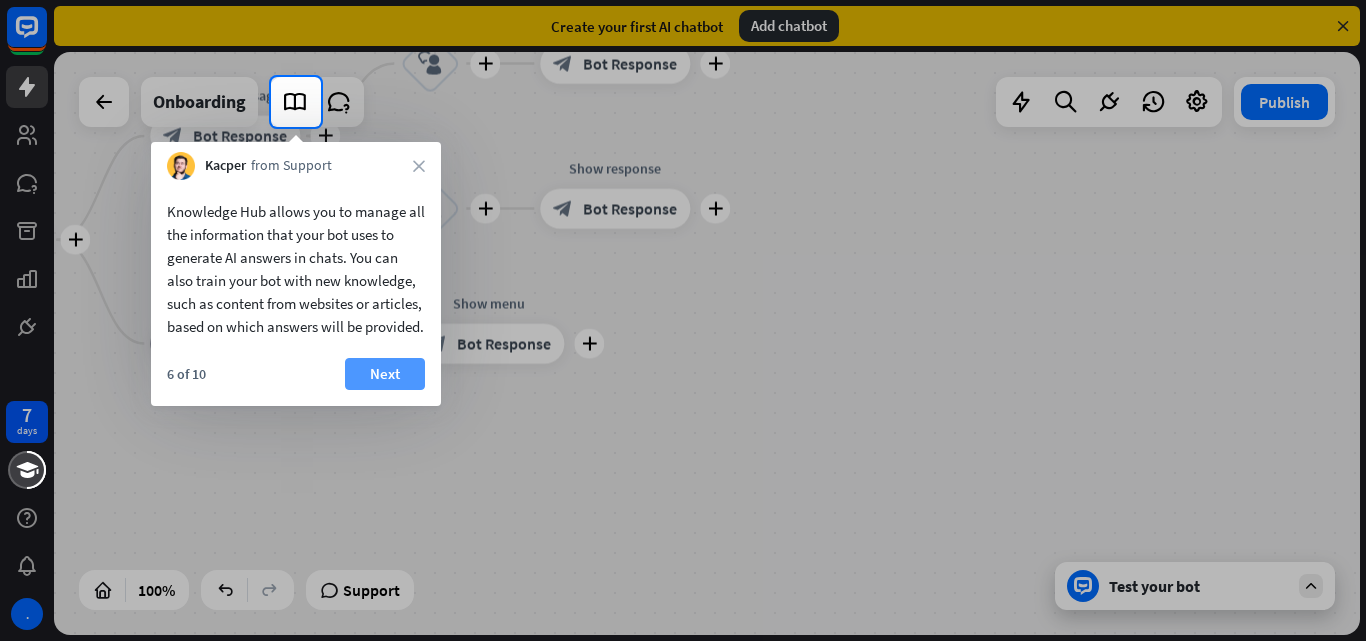 click on "Next" at bounding box center [385, 374] 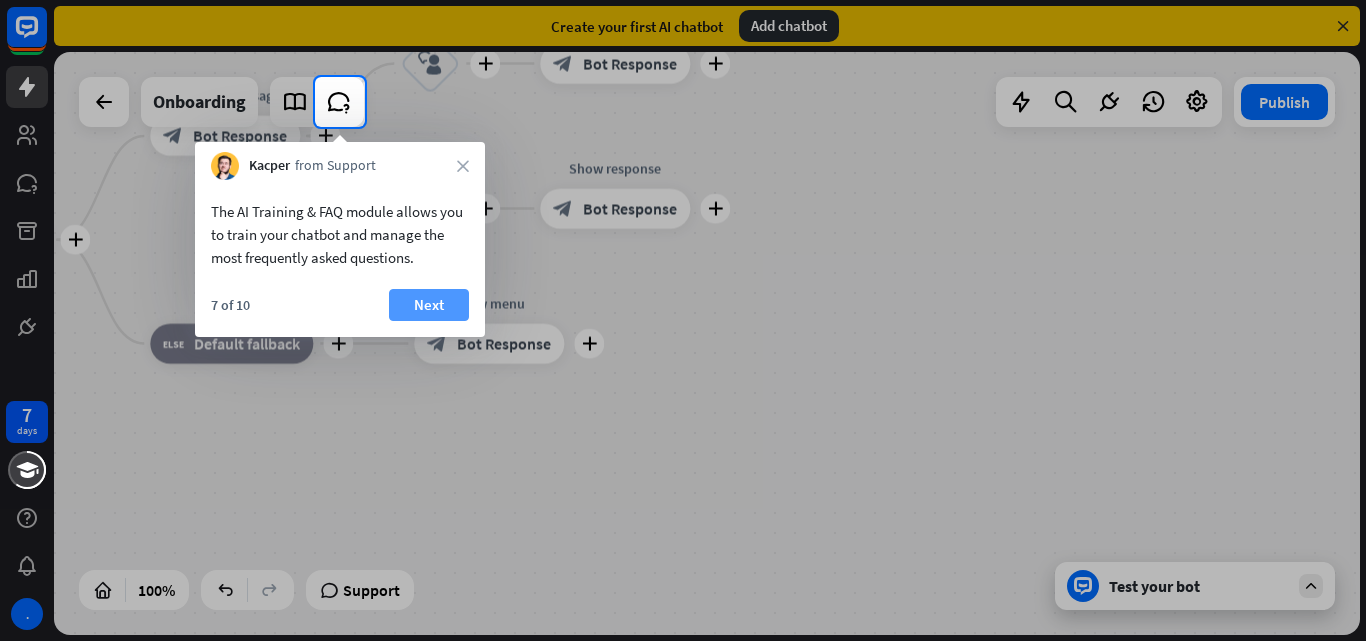 click on "Next" at bounding box center (429, 305) 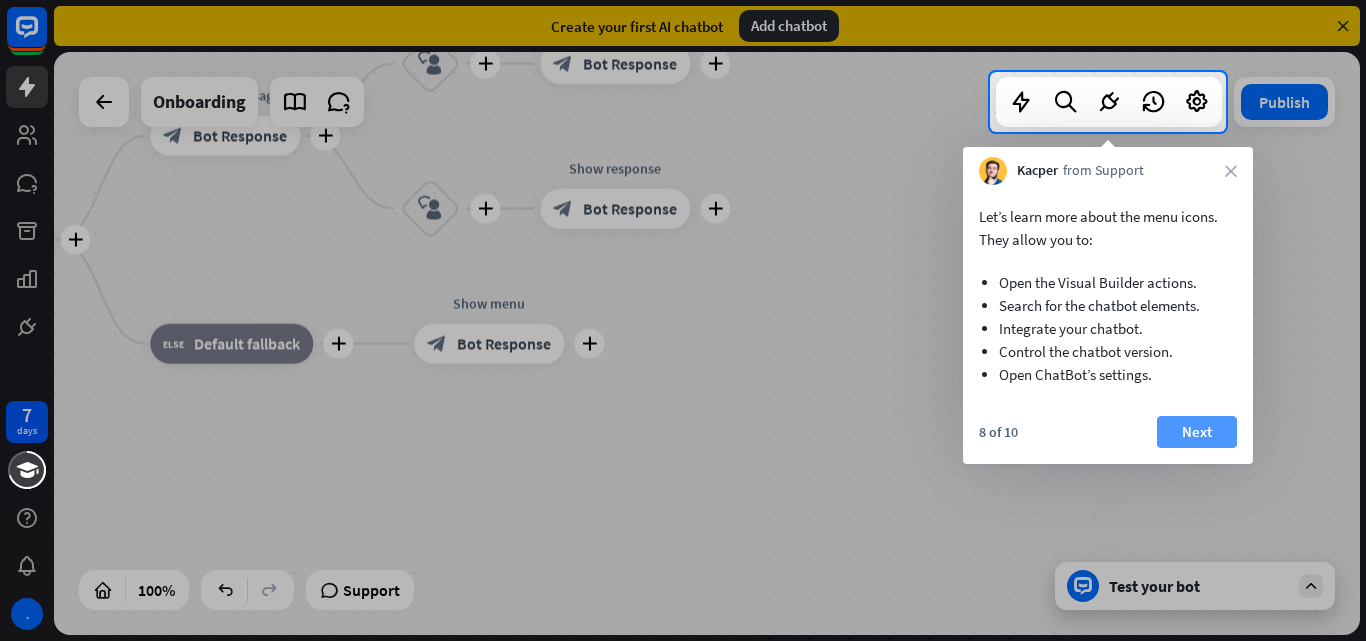 click on "Next" at bounding box center (1197, 432) 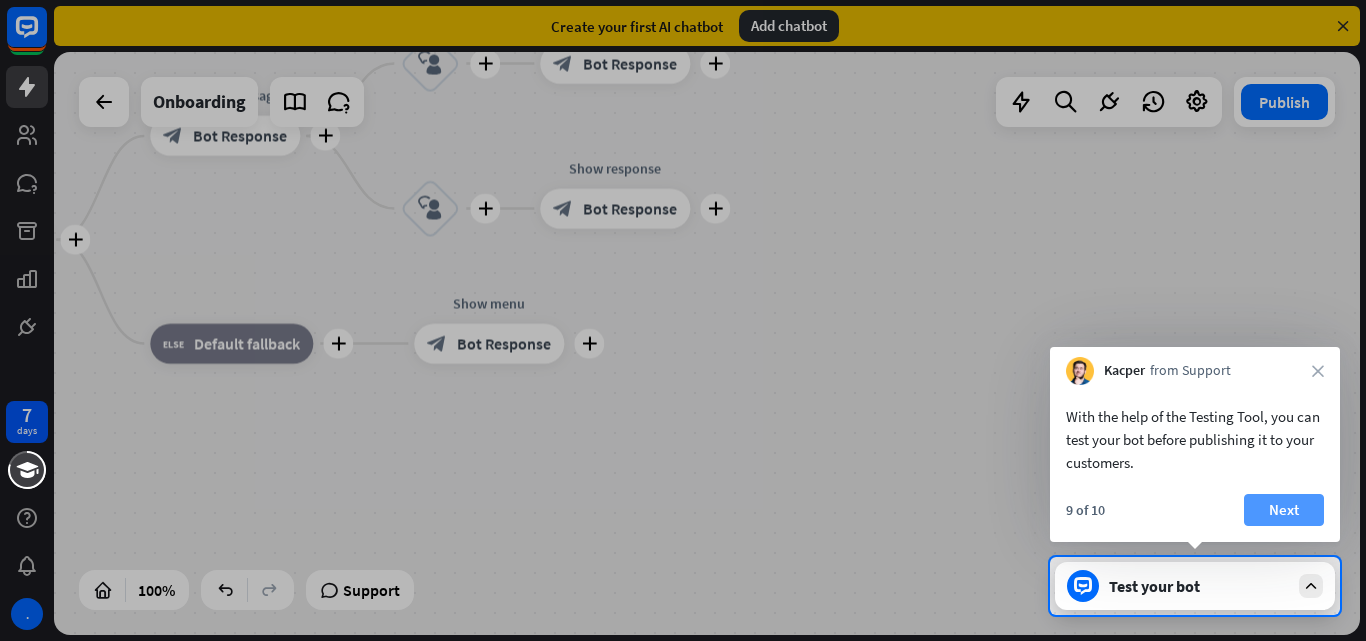 click on "Next" at bounding box center (1284, 510) 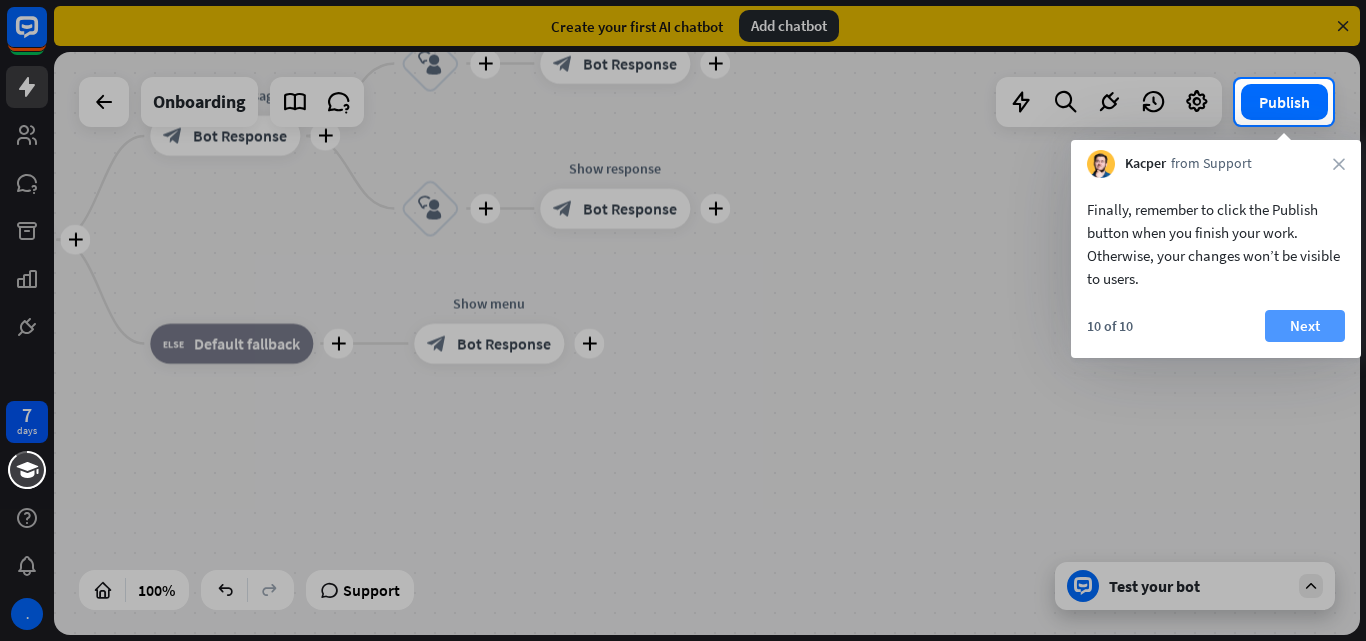 click on "Next" at bounding box center [1305, 326] 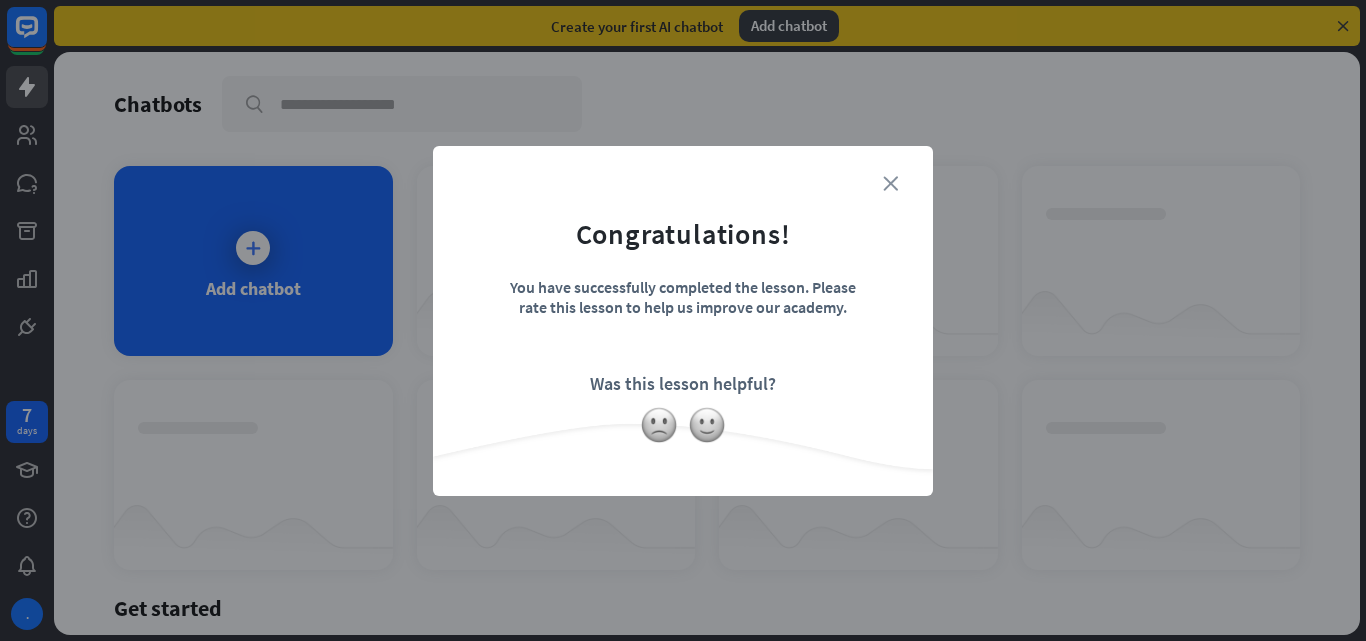 click on "close" at bounding box center [890, 183] 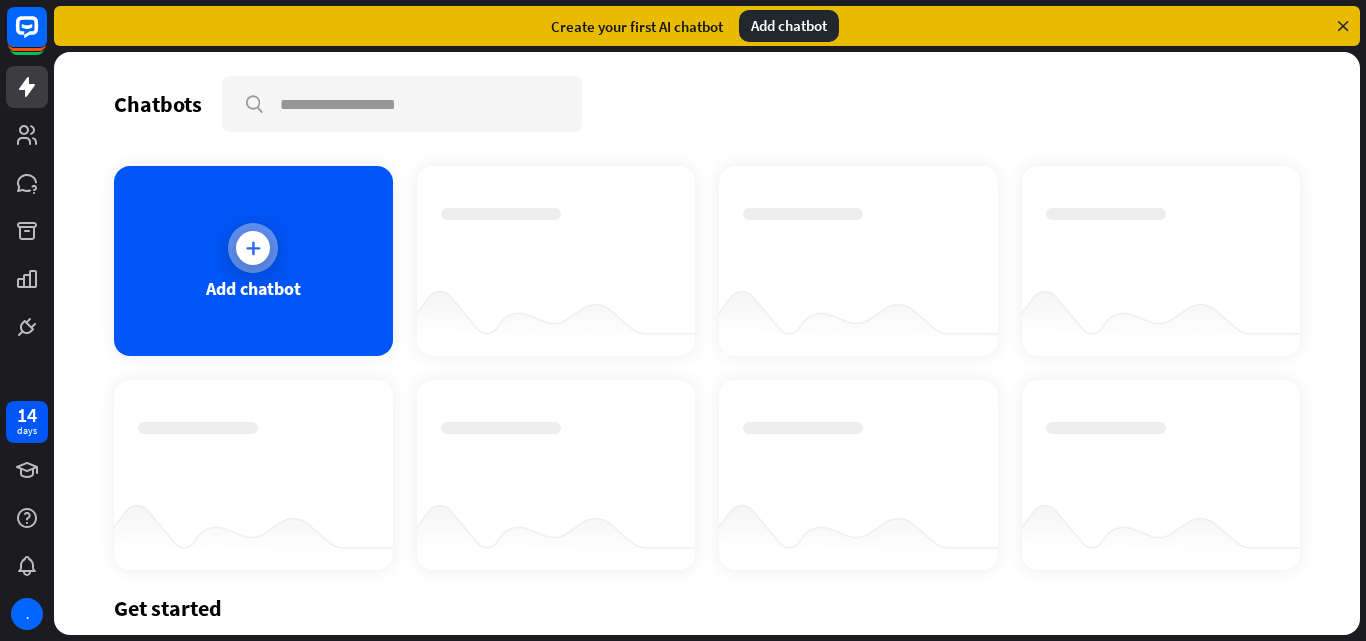 click at bounding box center (253, 248) 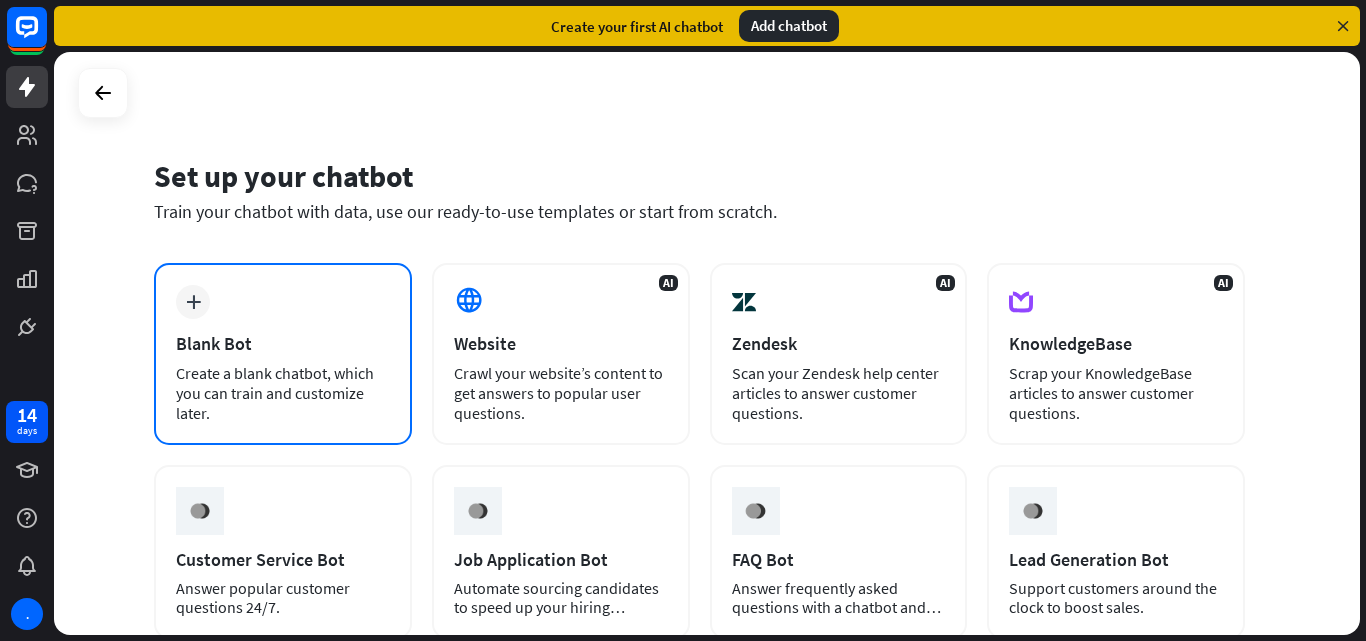 click on "plus   Blank Bot
Create a blank chatbot, which you can train and
customize later." at bounding box center (283, 354) 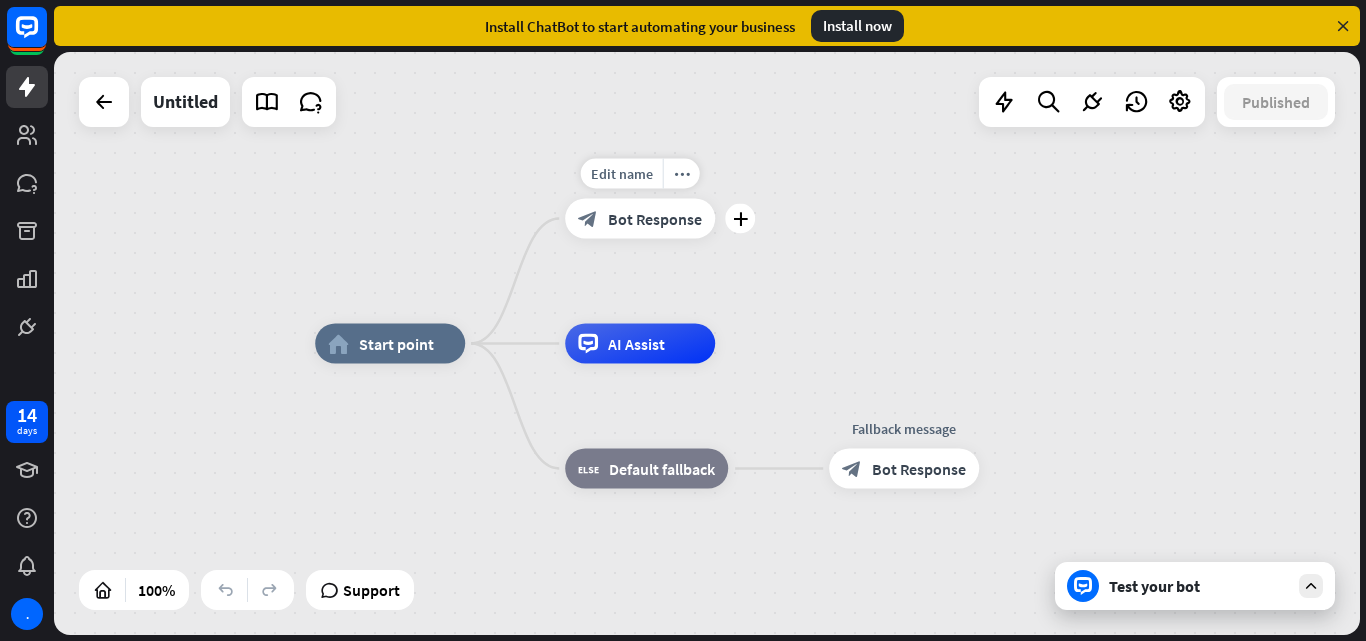click on "block_bot_response   Bot Response" at bounding box center [640, 219] 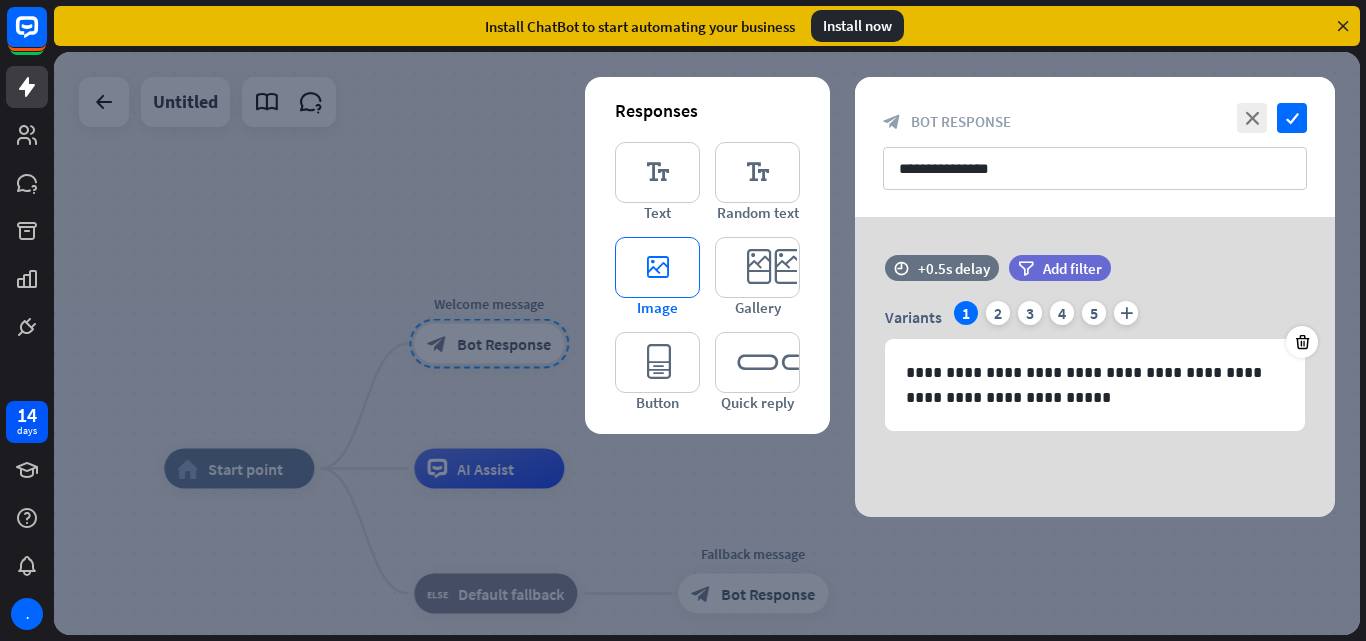 click on "editor_image" at bounding box center (657, 267) 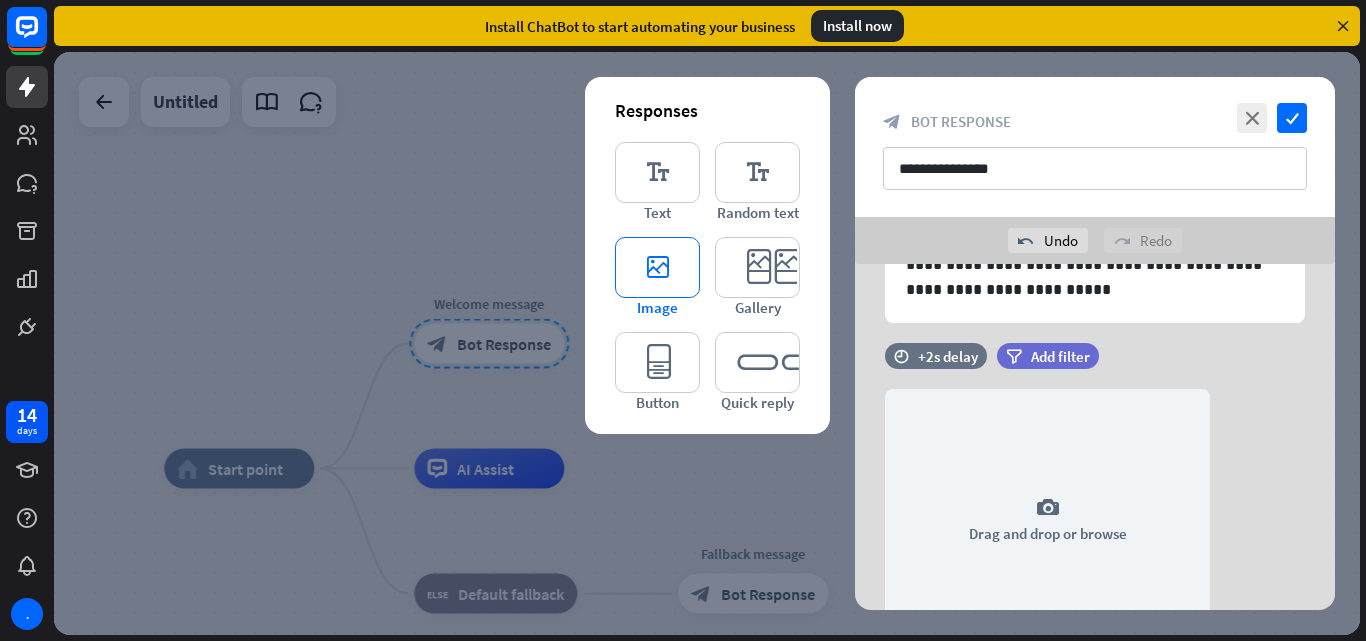 scroll, scrollTop: 234, scrollLeft: 0, axis: vertical 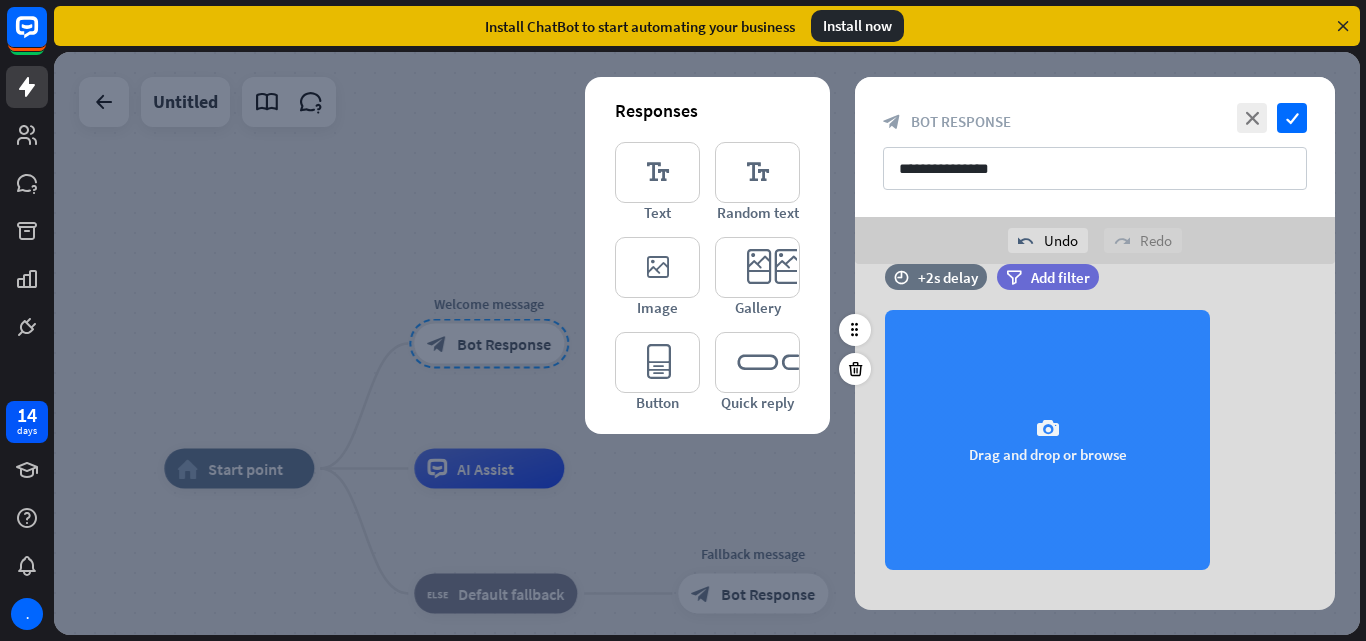 click on "camera" at bounding box center [1048, 429] 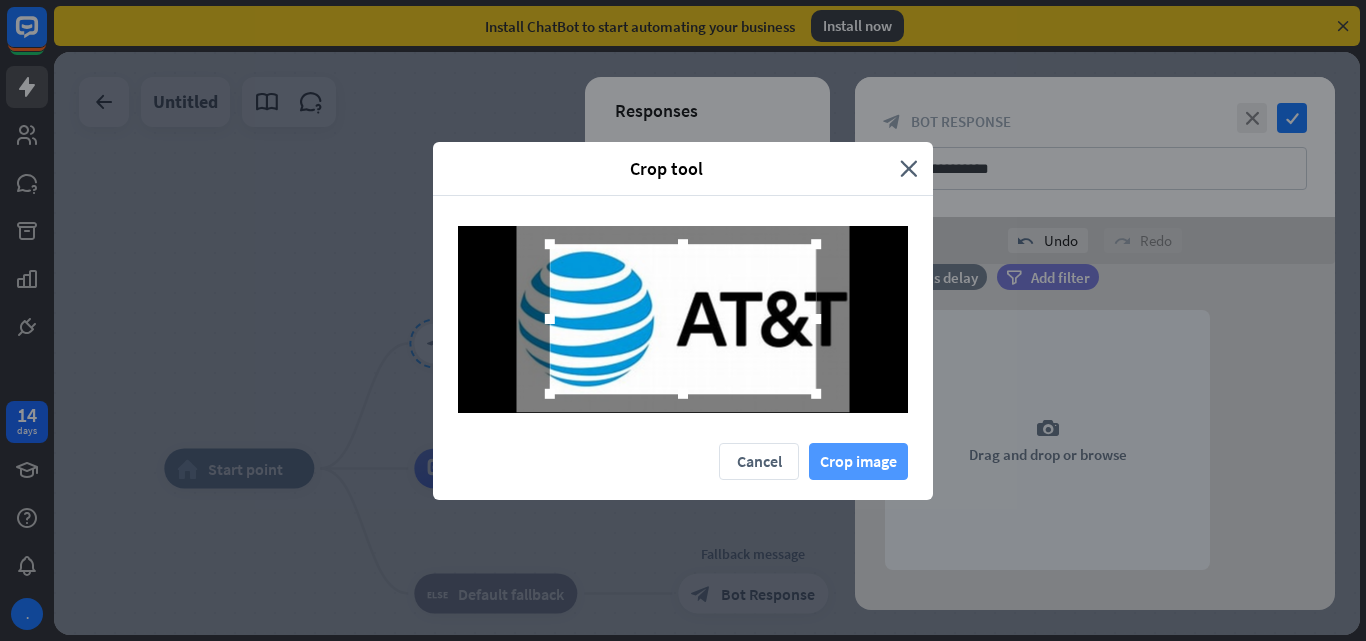 click on "Crop image" at bounding box center [858, 461] 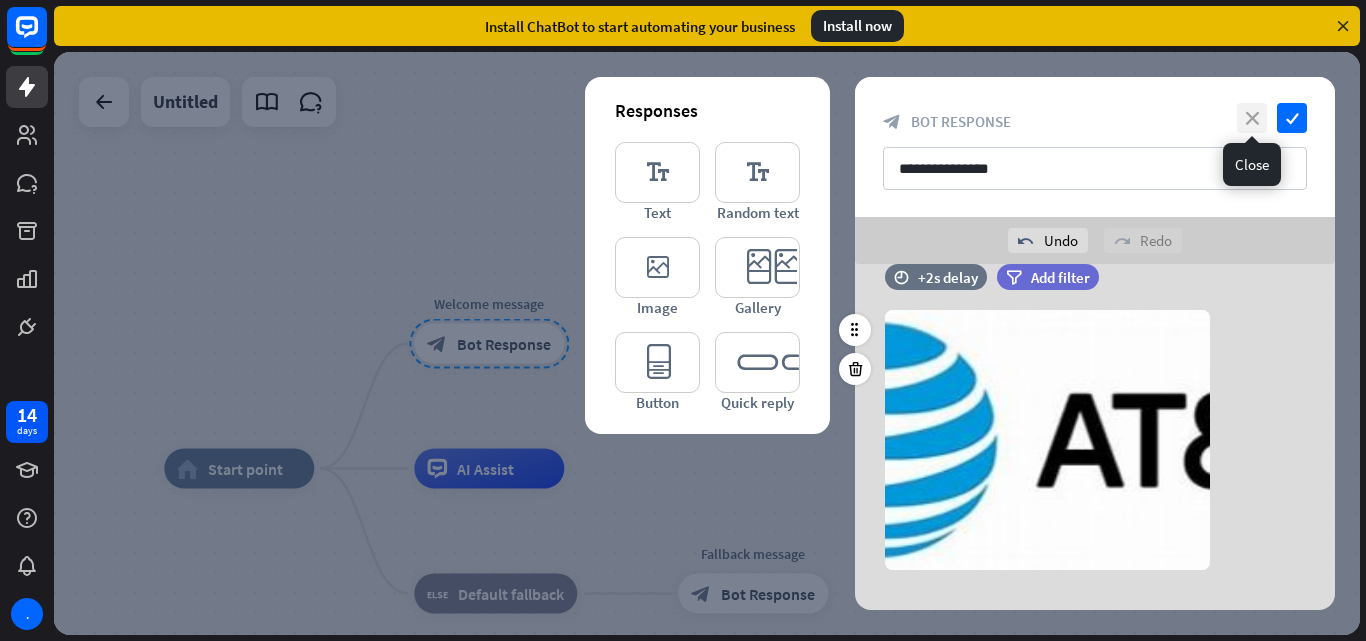 click on "close" at bounding box center [1252, 118] 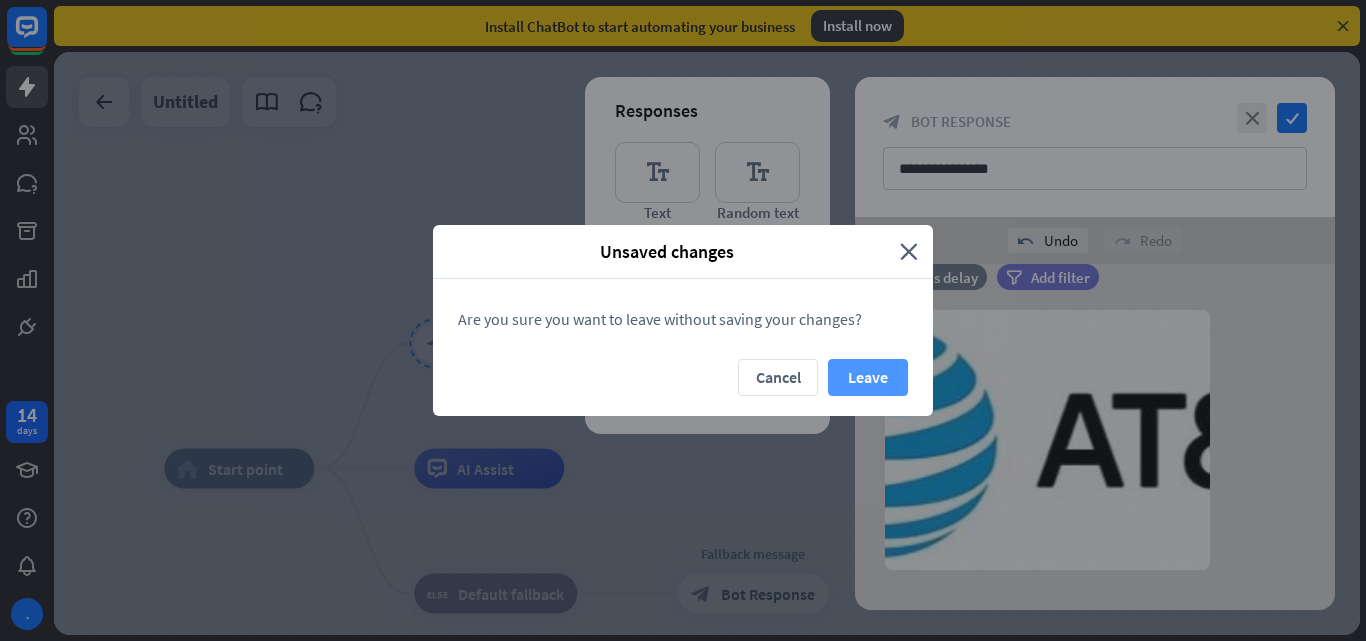 click on "Leave" at bounding box center (868, 377) 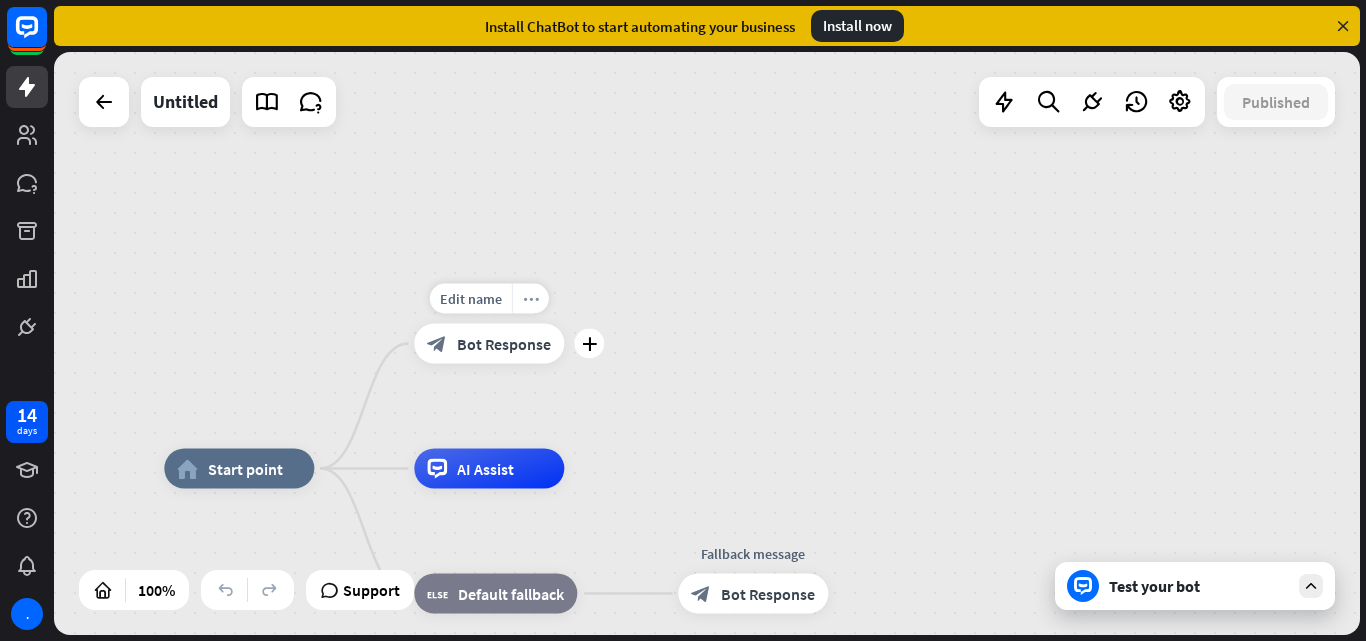 click on "more_horiz" at bounding box center (531, 298) 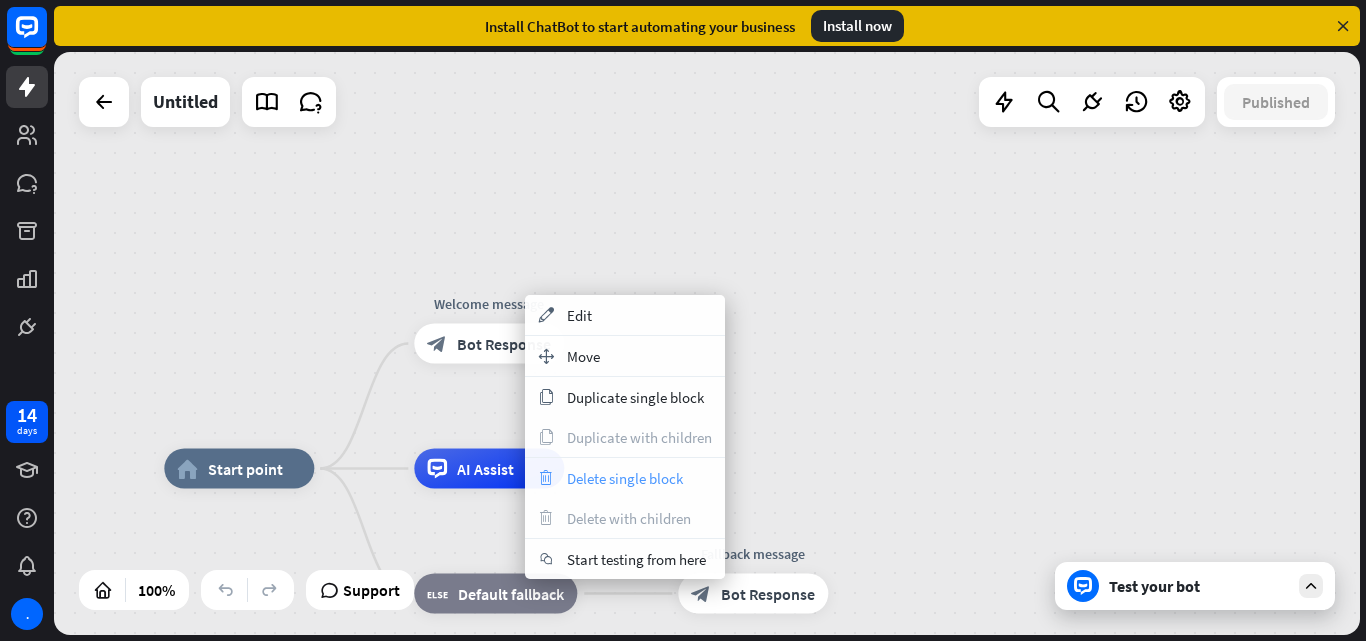 click on "Delete single block" at bounding box center (625, 478) 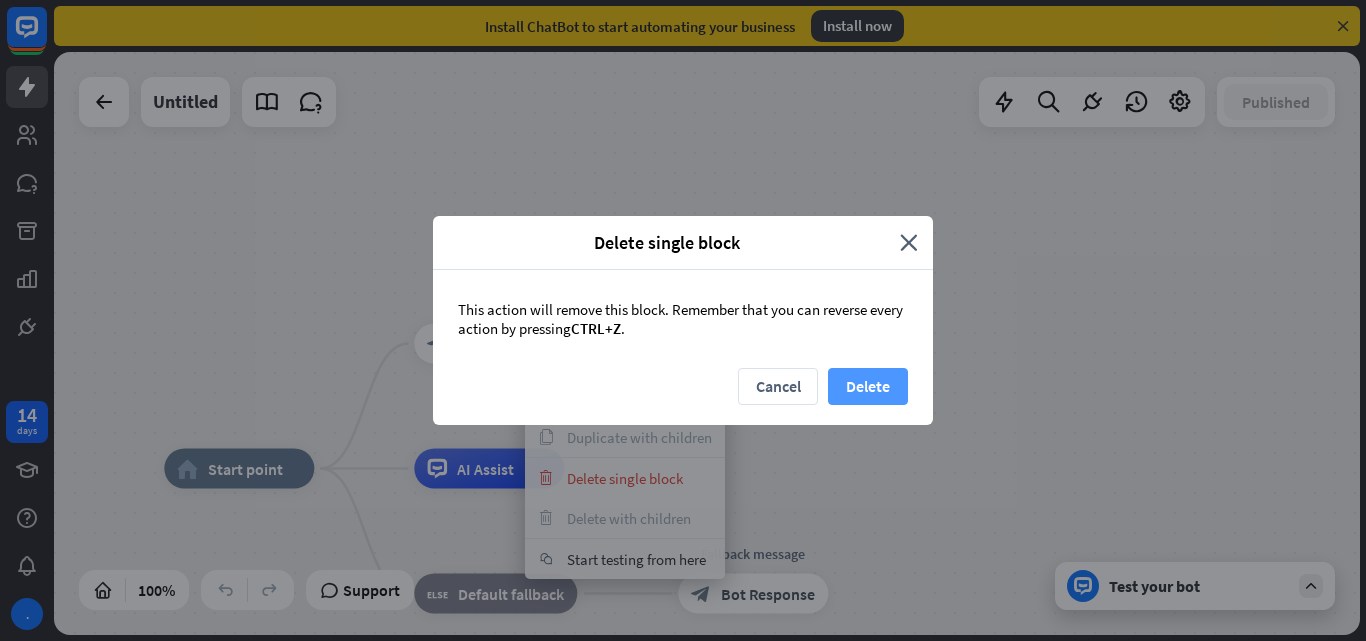 click on "Delete" at bounding box center (868, 386) 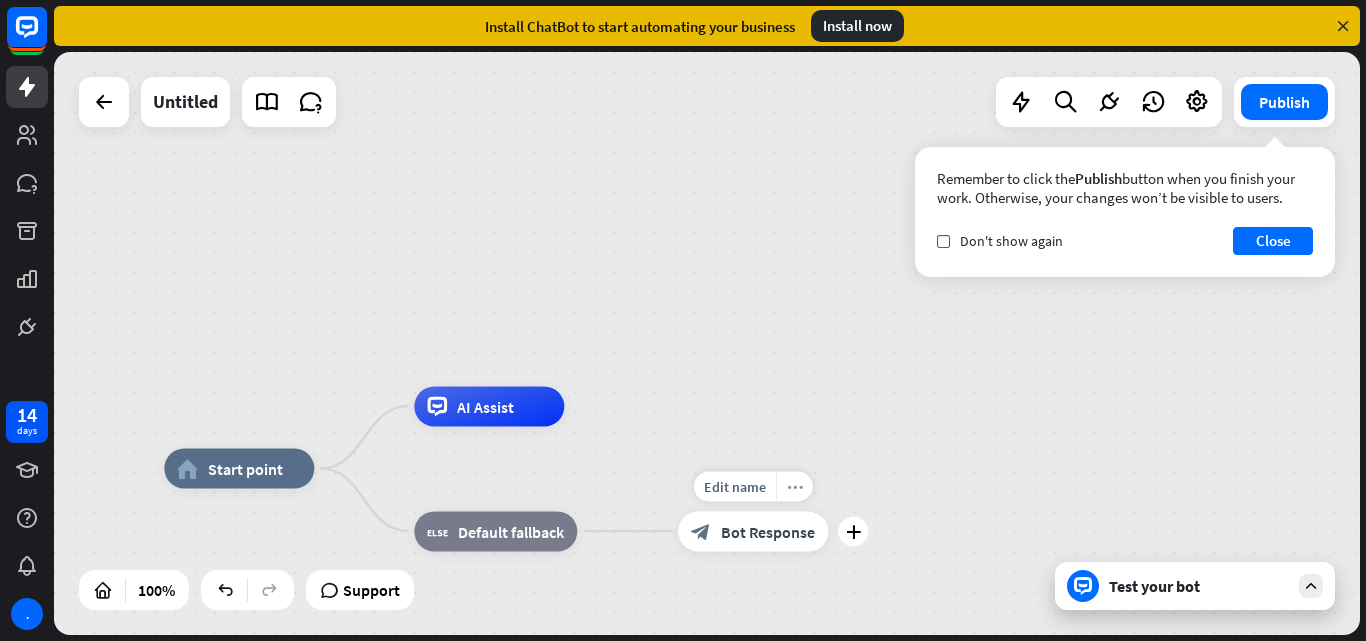 click on "more_horiz" at bounding box center [795, 486] 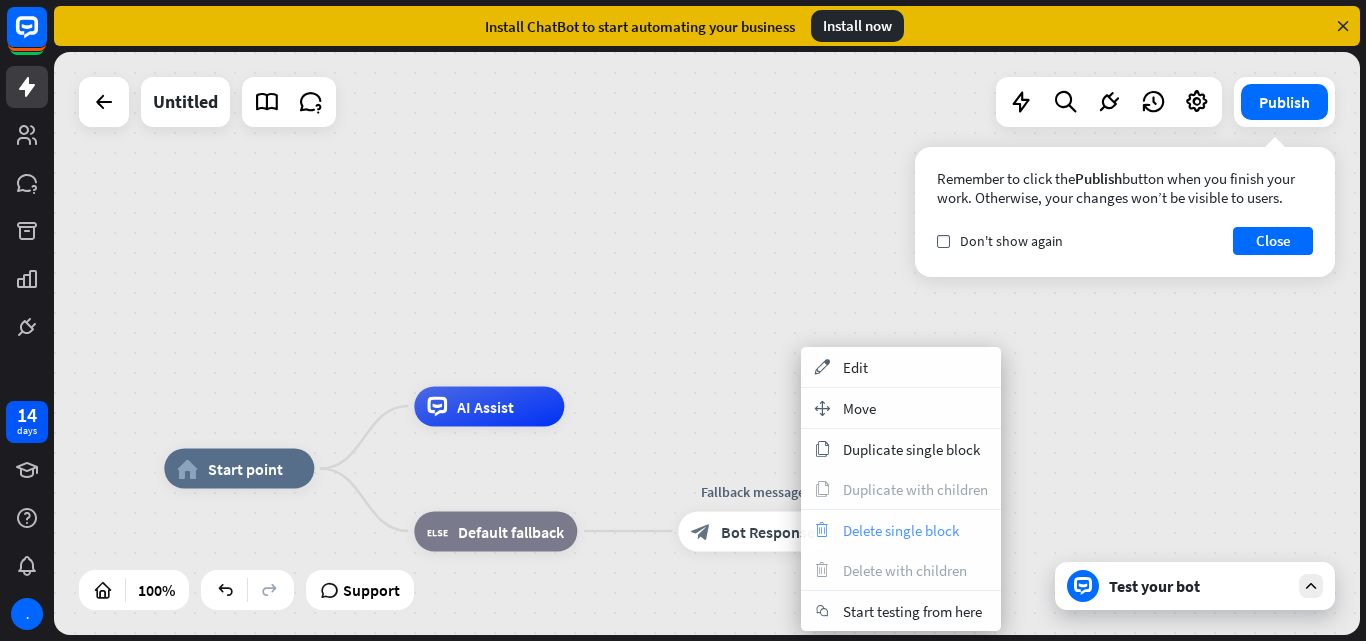 click on "Delete single block" at bounding box center [901, 530] 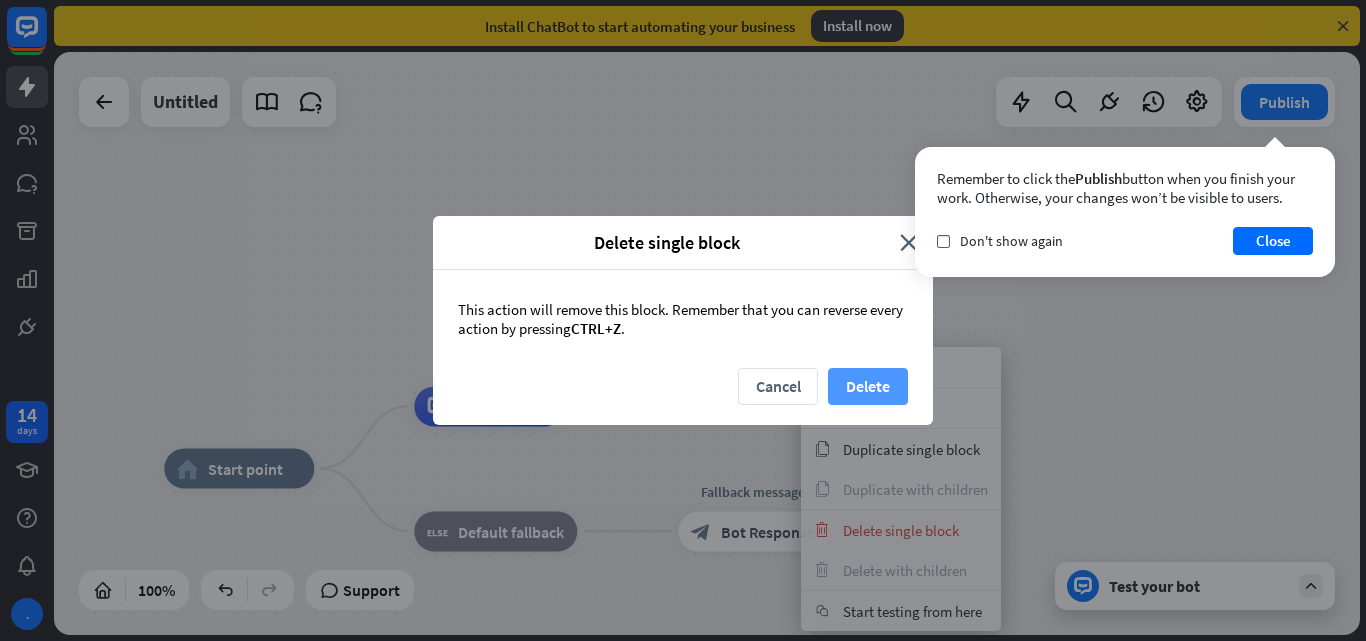 click on "Delete" at bounding box center (868, 386) 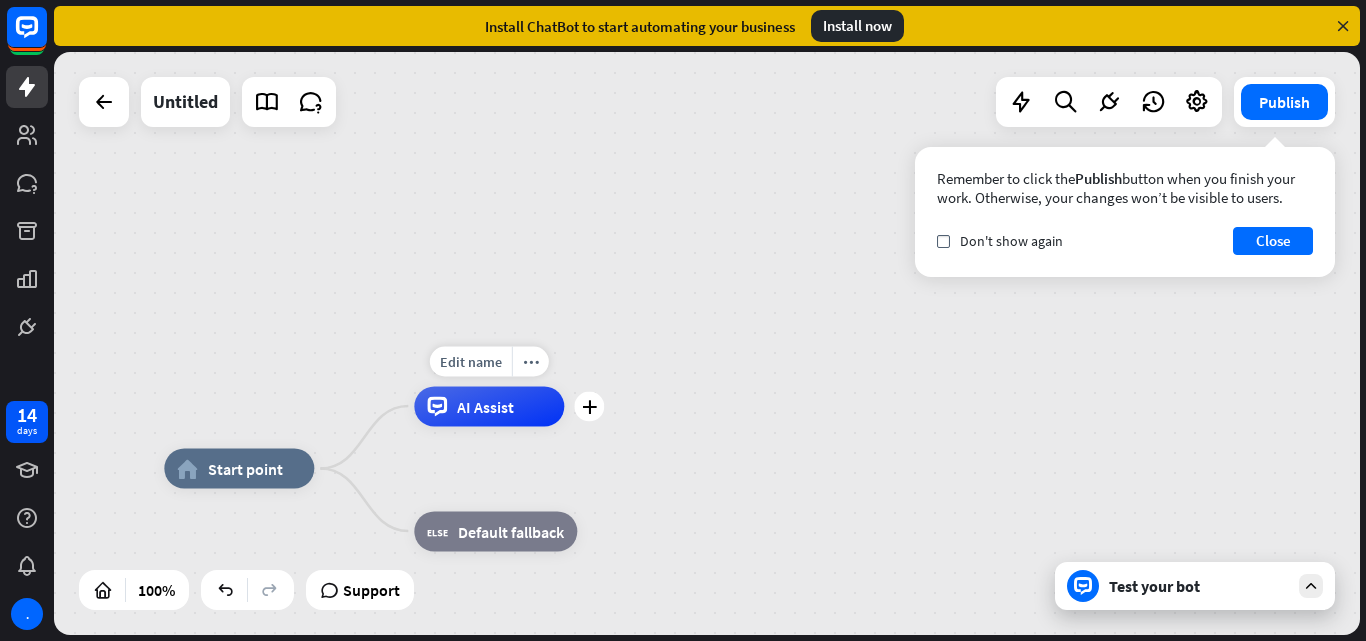 click on "AI Assist" at bounding box center (485, 406) 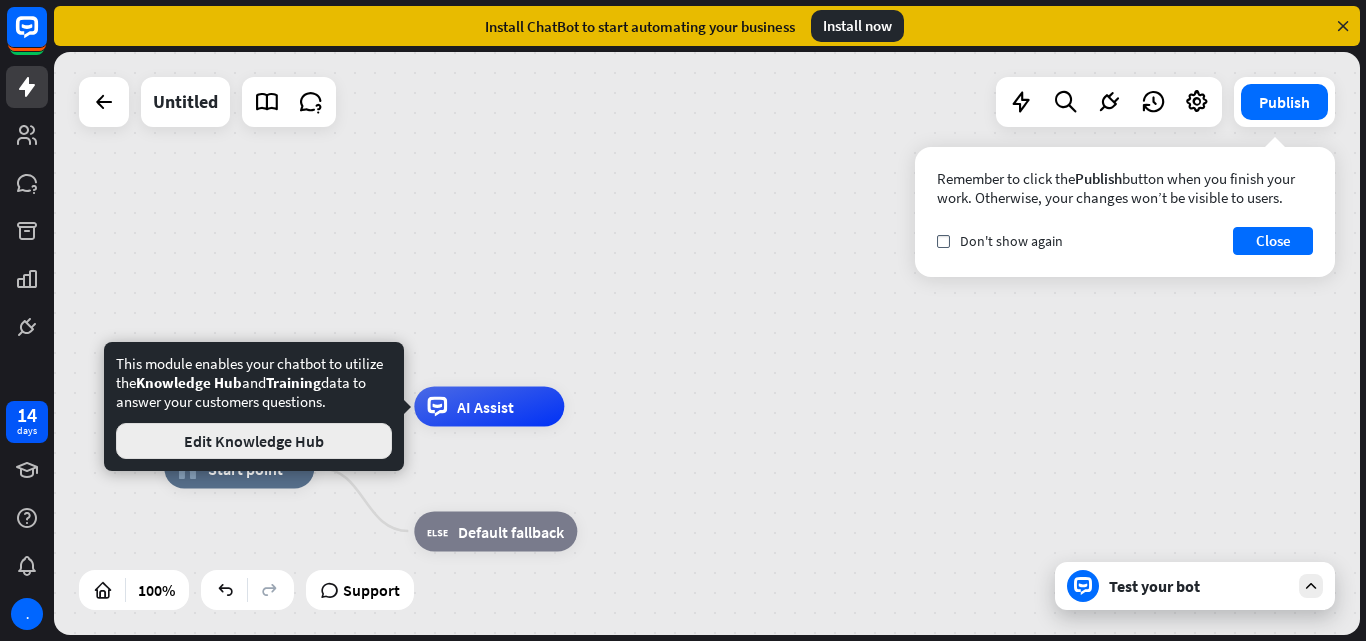 click on "Edit Knowledge Hub" at bounding box center [254, 441] 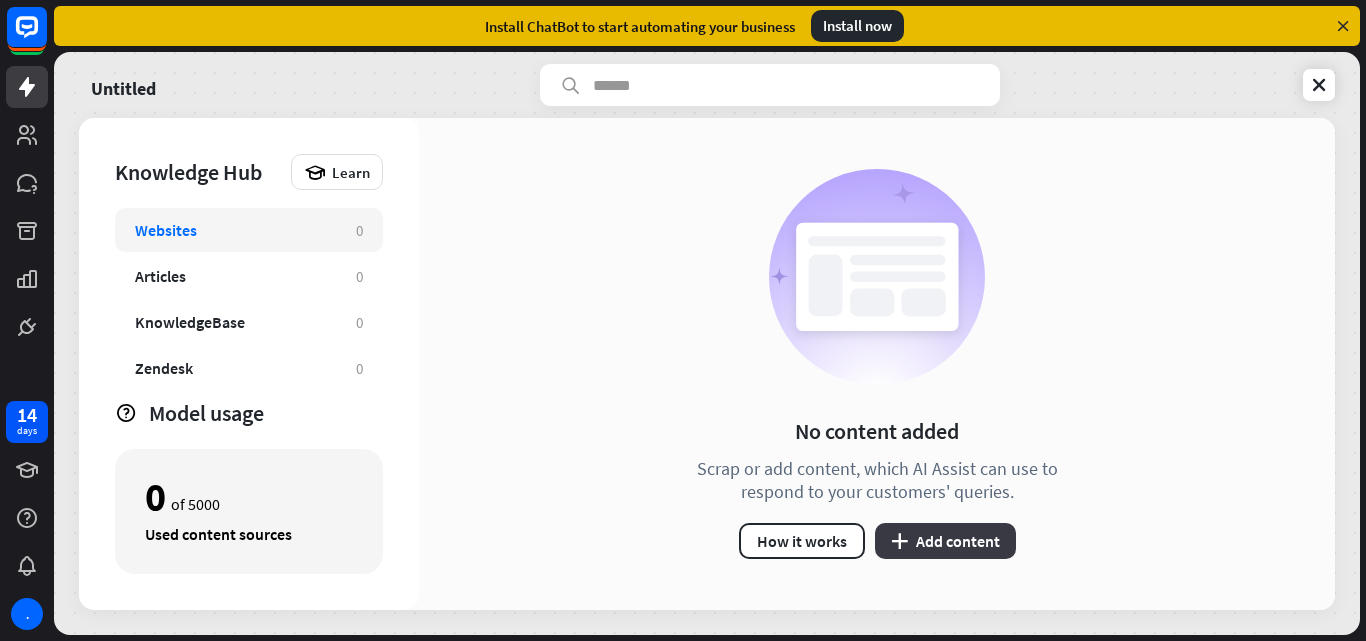 click on "plus
Add content" at bounding box center (945, 541) 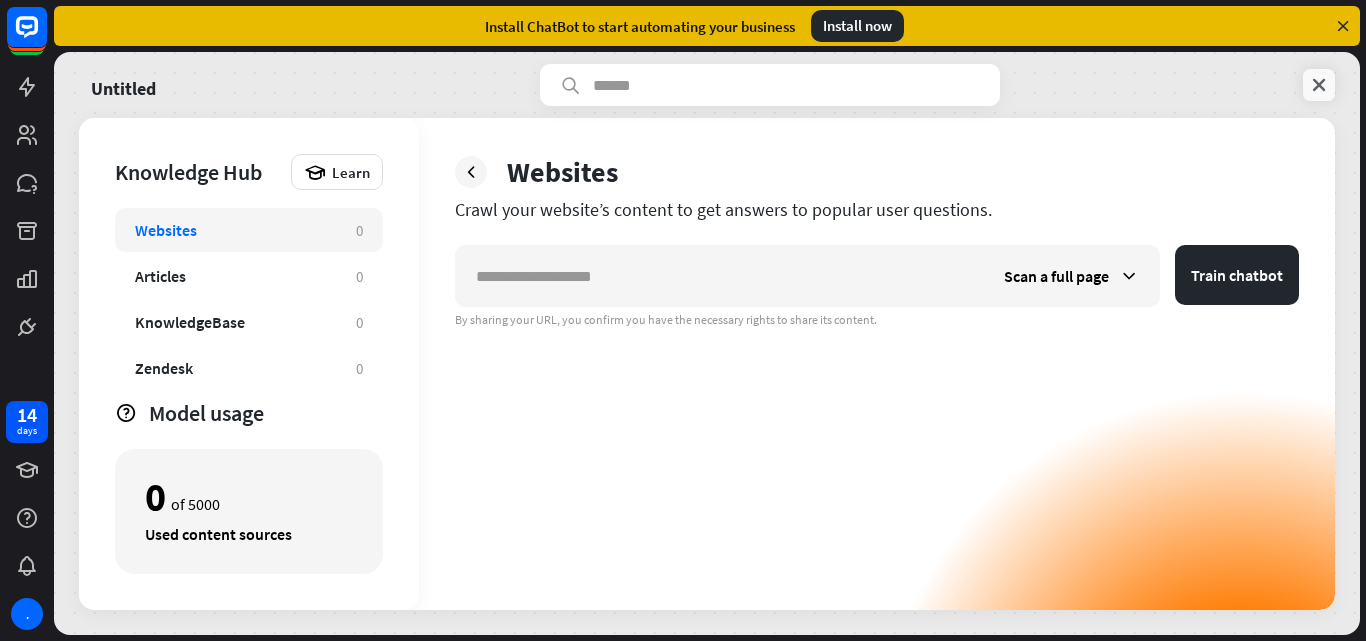 click at bounding box center (1319, 85) 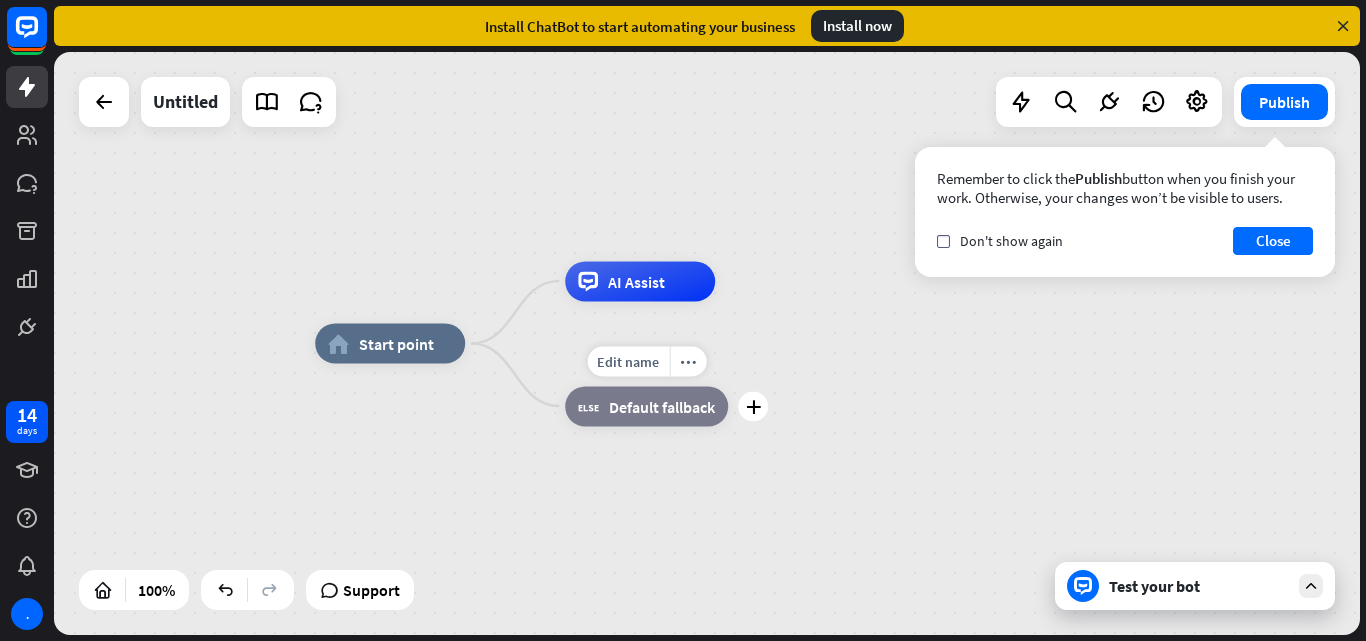click on "Default fallback" at bounding box center (662, 406) 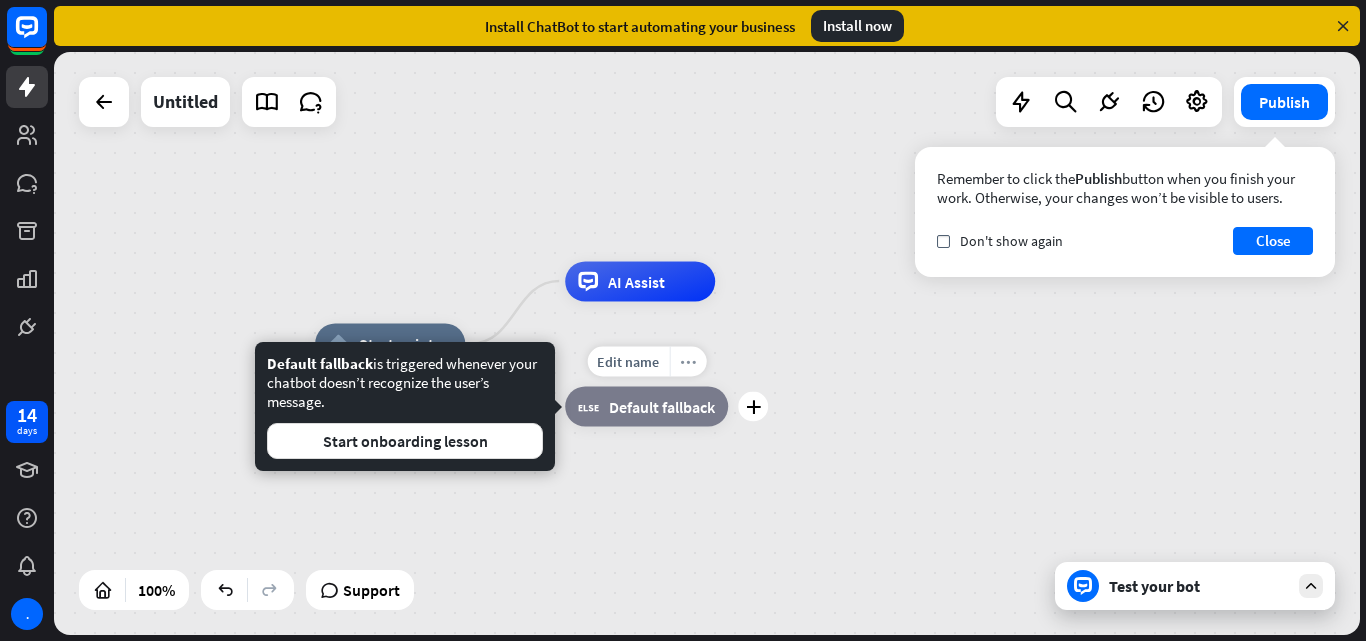 click on "more_horiz" at bounding box center [688, 361] 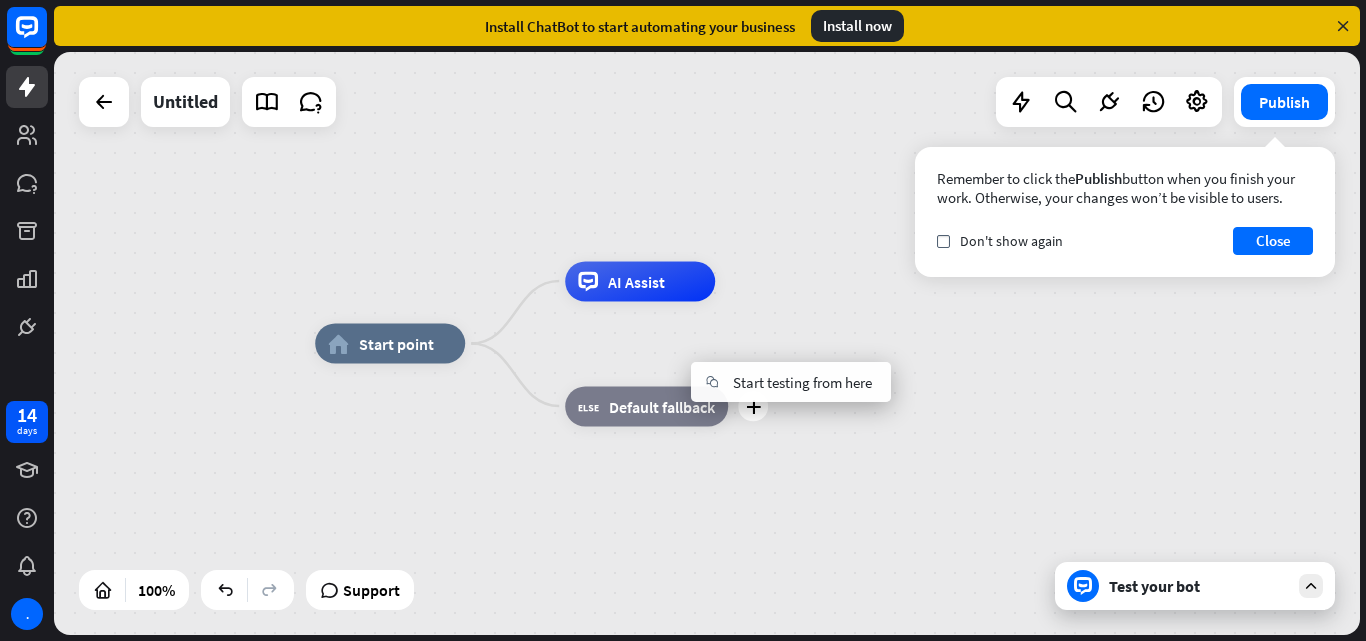 click on "Default fallback" at bounding box center (662, 406) 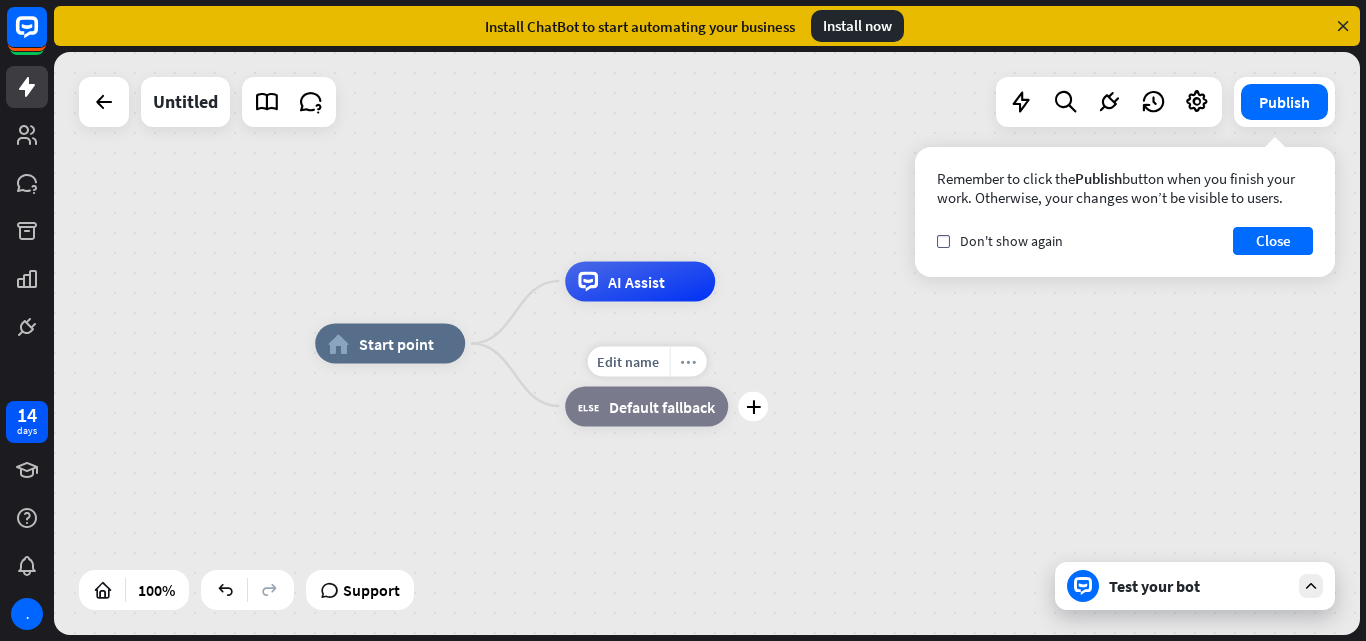 click on "more_horiz" at bounding box center [688, 361] 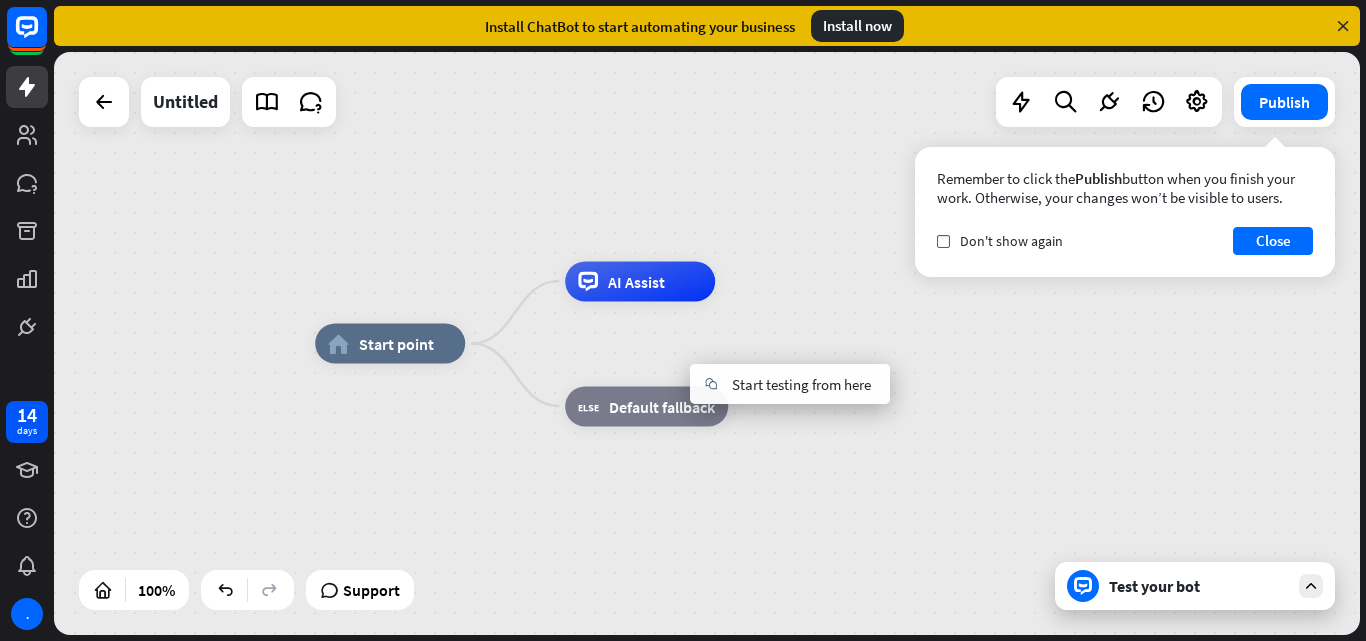 click on "home_2   Start point                     AI Assist                   block_fallback   Default fallback" at bounding box center [968, 635] 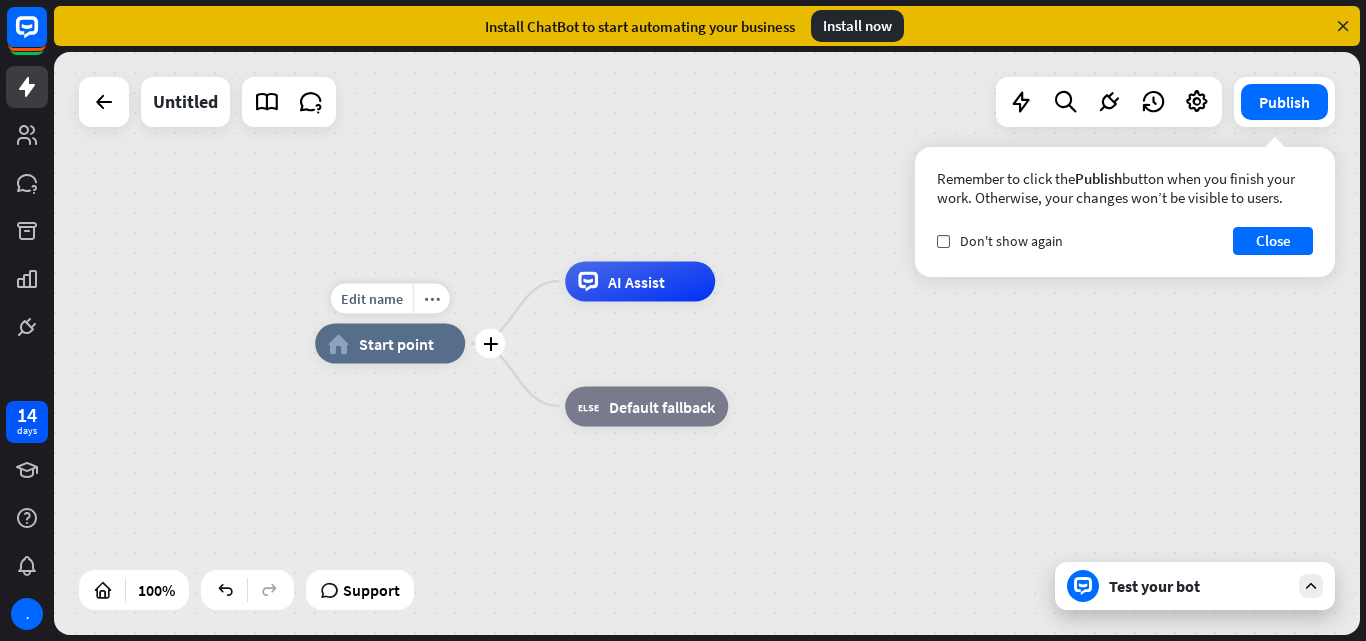 click on "Start point" at bounding box center (396, 344) 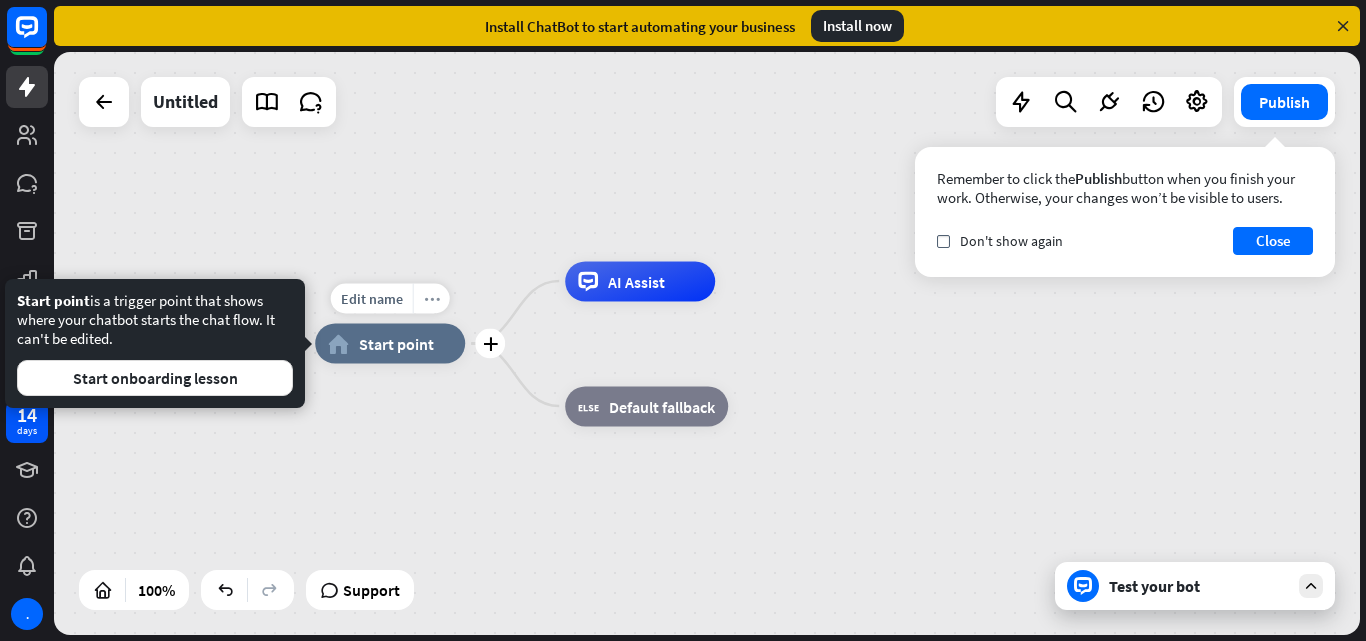 click on "more_horiz" at bounding box center [432, 298] 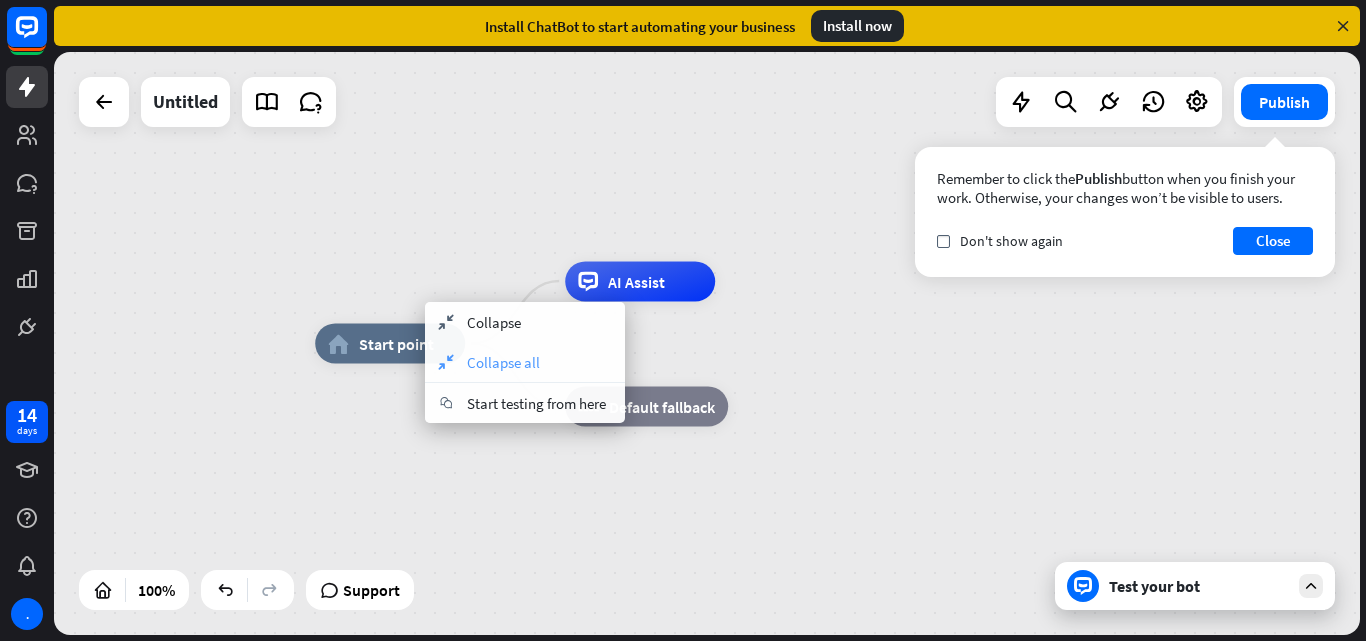 click on "collapse   Collapse all" at bounding box center (525, 362) 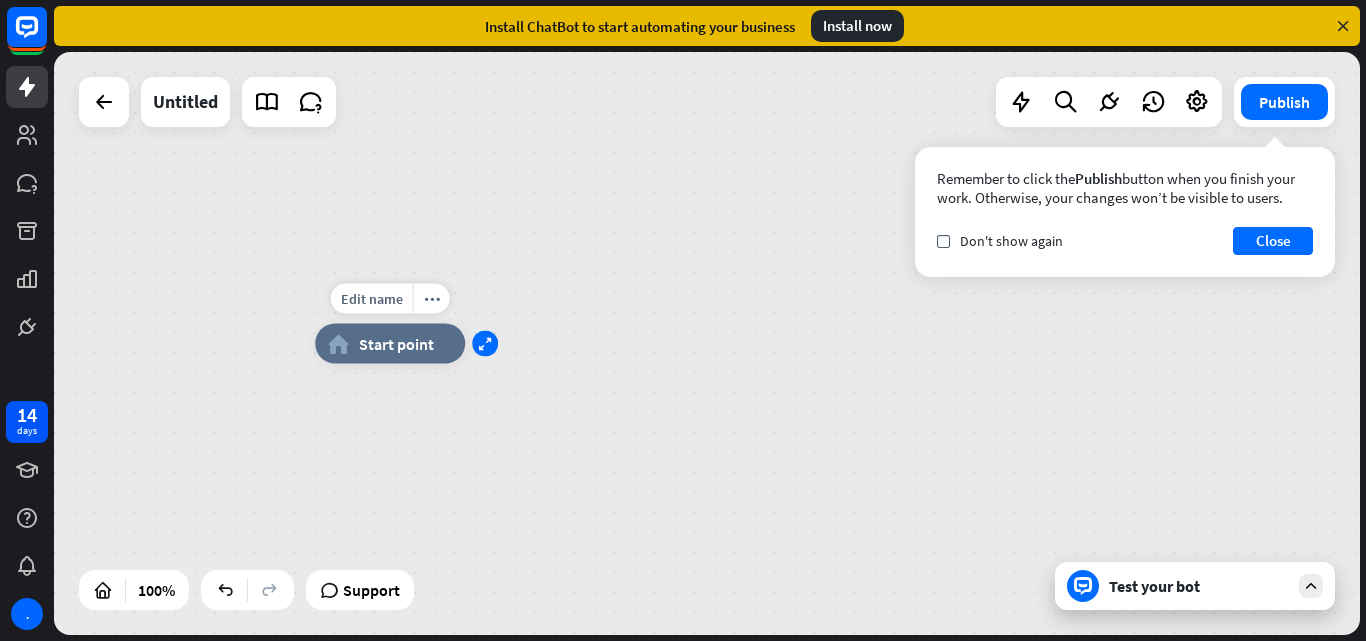 click on "expand" at bounding box center (485, 343) 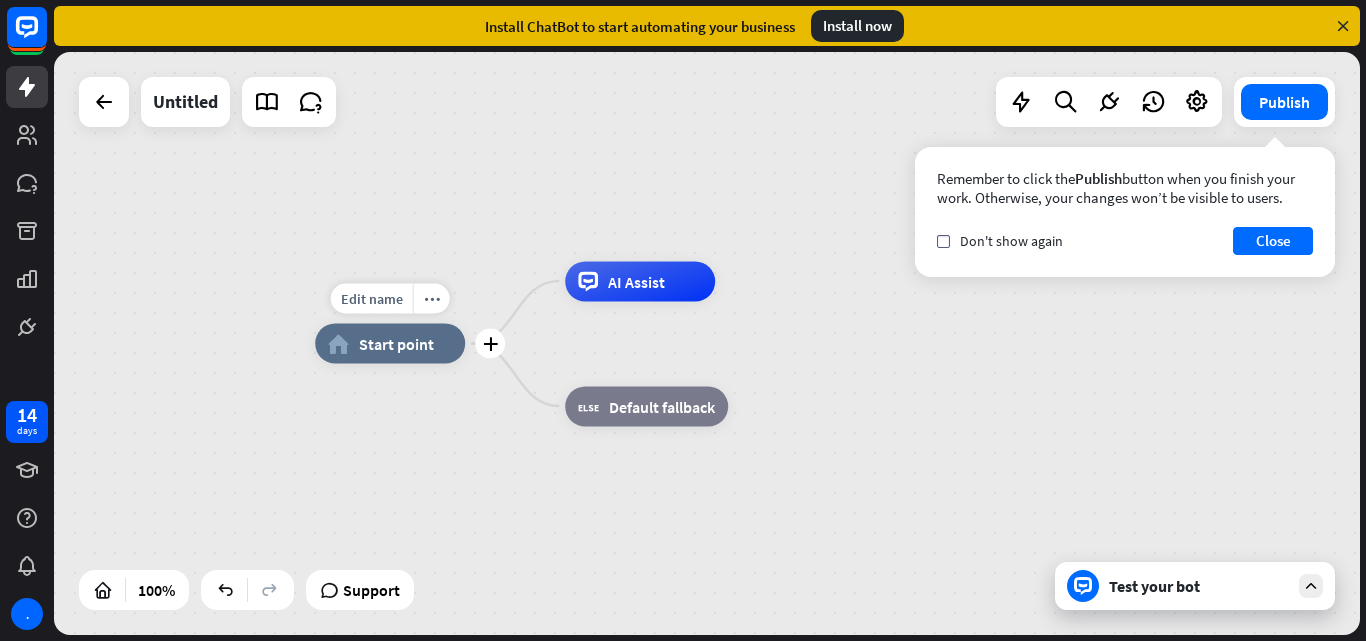 click on "plus" at bounding box center [490, 344] 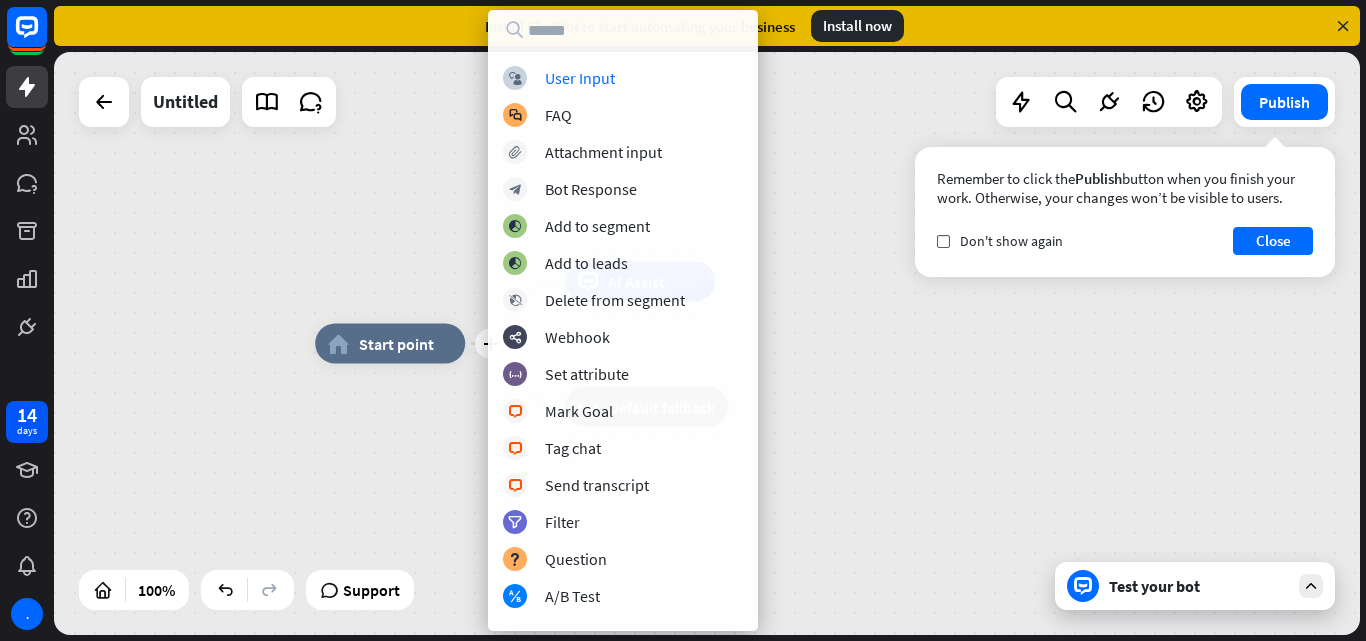 click on "plus     home_2   Start point                     AI Assist                   block_fallback   Default fallback" at bounding box center [968, 635] 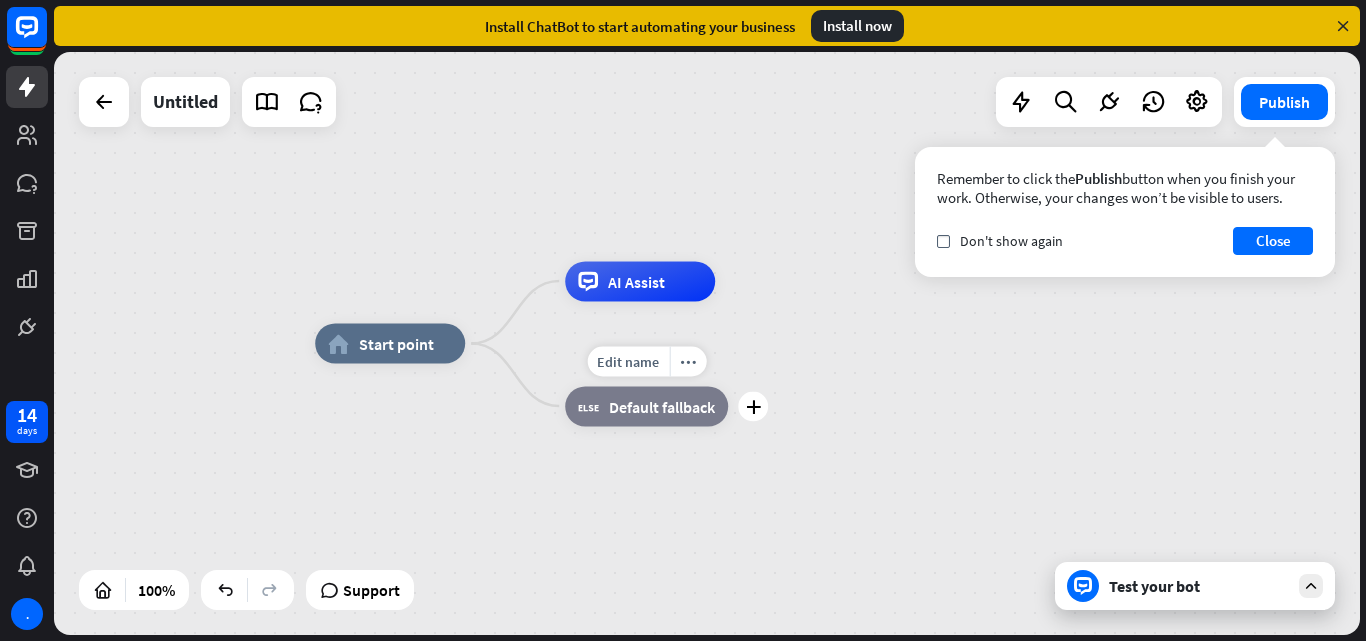 click on "block_fallback   Default fallback" at bounding box center [646, 406] 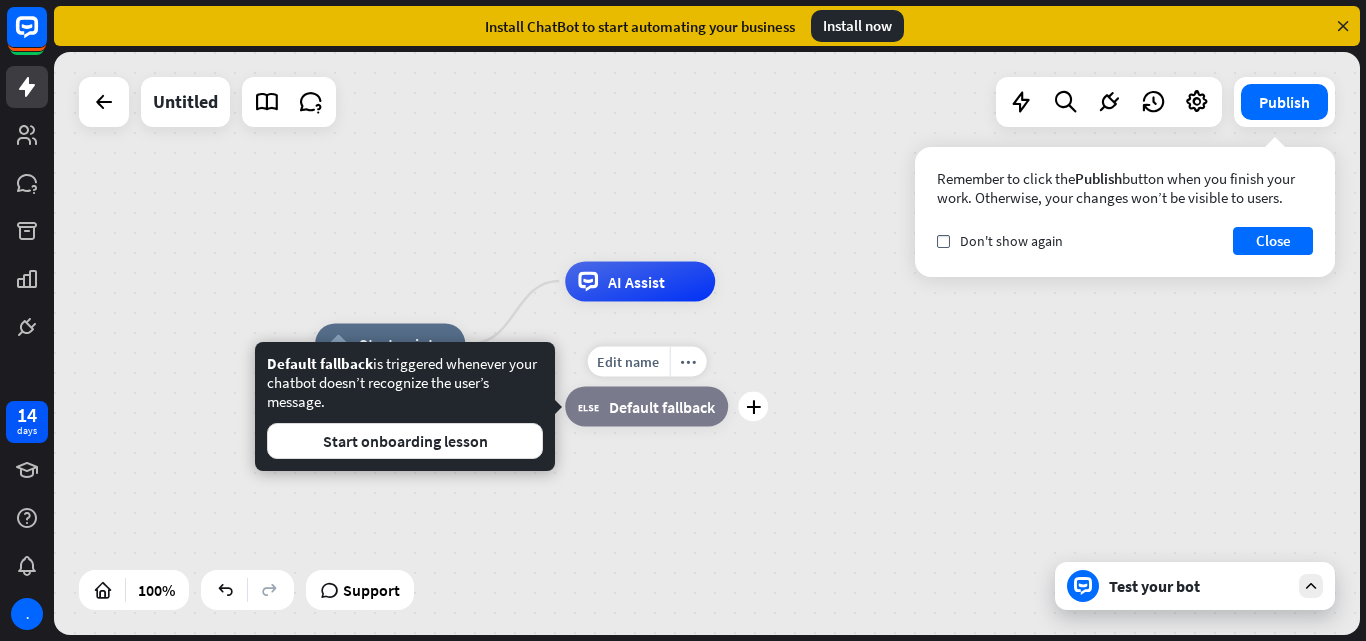 click on "plus" at bounding box center (753, 406) 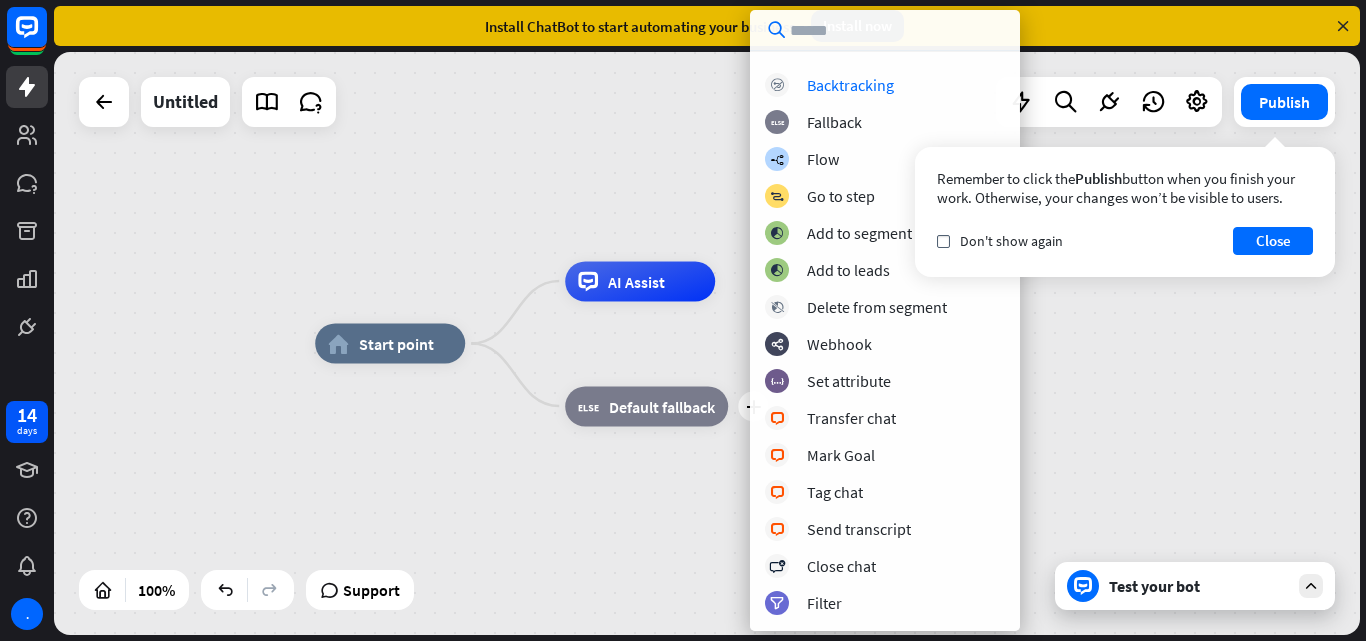 scroll, scrollTop: 33, scrollLeft: 0, axis: vertical 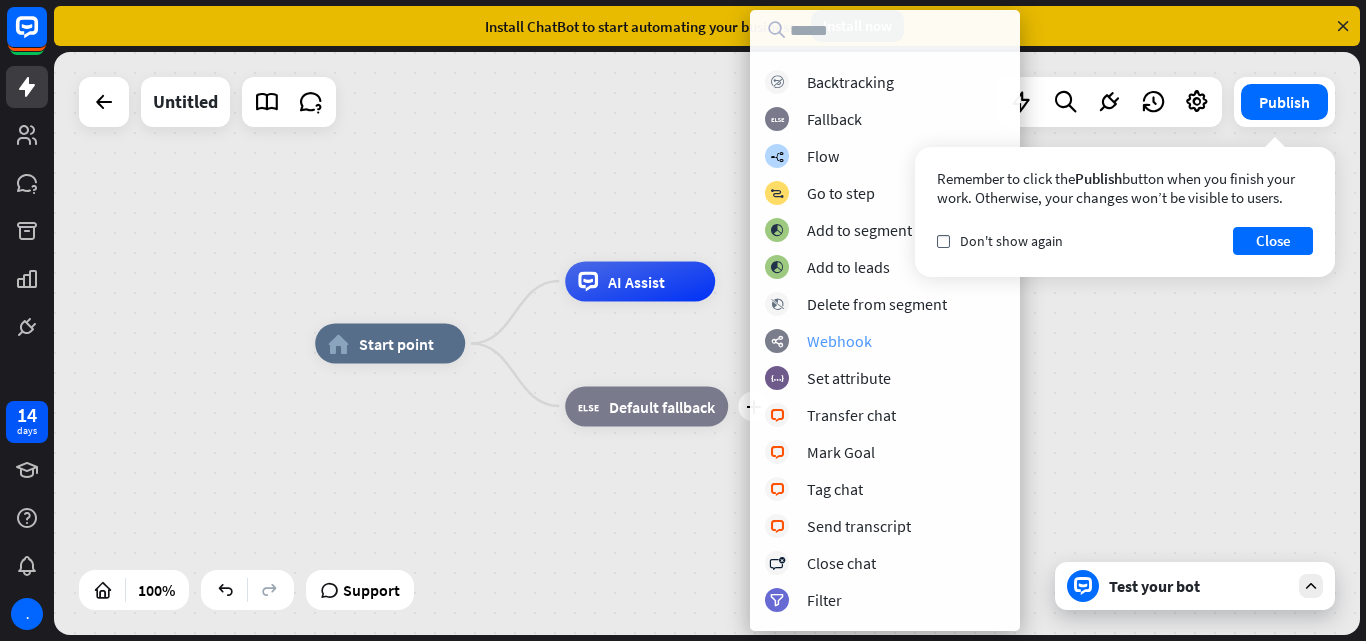 click on "Webhook" at bounding box center [839, 341] 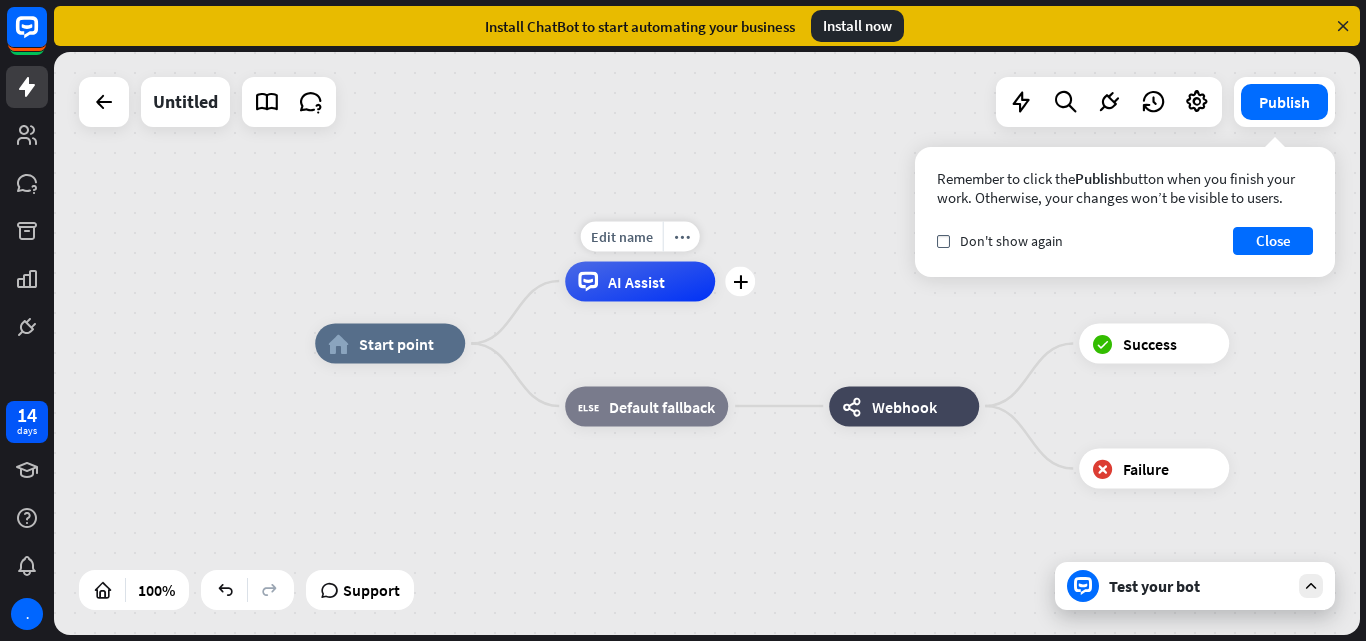 click on "AI Assist" at bounding box center (636, 281) 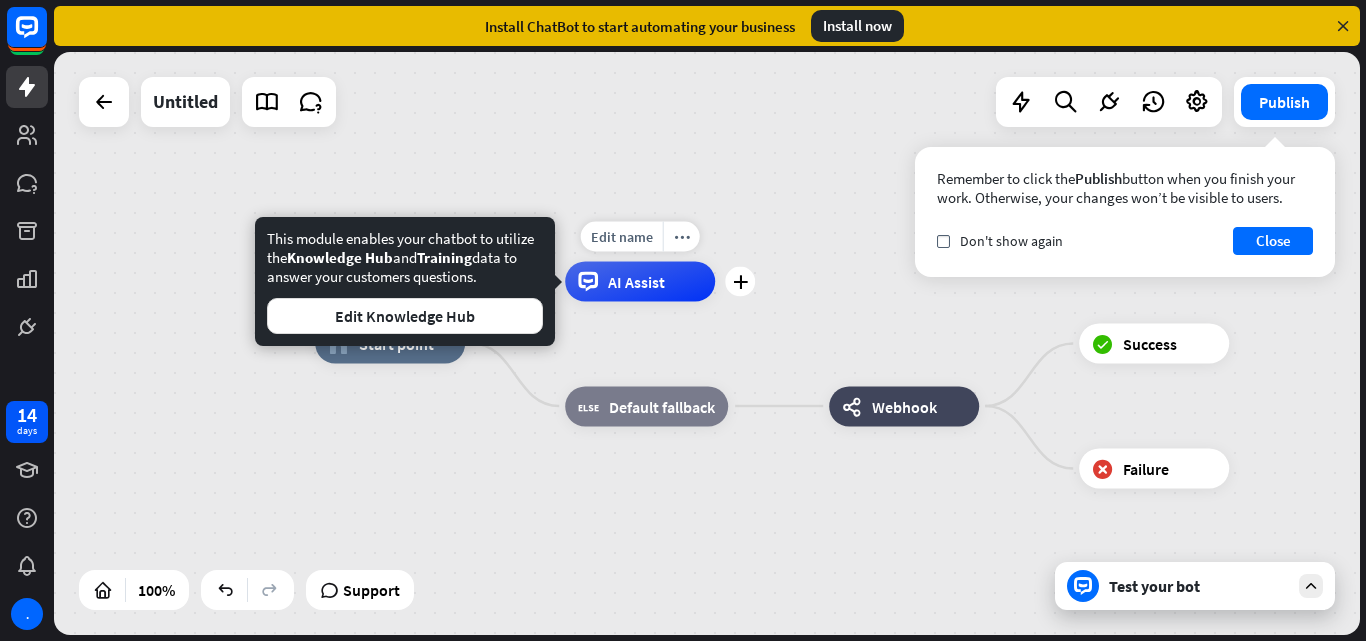 click on "AI Assist" at bounding box center [636, 281] 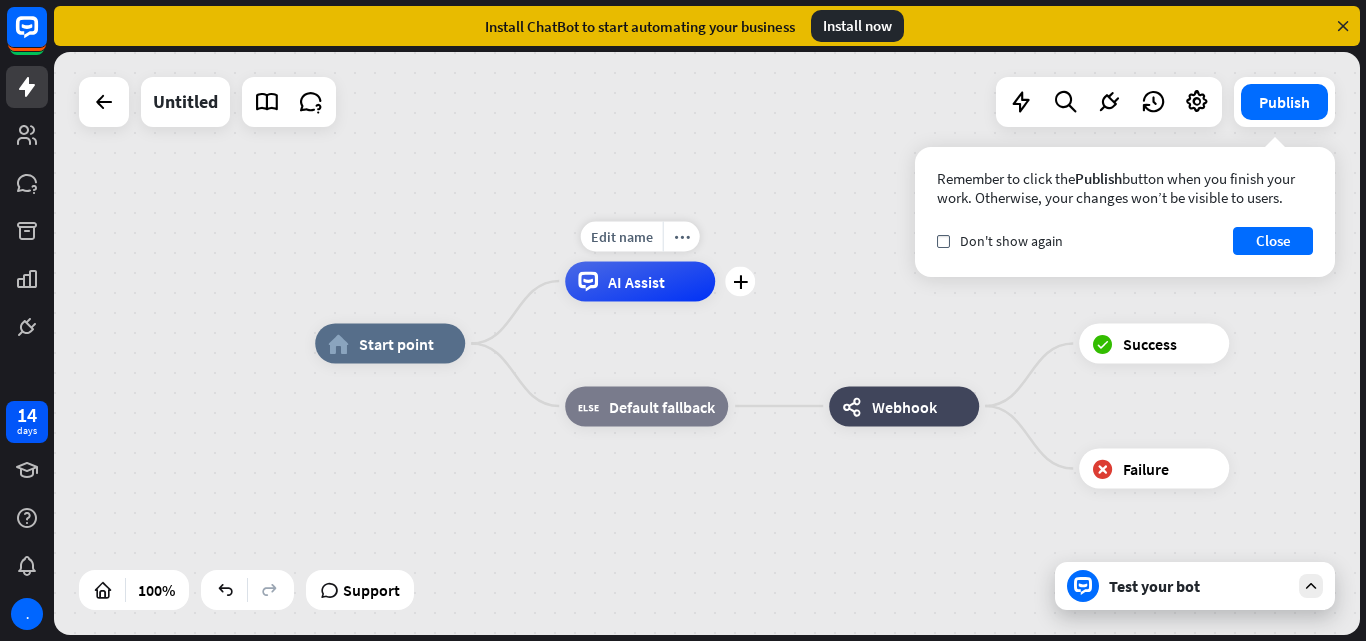 click on "AI Assist" at bounding box center (636, 281) 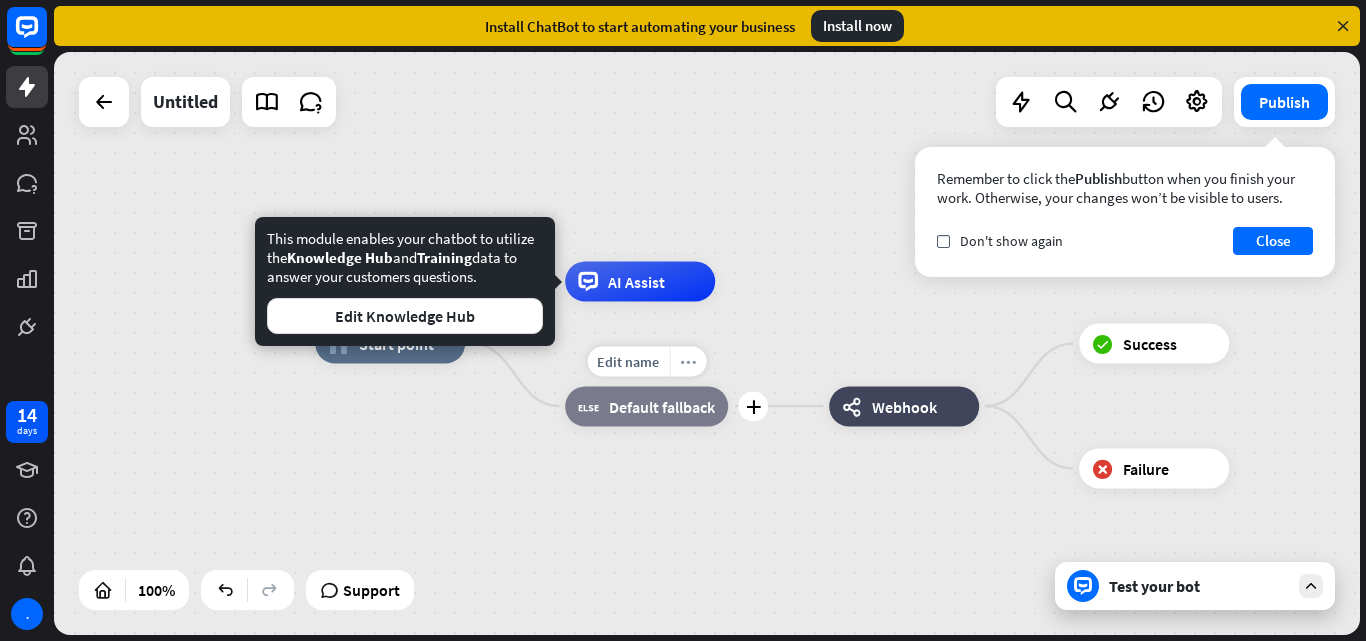 click on "more_horiz" at bounding box center (688, 361) 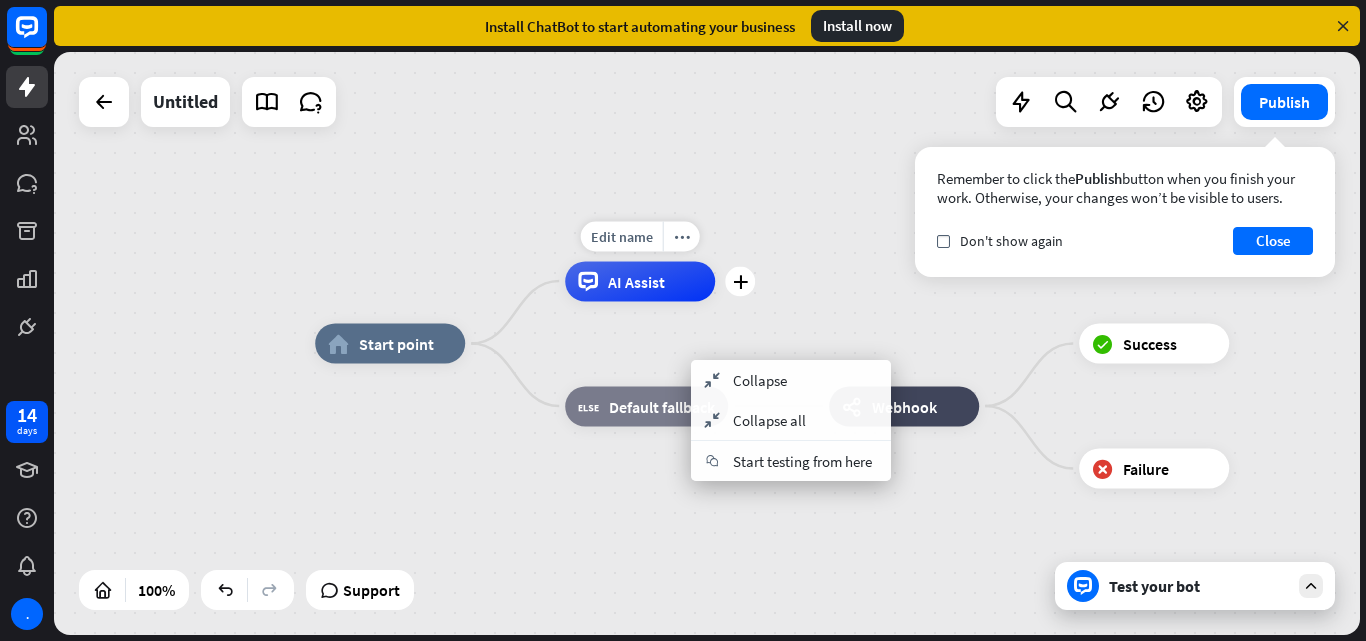 click on "AI Assist" at bounding box center (636, 281) 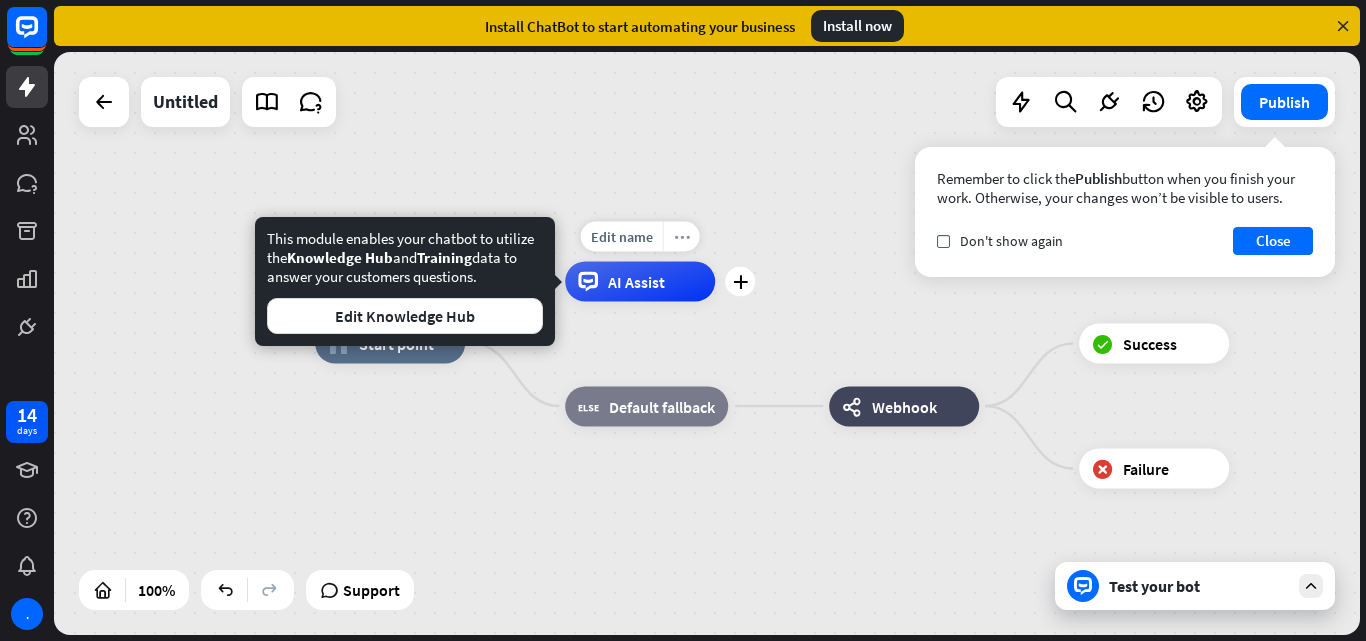 click on "more_horiz" at bounding box center [682, 236] 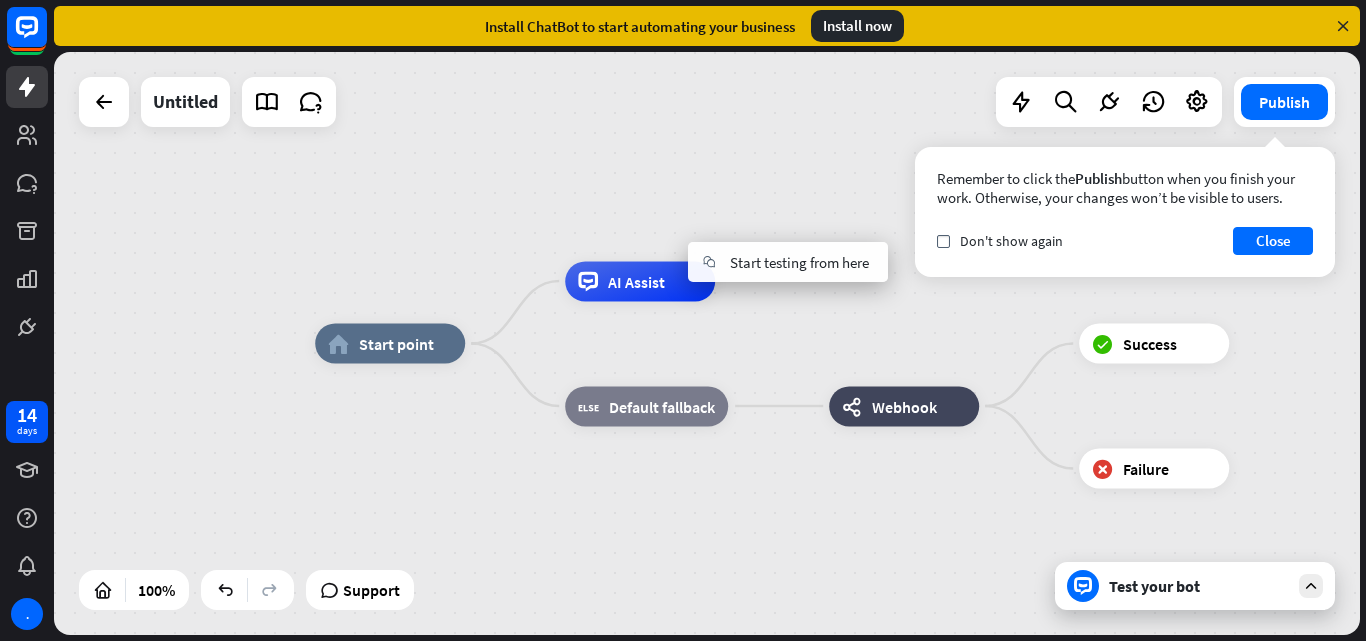click on "home_2   Start point                     AI Assist                   block_fallback   Default fallback                   webhooks   Webhook                   block_success   Success                   block_failure   Failure" at bounding box center (707, 343) 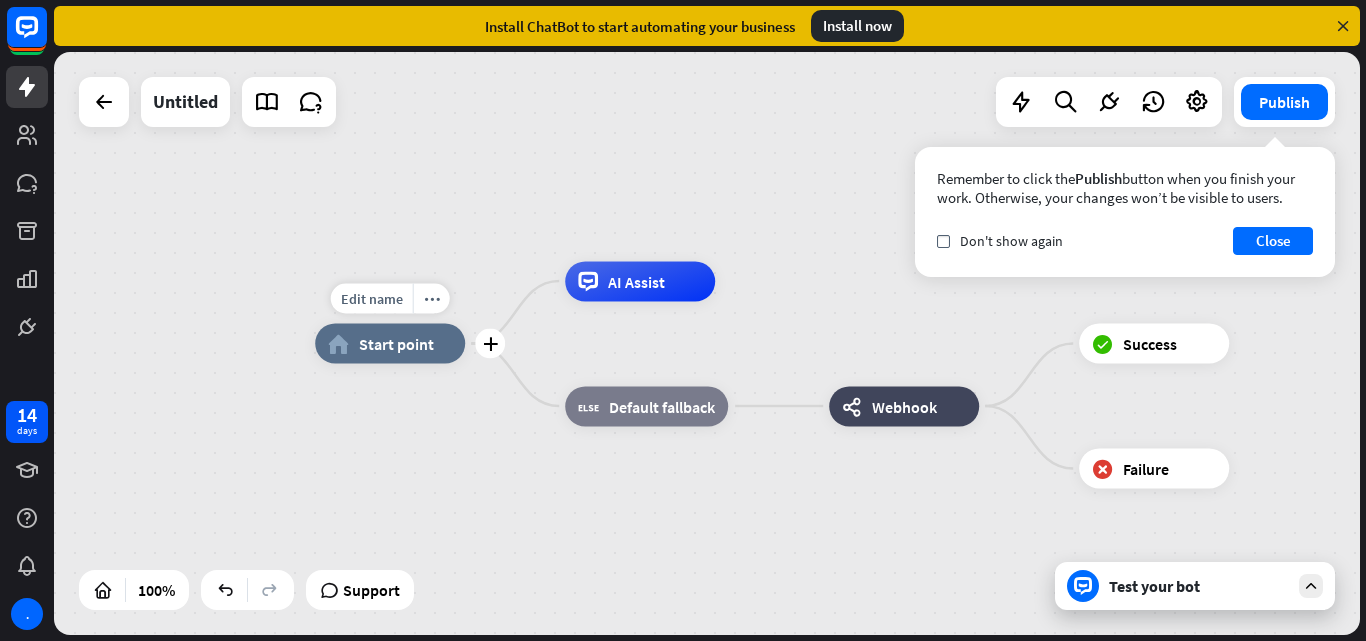 click on "Start point" at bounding box center [396, 344] 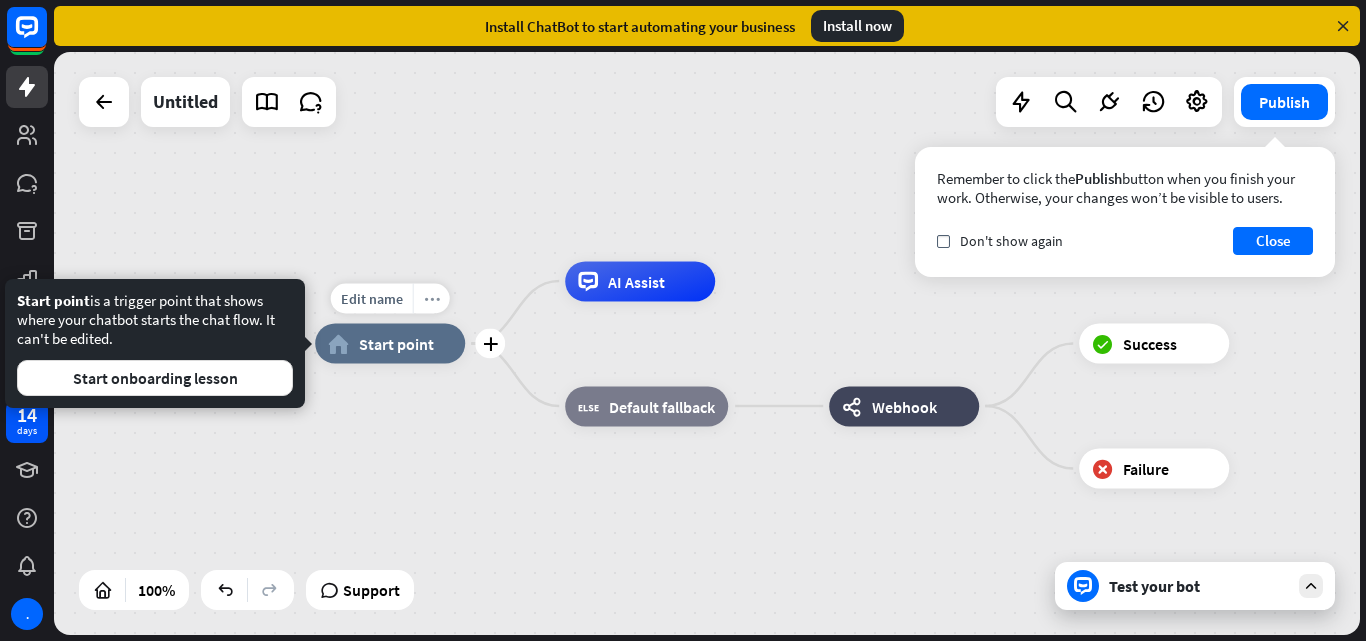 click on "more_horiz" at bounding box center [431, 299] 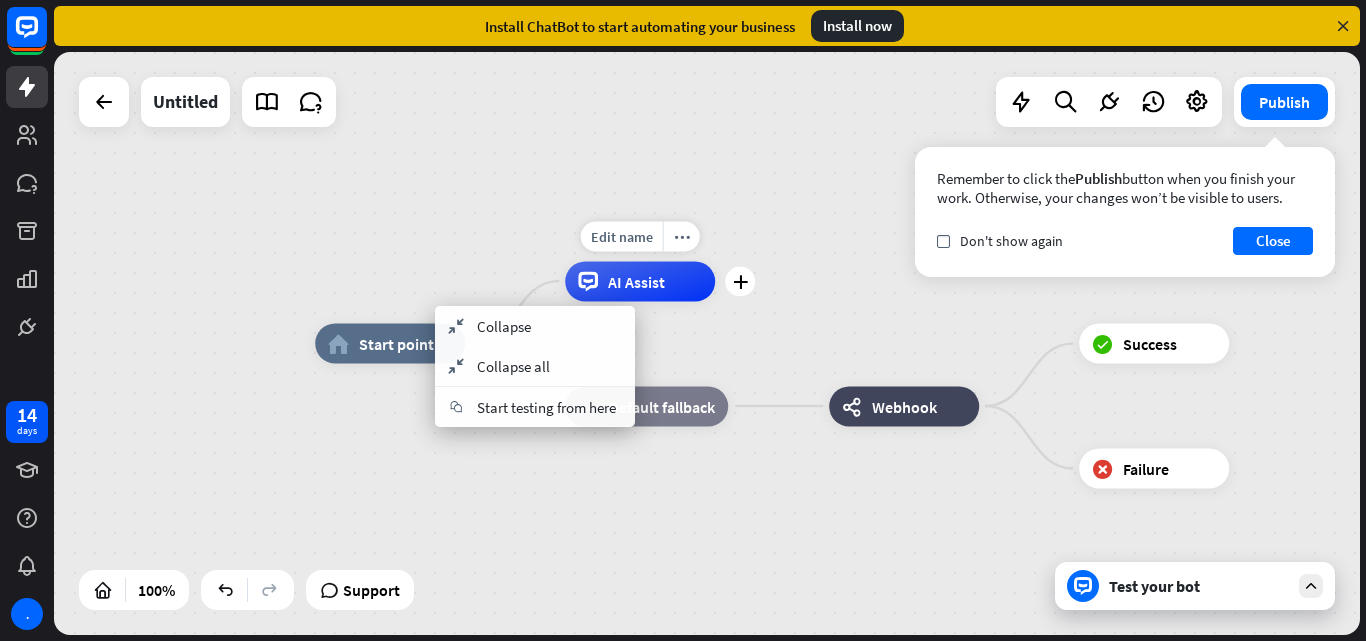 click on "AI Assist" at bounding box center (636, 281) 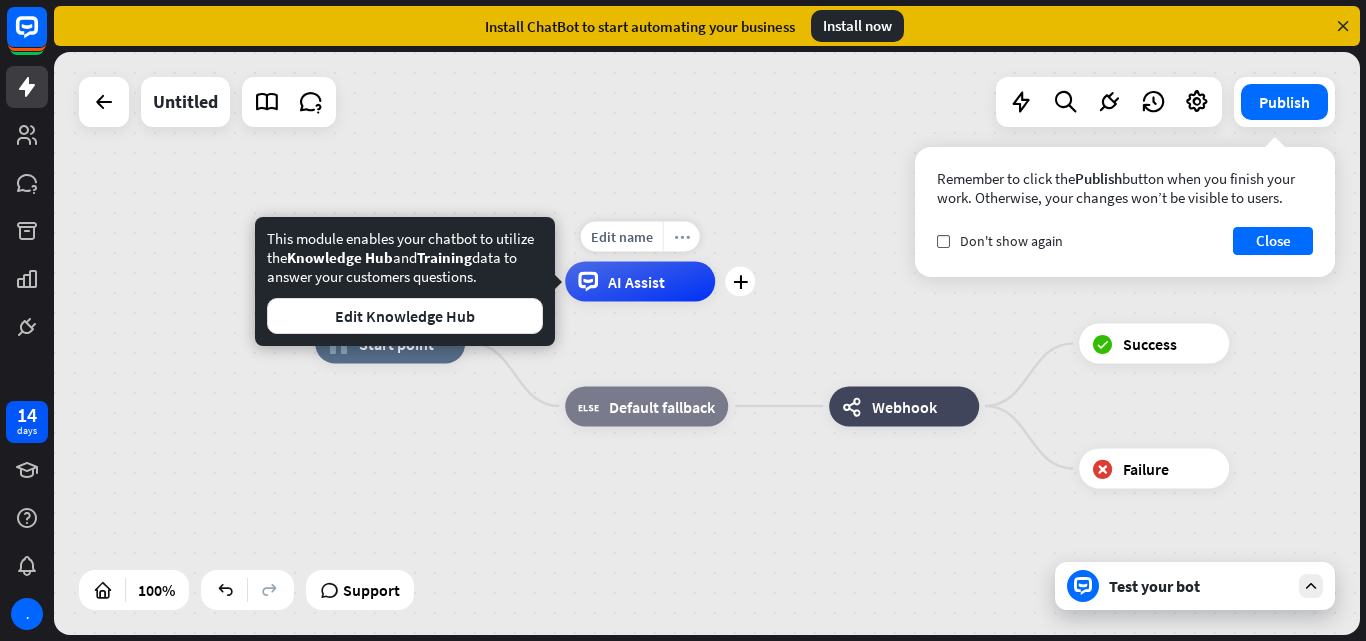 click on "more_horiz" at bounding box center [682, 236] 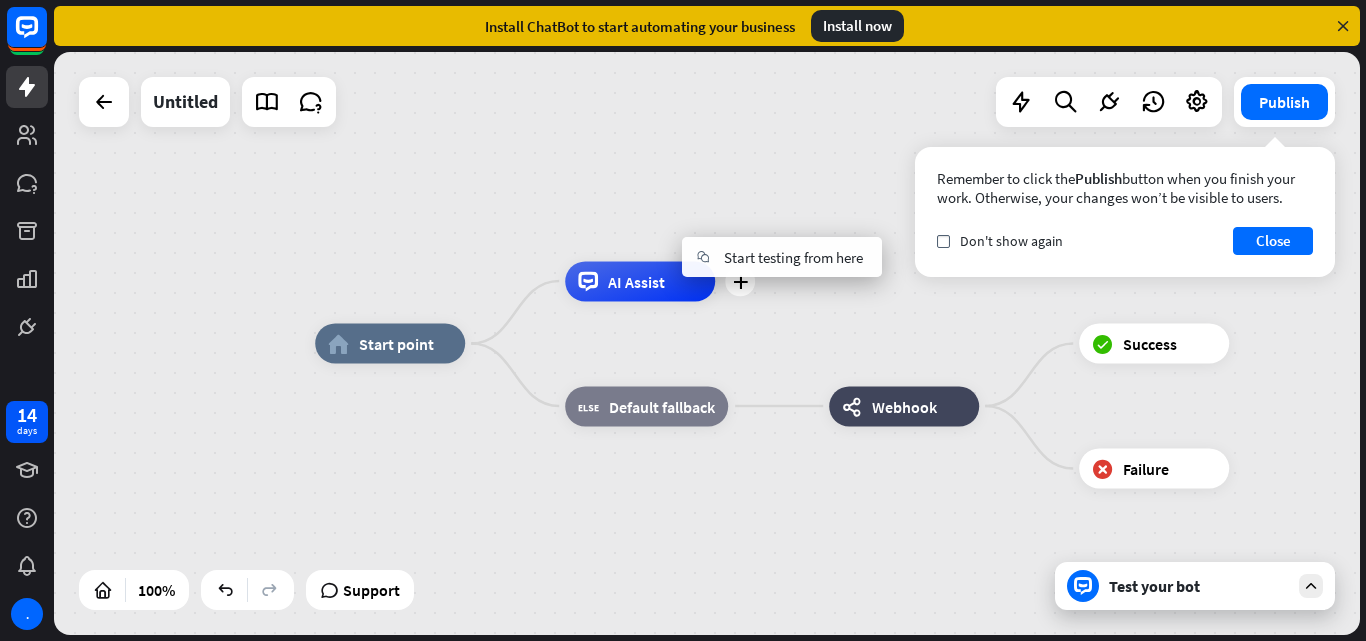 click on "AI Assist" at bounding box center [636, 281] 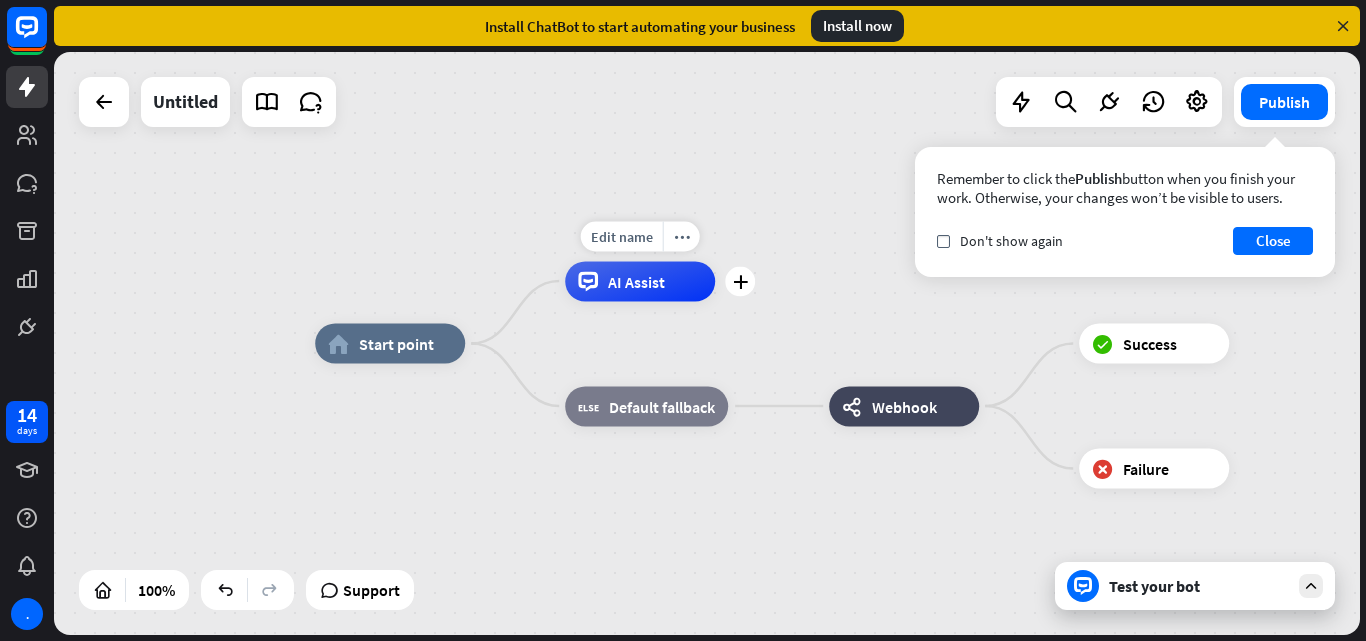 click on "AI Assist" at bounding box center [636, 281] 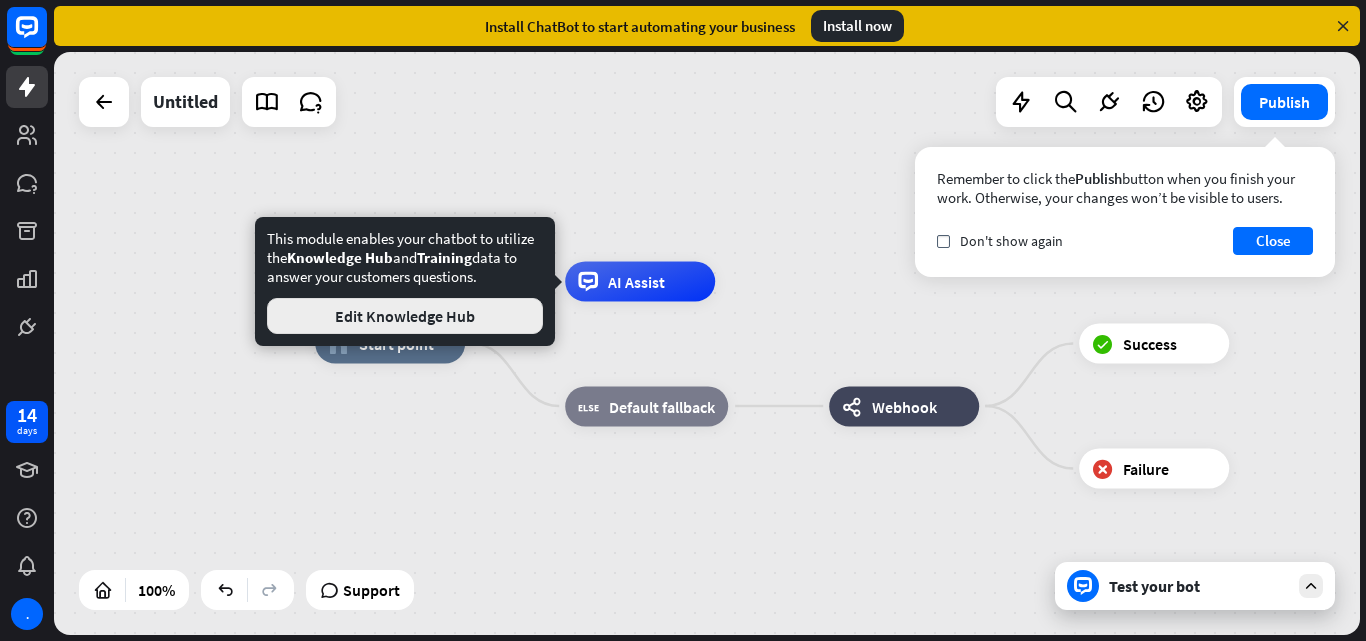 click on "Edit Knowledge Hub" at bounding box center (405, 316) 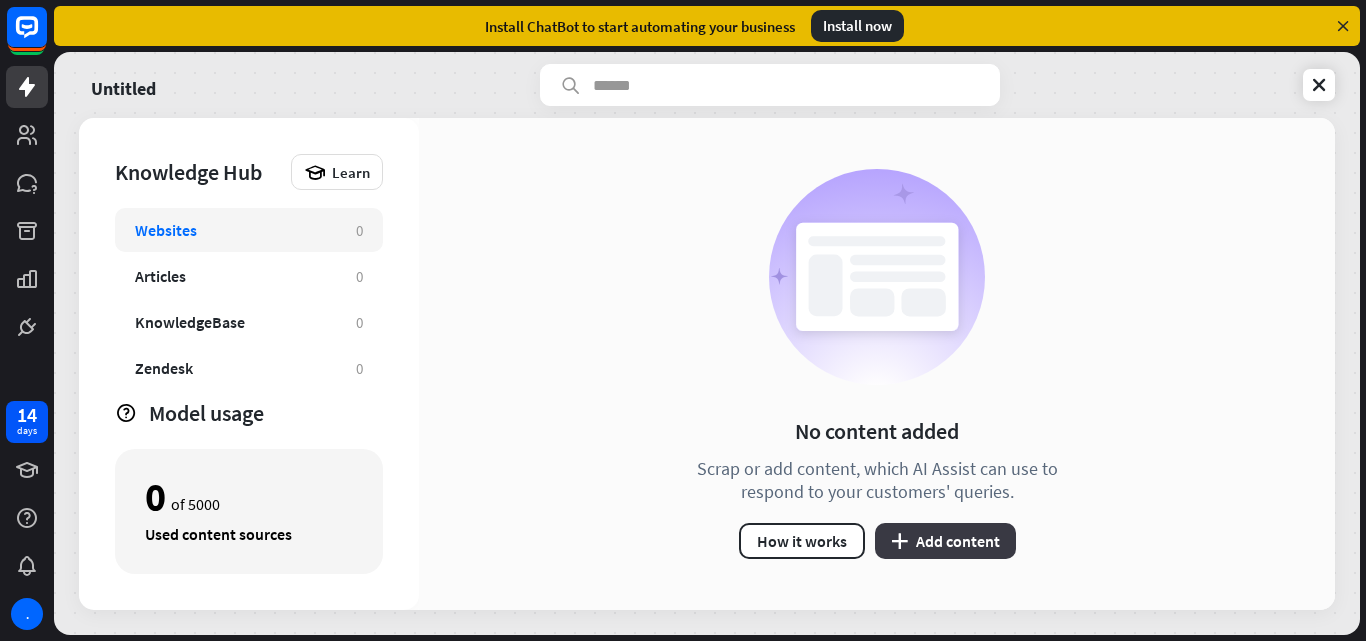click on "plus
Add content" at bounding box center [945, 541] 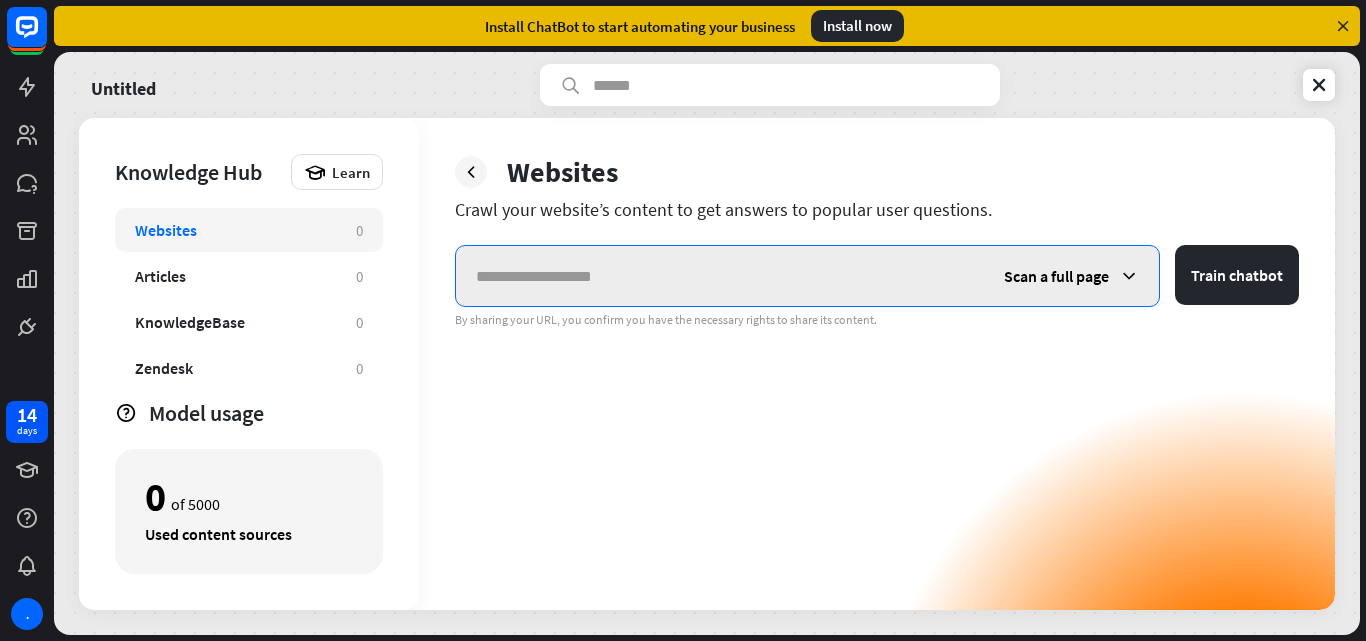 paste on "**********" 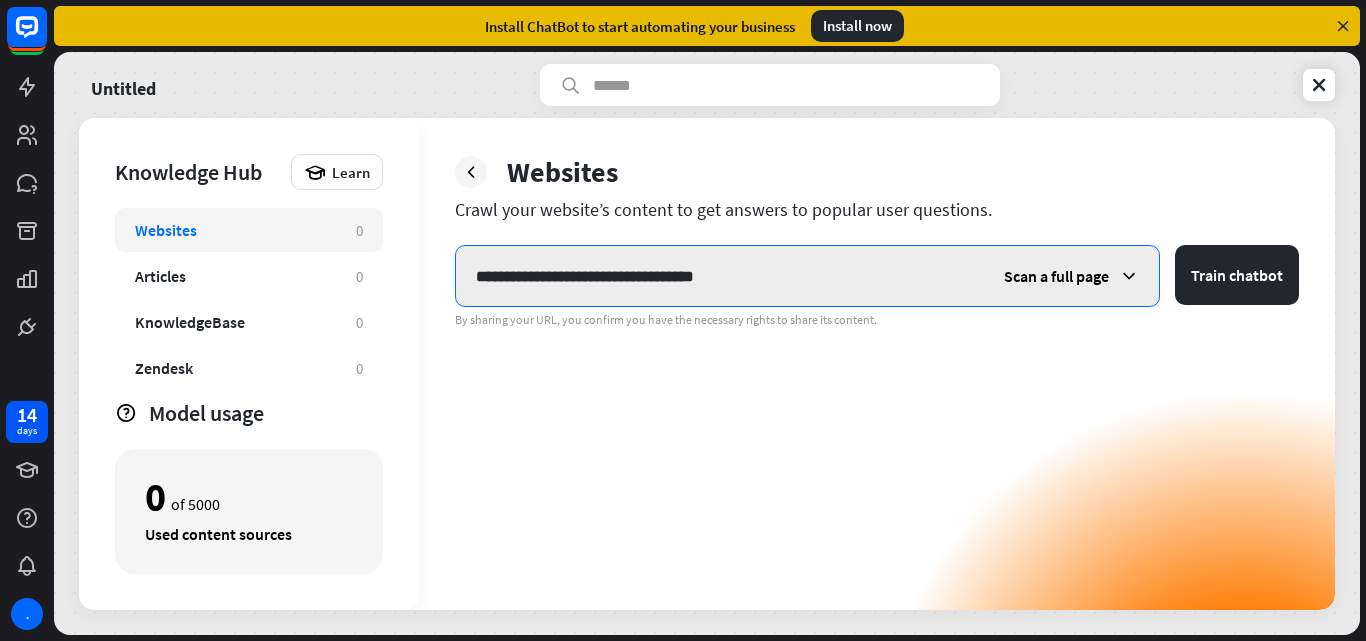 type on "**********" 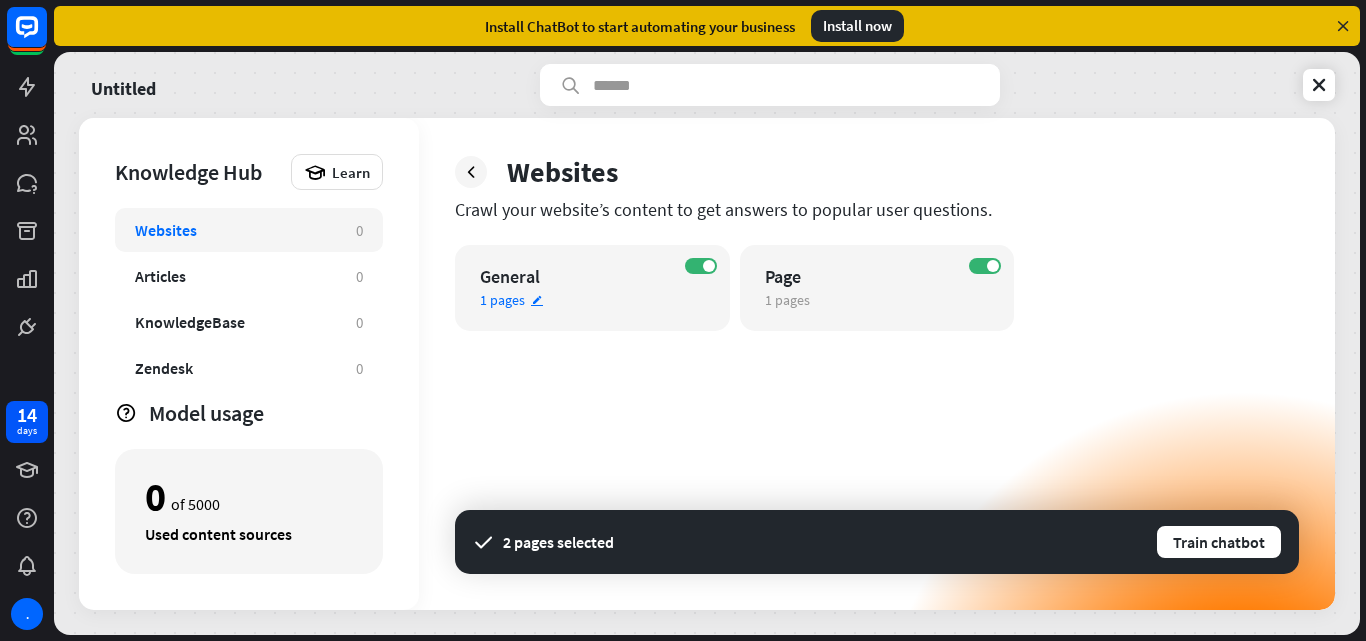 click on "1 pages   edit" at bounding box center [575, 300] 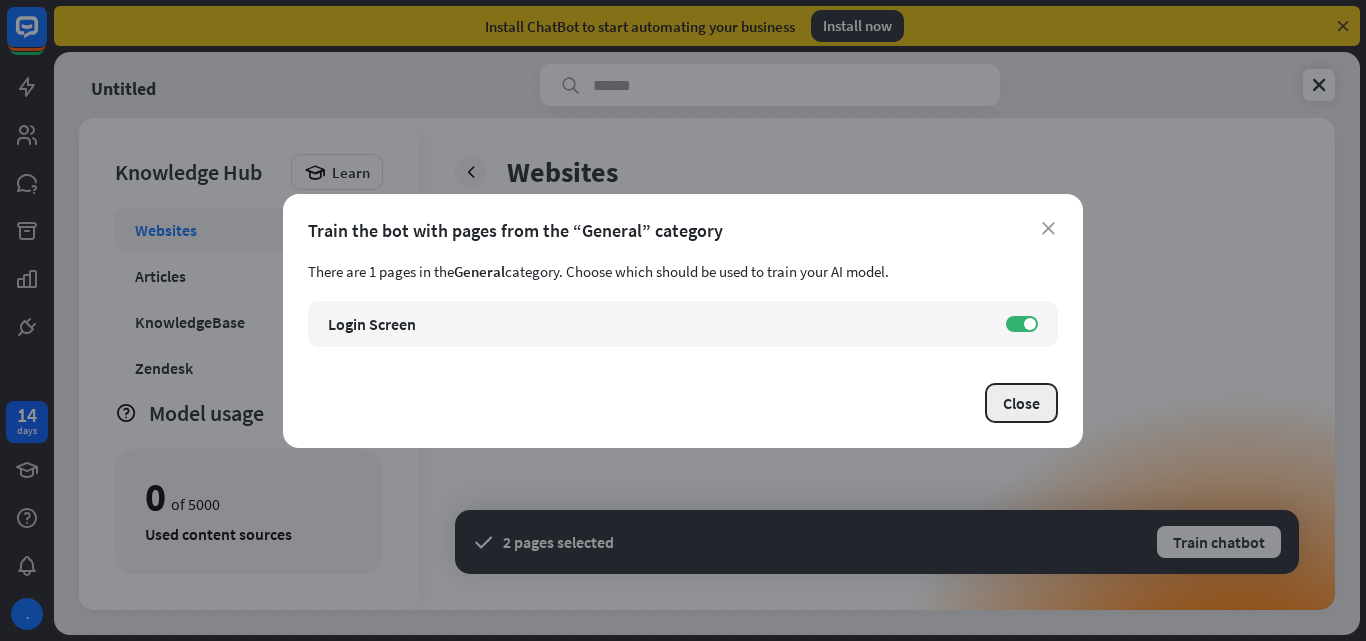 click on "Close" at bounding box center [1021, 403] 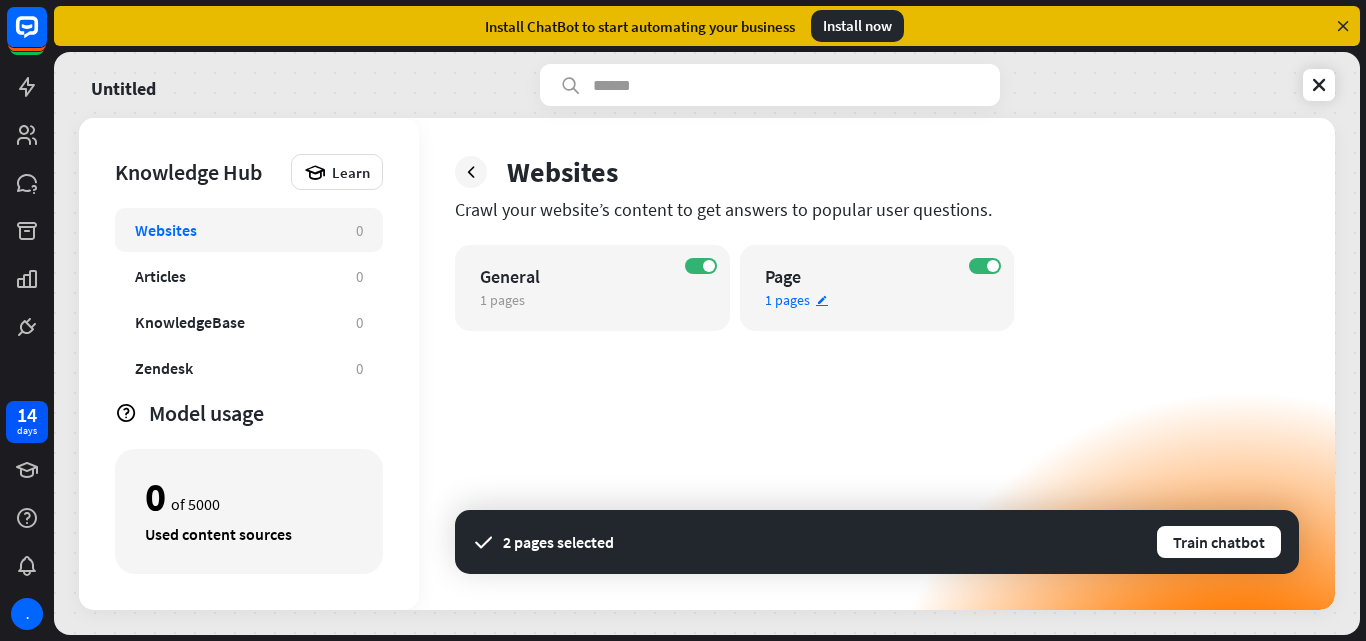 click on "Page" at bounding box center [860, 276] 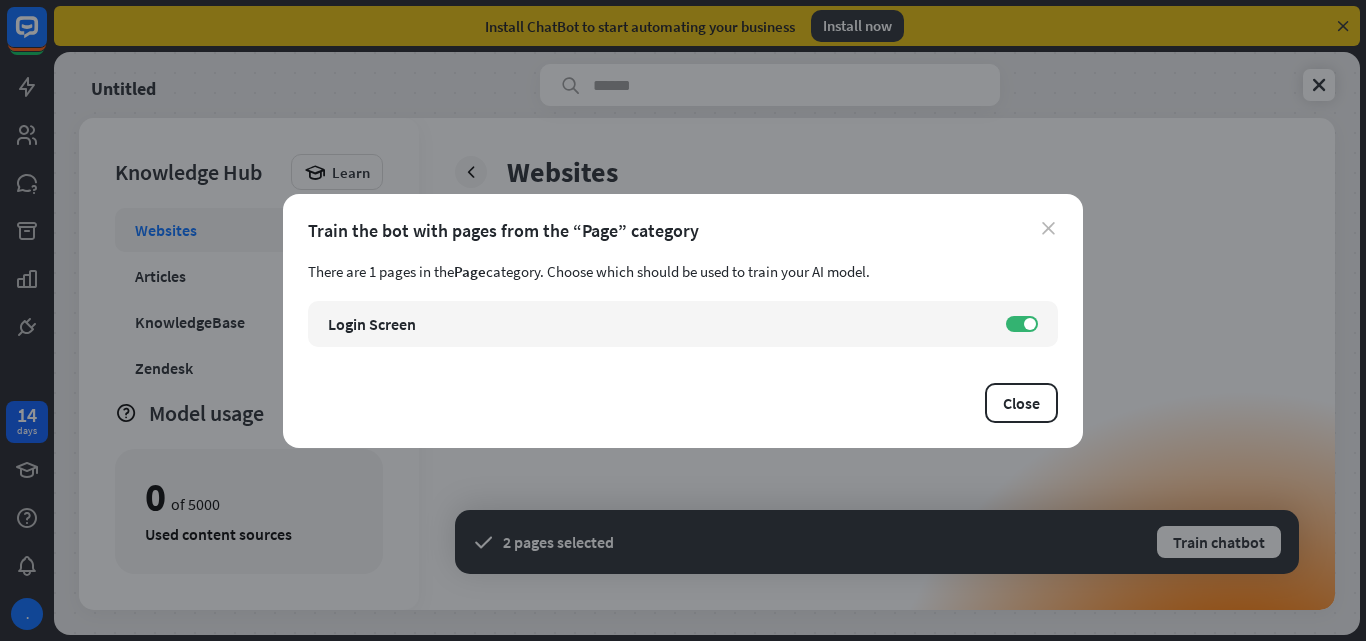 click on "close" at bounding box center [1048, 228] 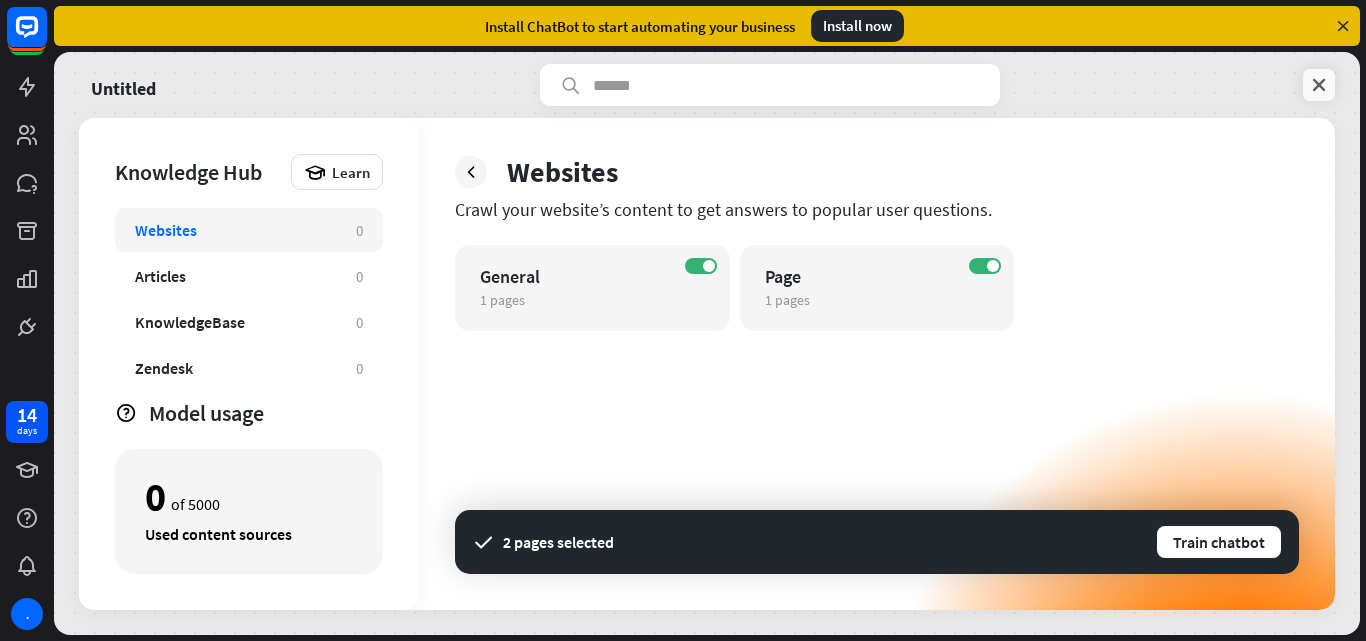 click at bounding box center [1319, 85] 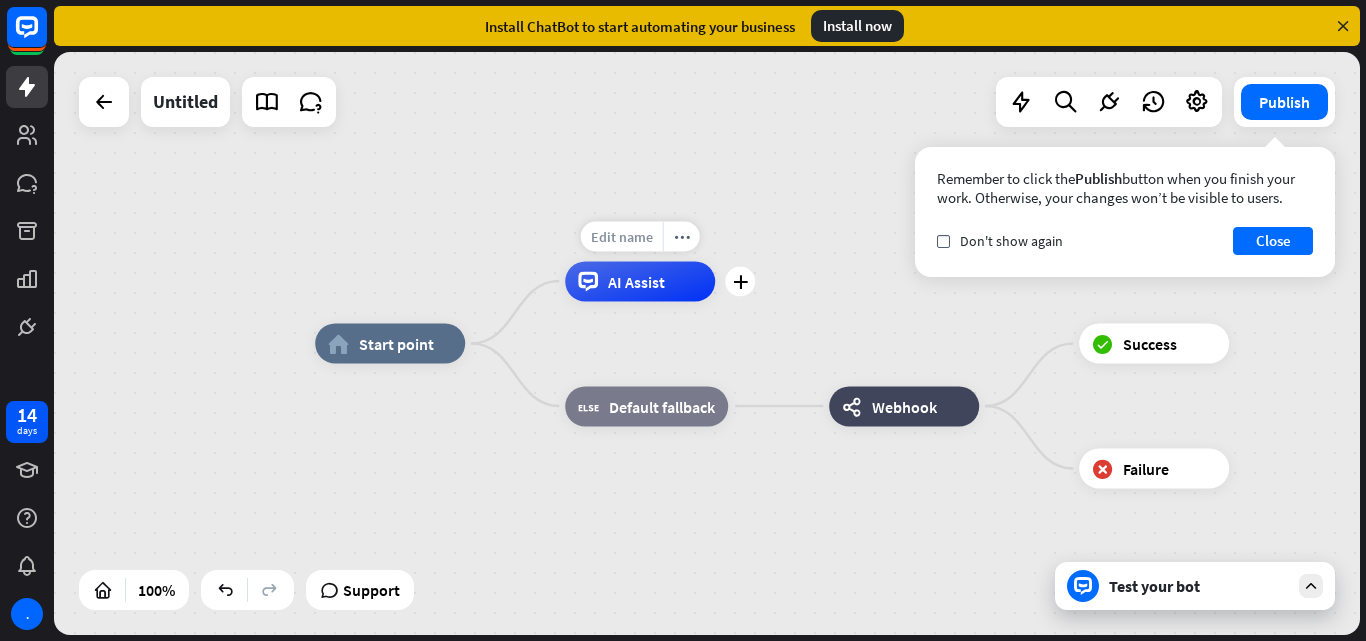 click on "Edit name" at bounding box center (622, 236) 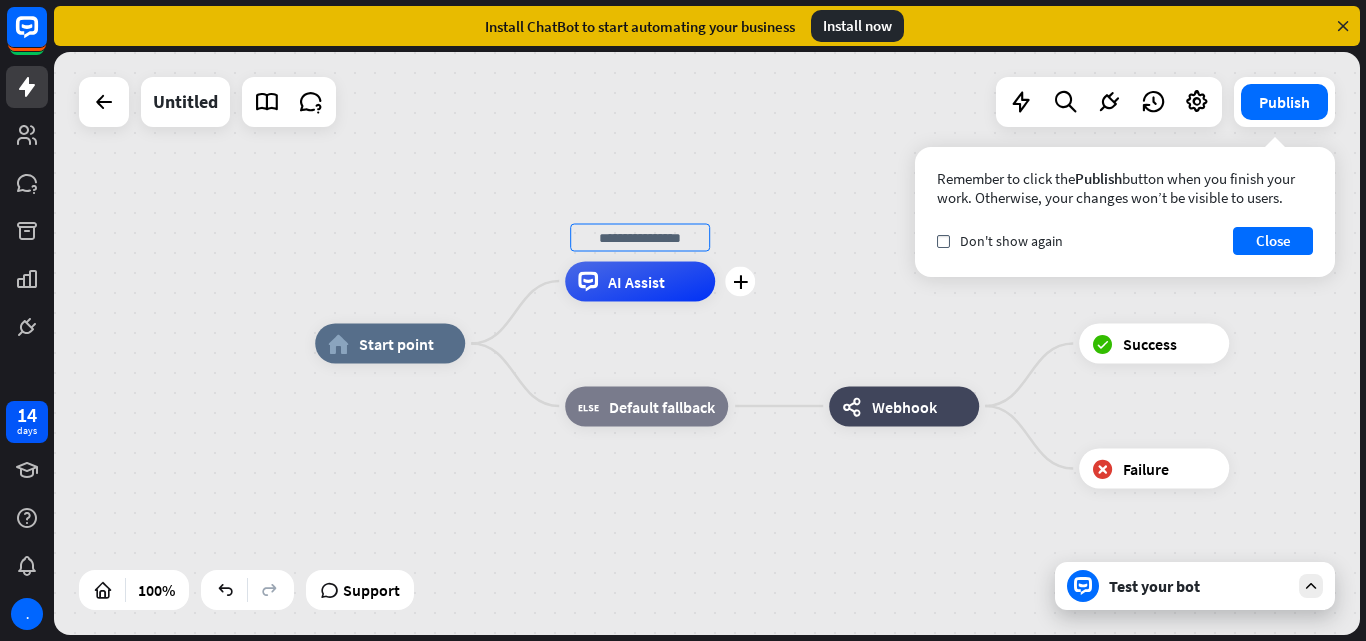 click at bounding box center (640, 237) 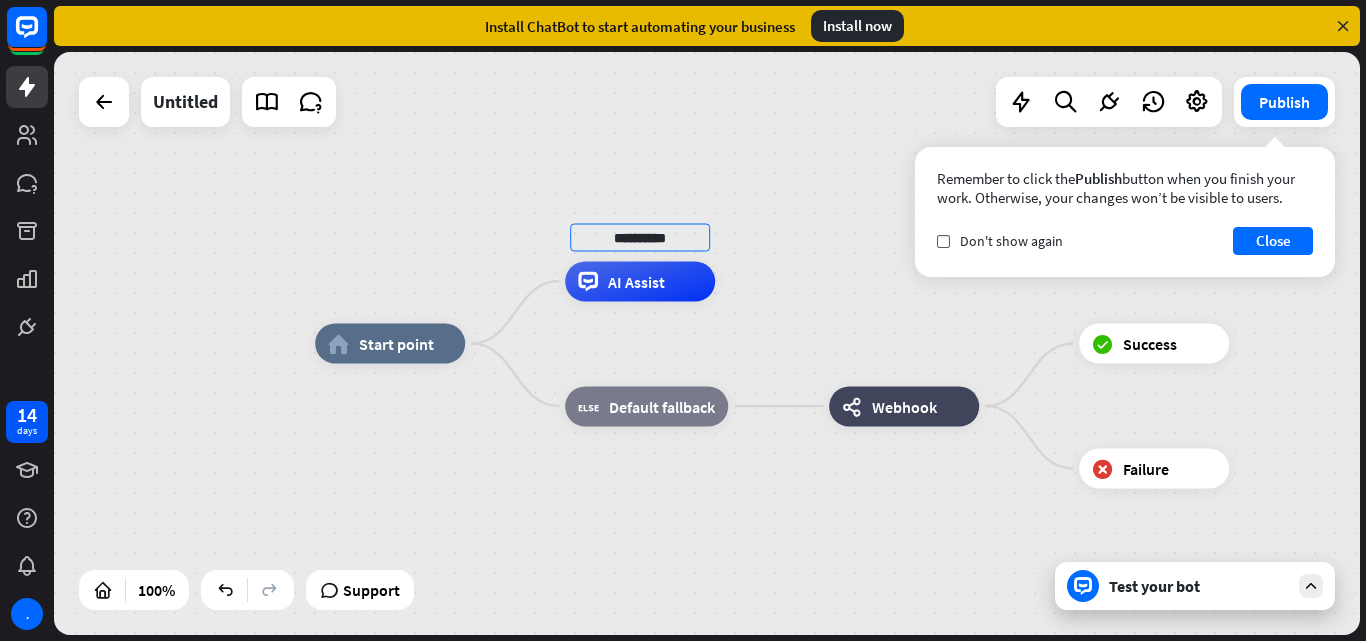 type on "*********" 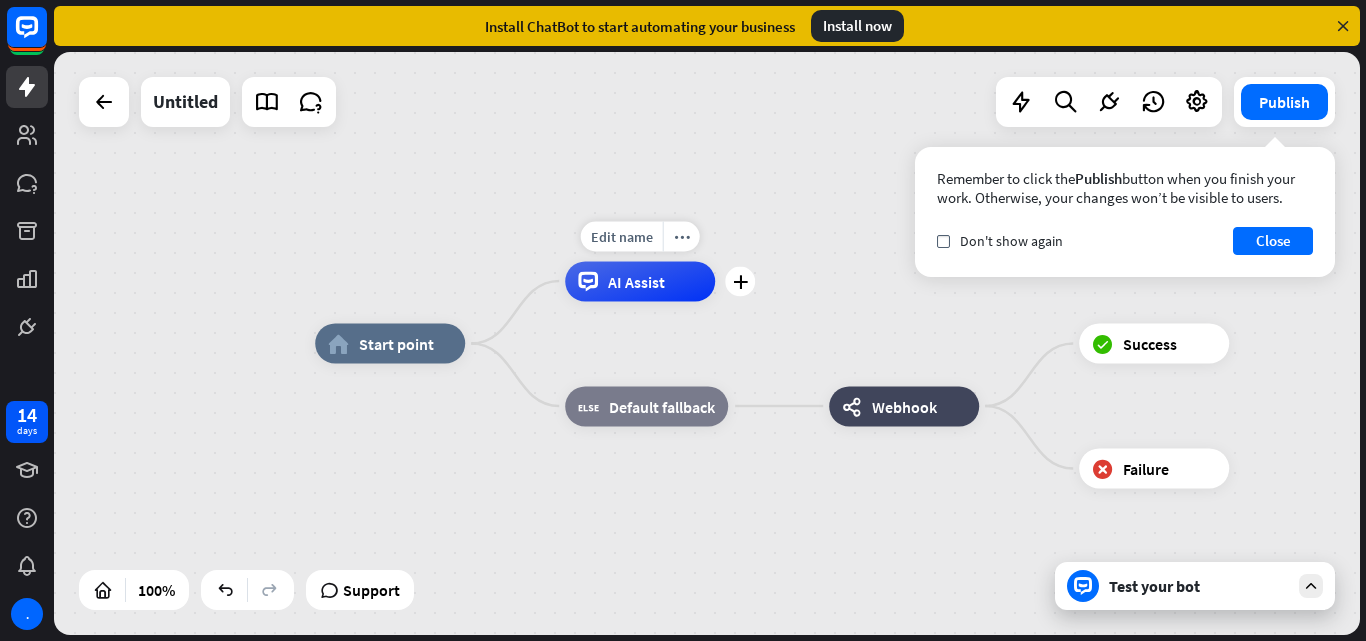 click on "AI Assist" at bounding box center (636, 281) 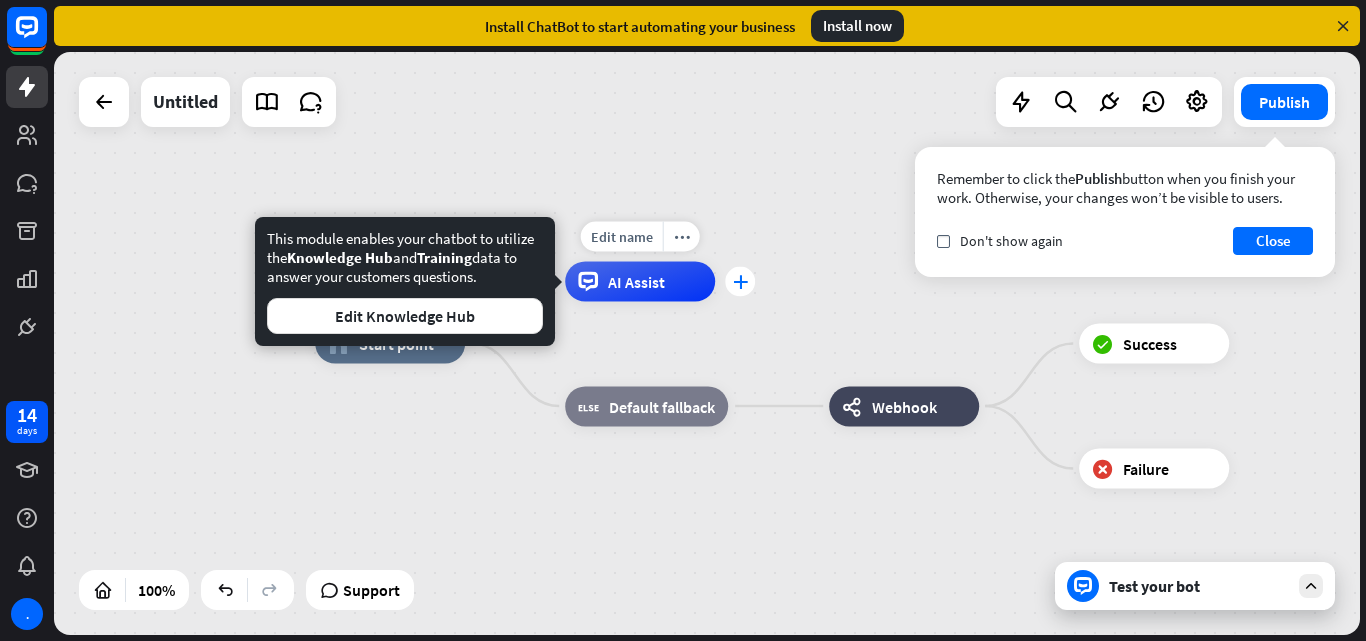 click on "plus" at bounding box center (740, 281) 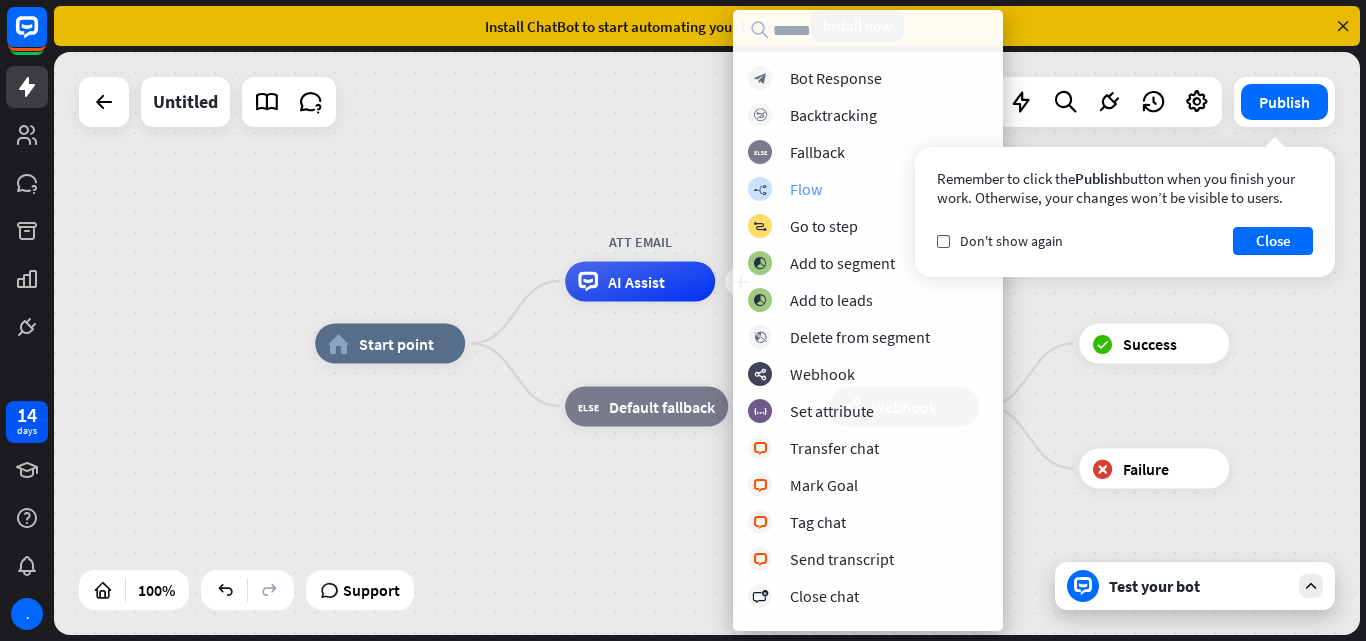 click on "Flow" at bounding box center [806, 189] 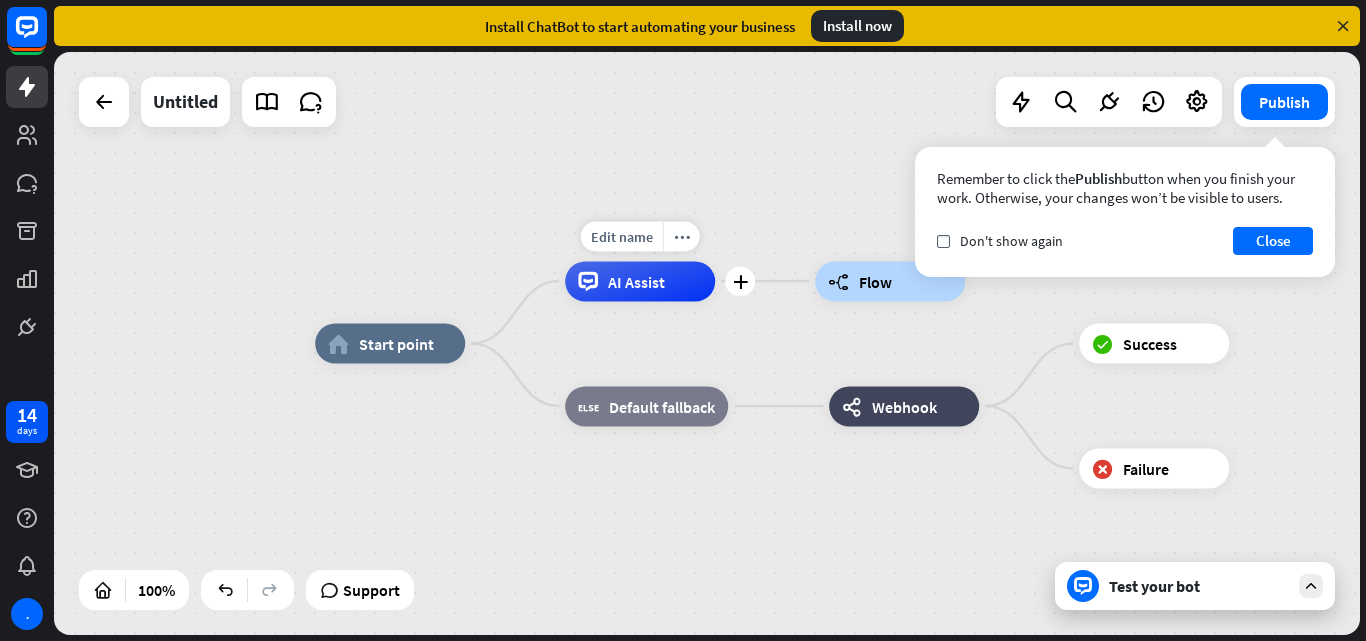 click on "AI Assist" at bounding box center (640, 281) 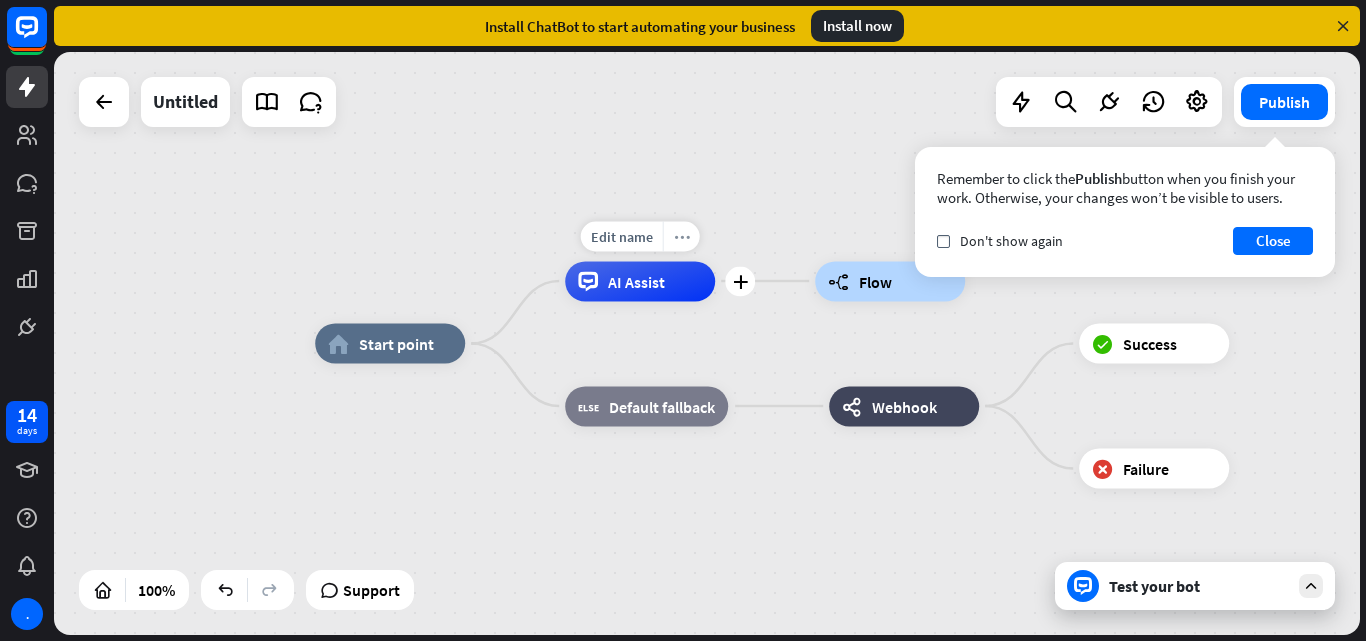 click on "more_horiz" at bounding box center (682, 236) 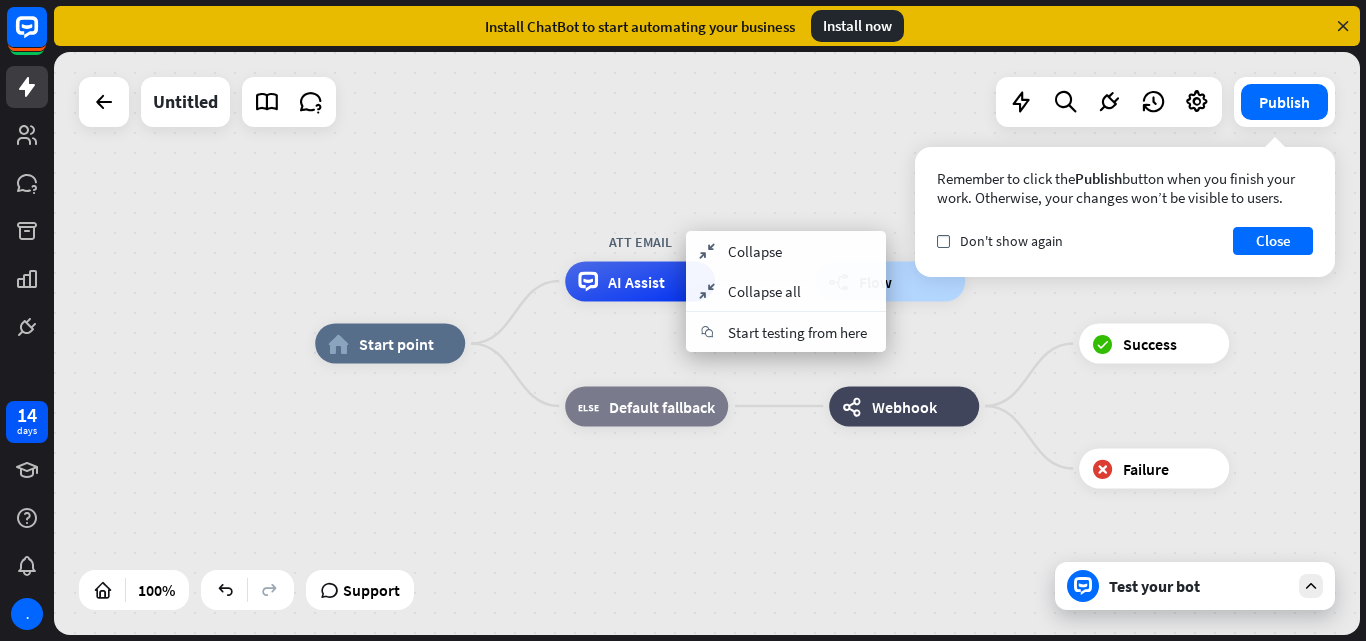 click on "home_2   Start point                 ATT EMAIL     AI Assist                   builder_tree   Flow                   block_fallback   Default fallback                   webhooks   Webhook                   block_success   Success                   block_failure   Failure" at bounding box center (707, 343) 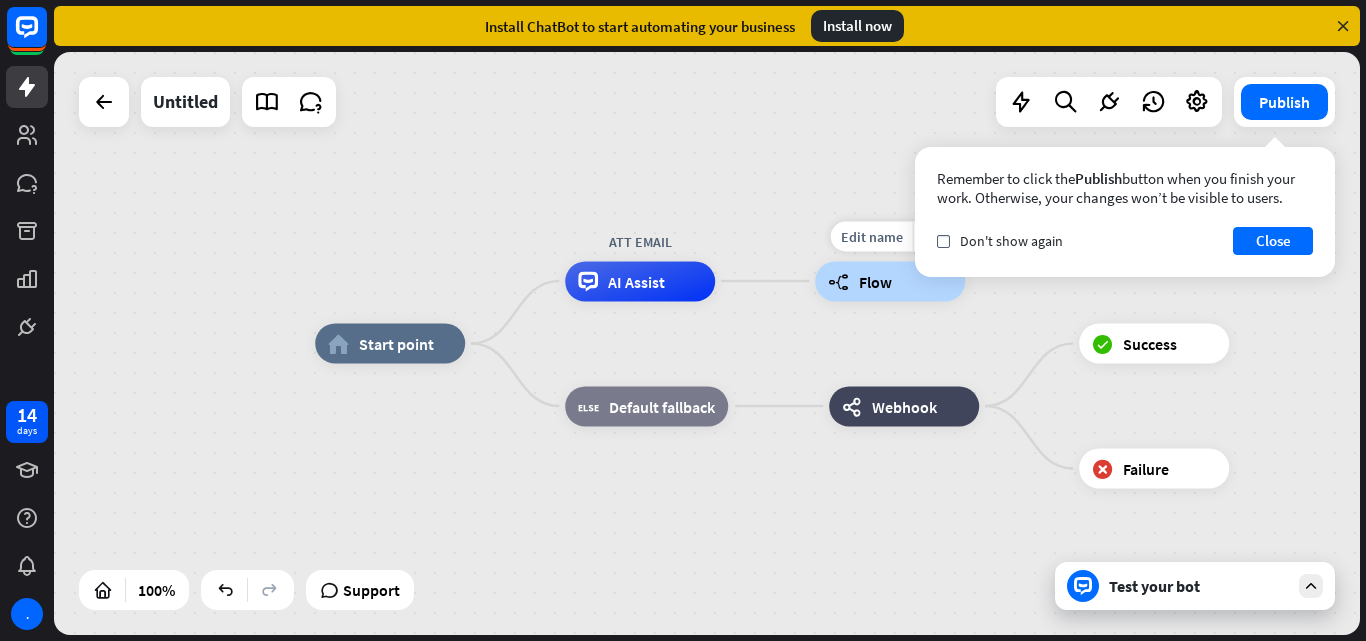 click on "builder_tree   Flow" at bounding box center (890, 281) 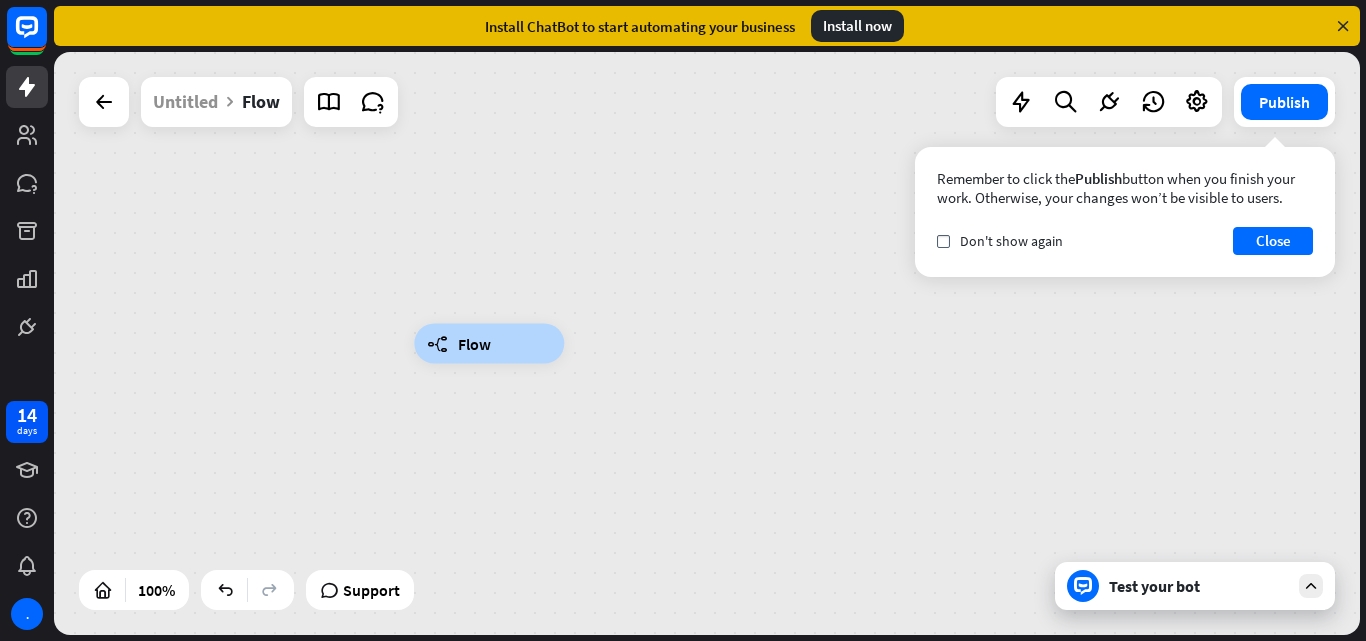 drag, startPoint x: 900, startPoint y: 300, endPoint x: 665, endPoint y: 328, distance: 236.6622 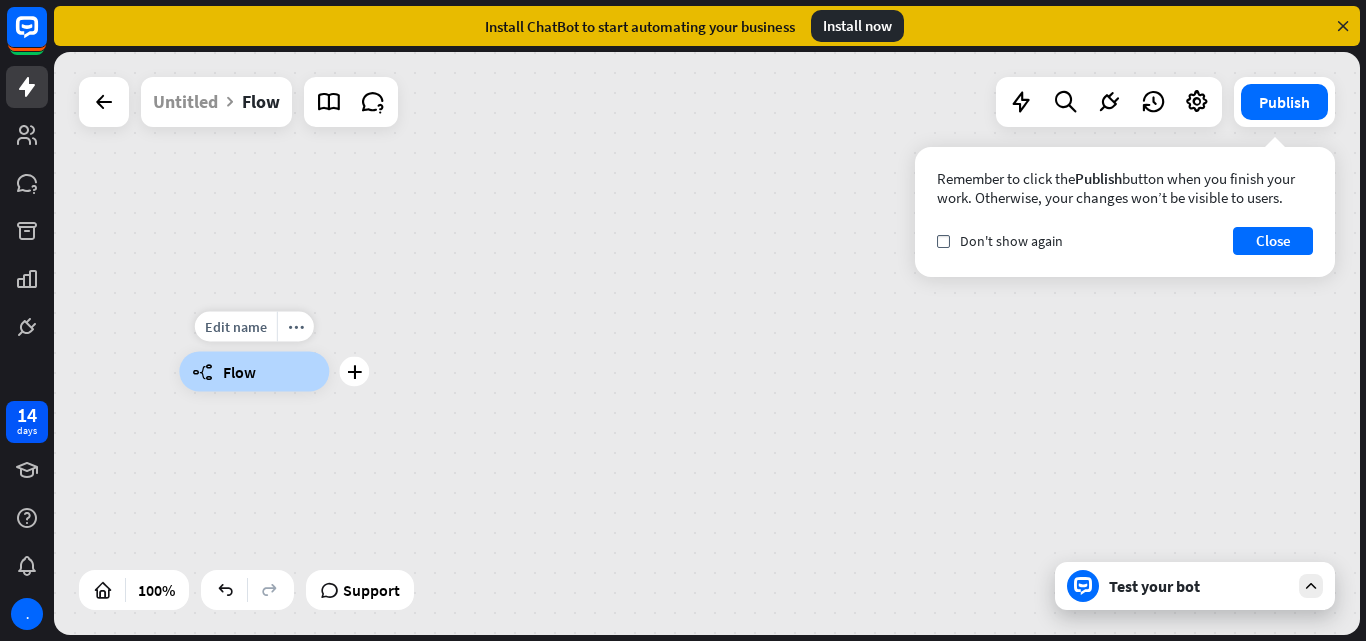 click on "builder_tree   Flow" at bounding box center [254, 372] 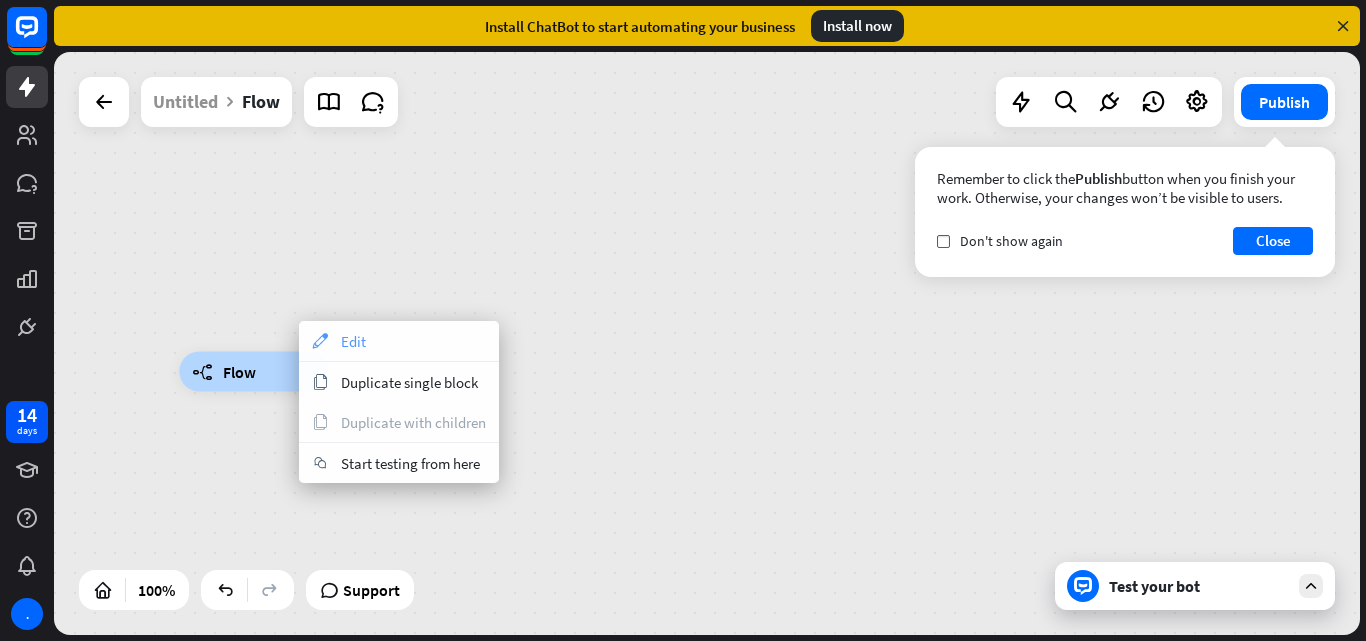 click on "appearance   Edit" at bounding box center (399, 341) 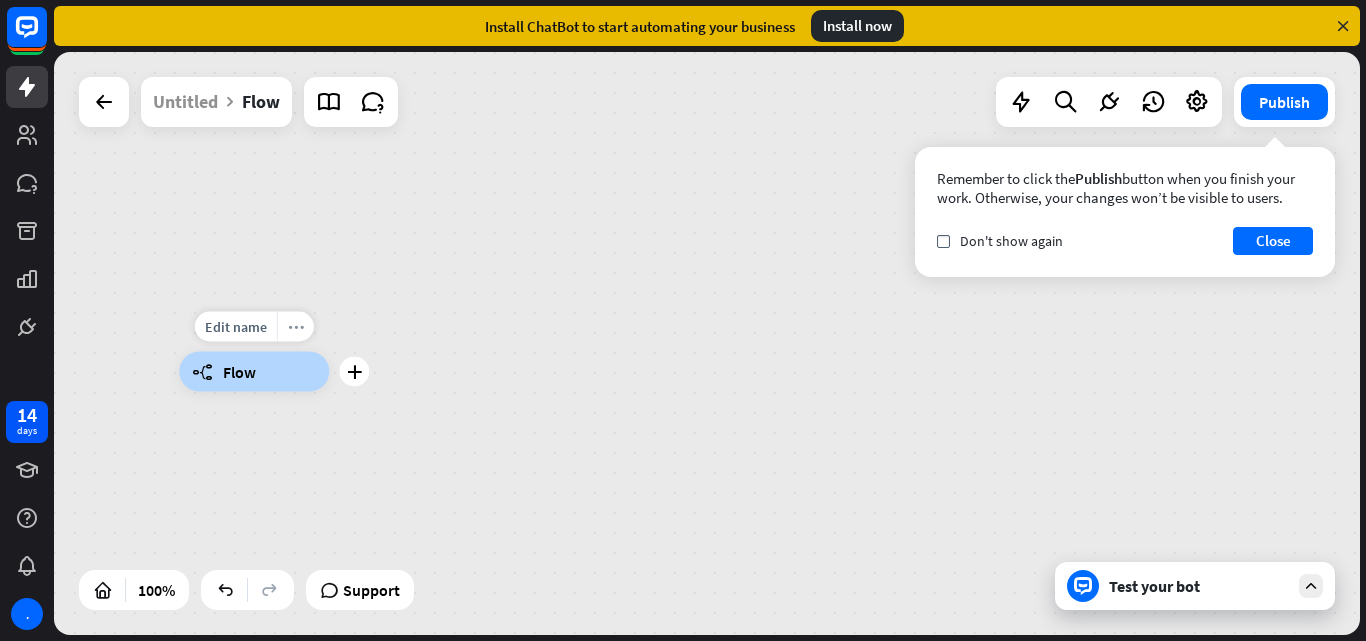 click on "more_horiz" at bounding box center [296, 326] 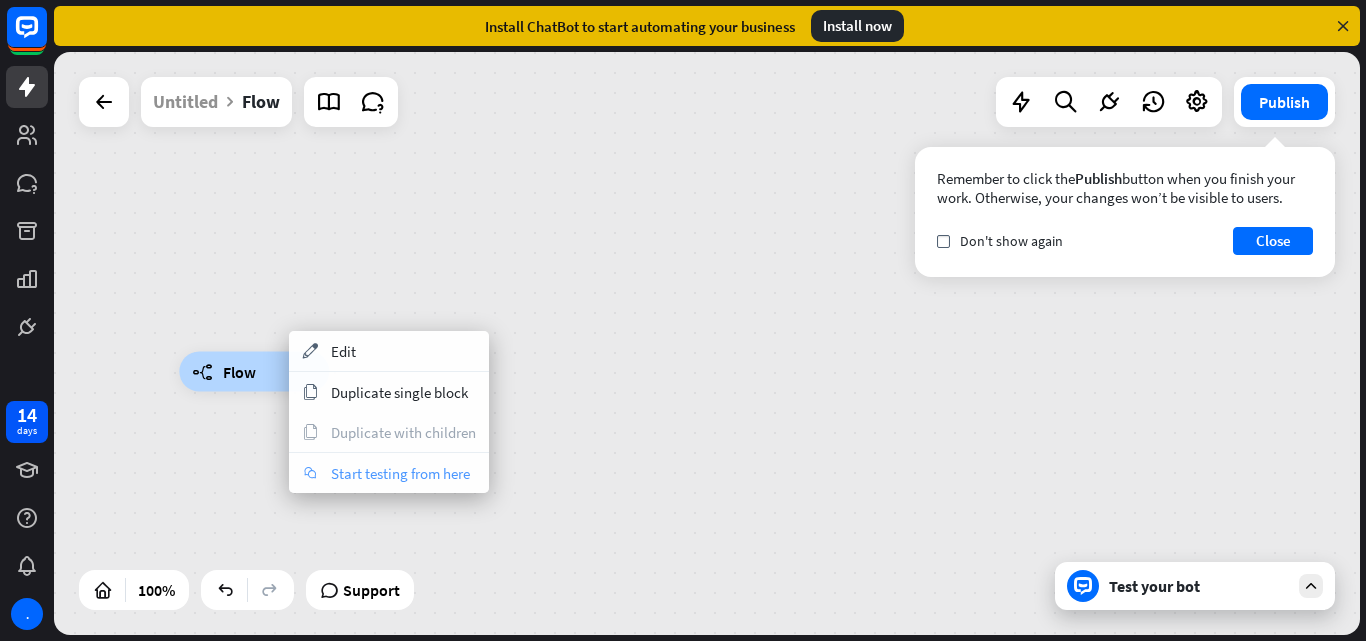 click on "Start testing from here" at bounding box center [400, 473] 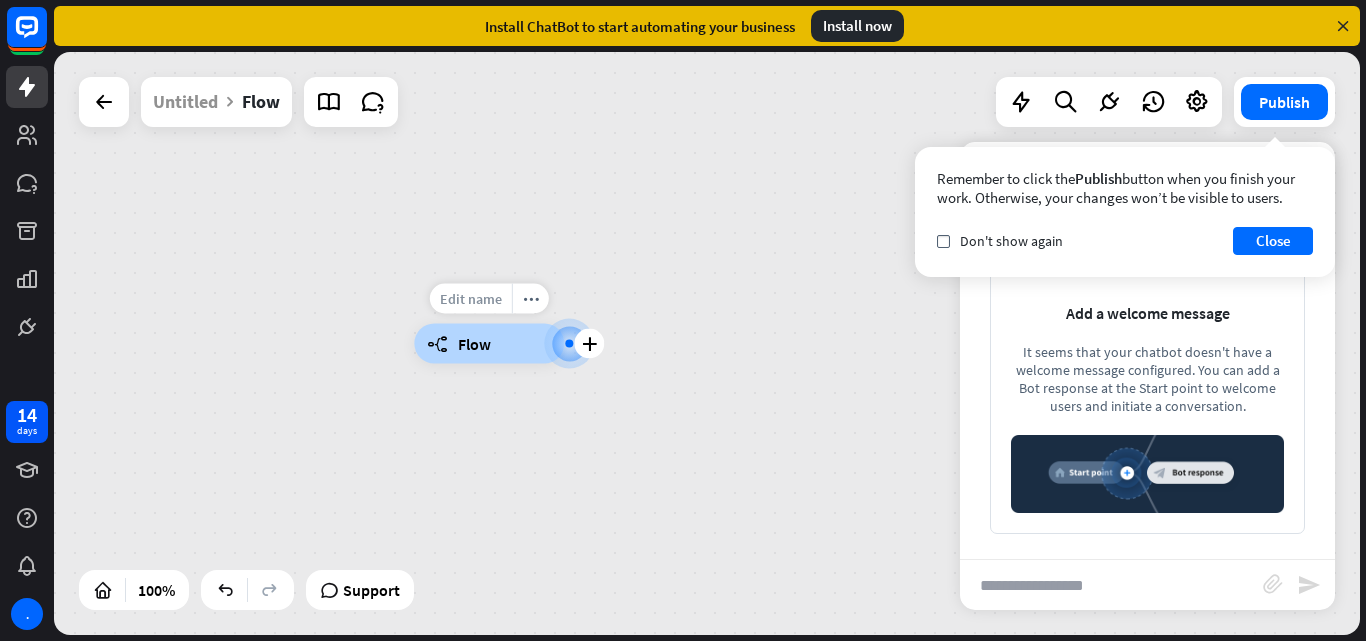 click on "Edit name" at bounding box center (471, 299) 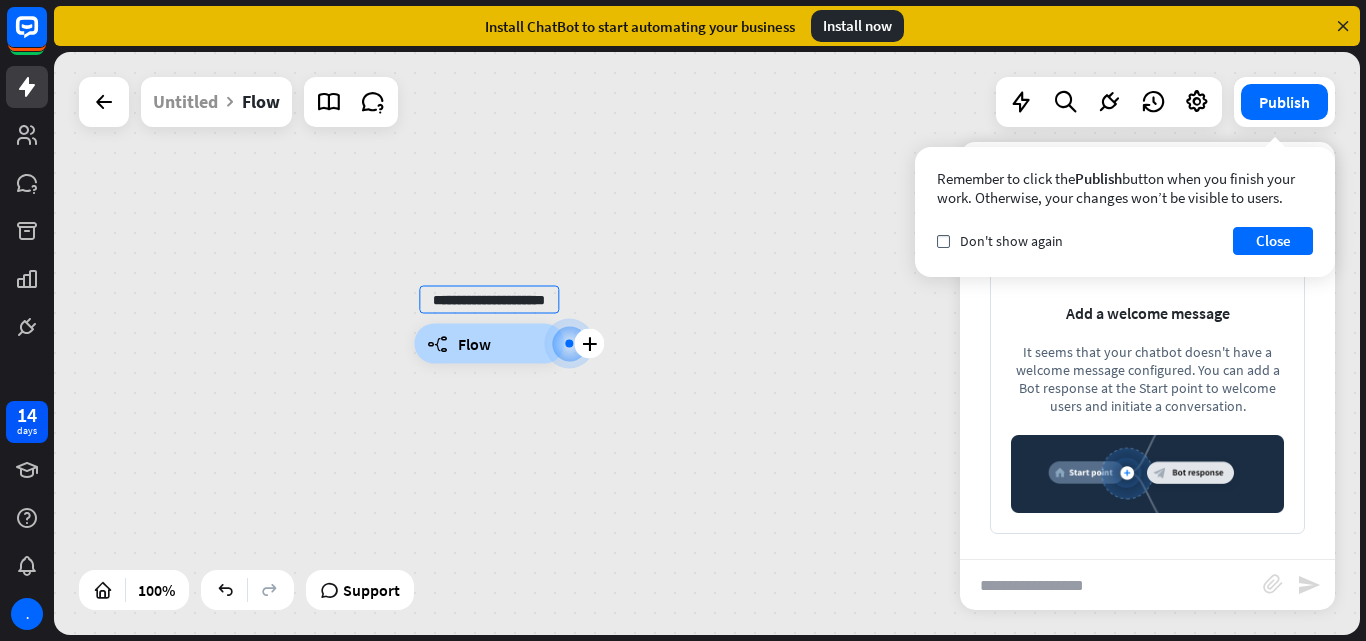 scroll, scrollTop: 0, scrollLeft: 16, axis: horizontal 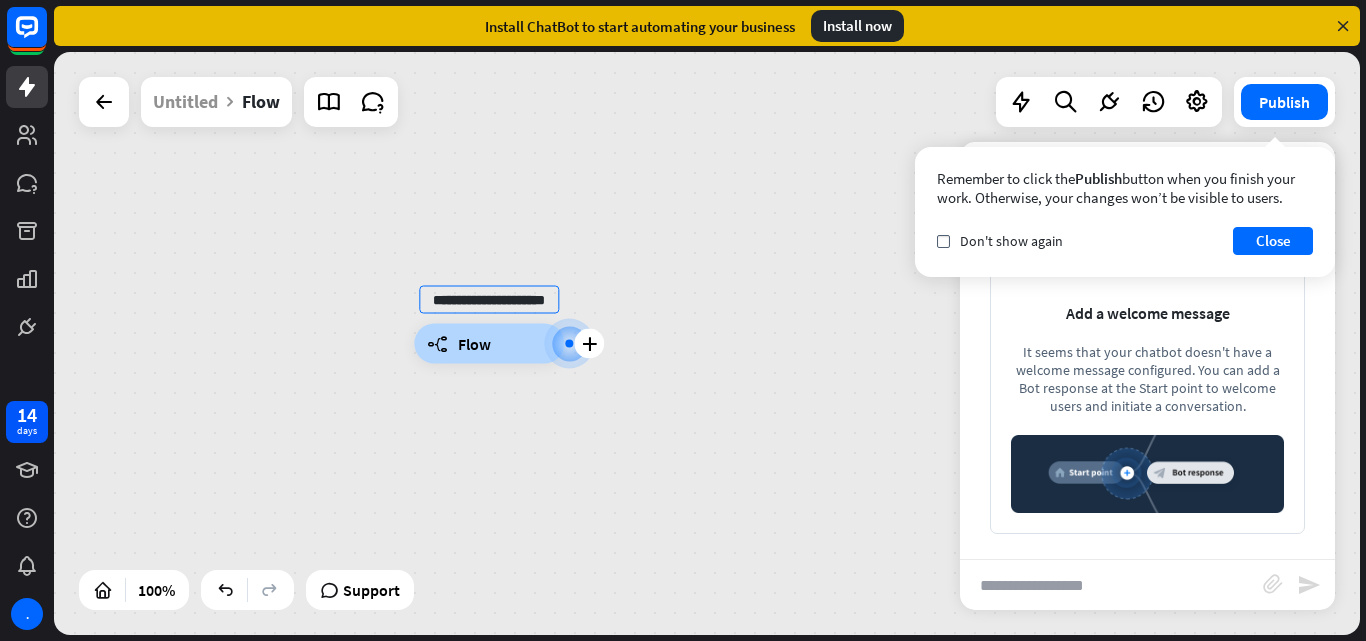 type on "**********" 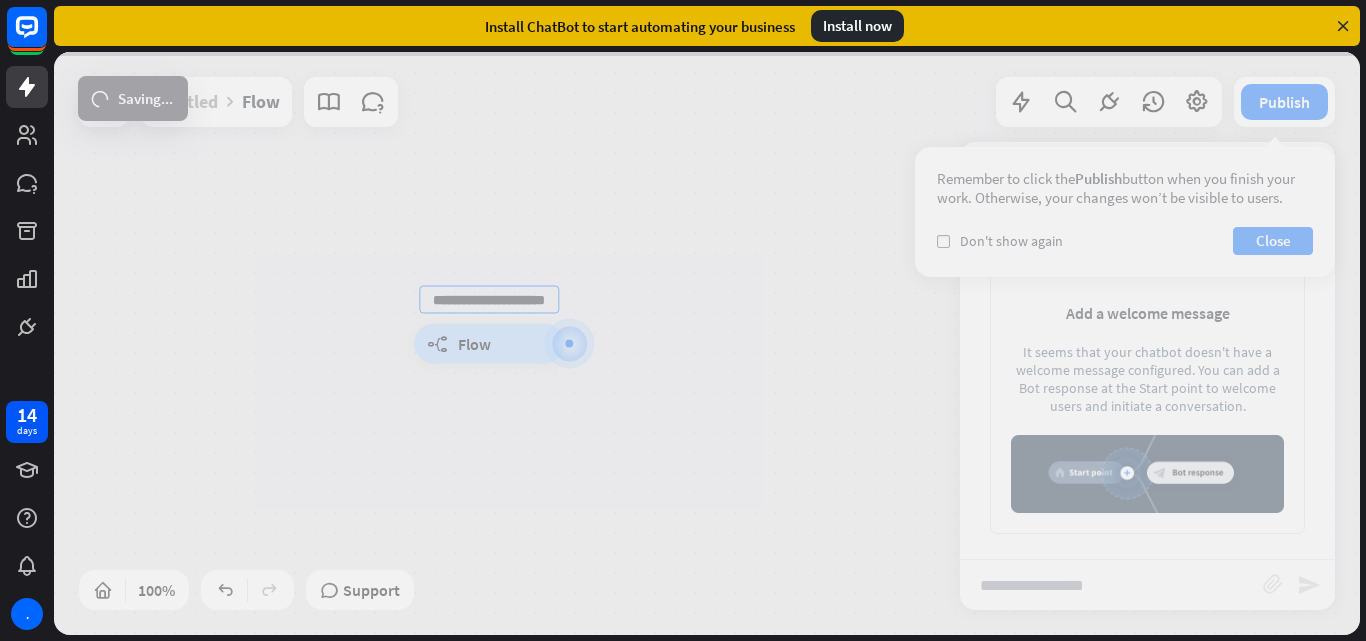 scroll, scrollTop: 0, scrollLeft: 0, axis: both 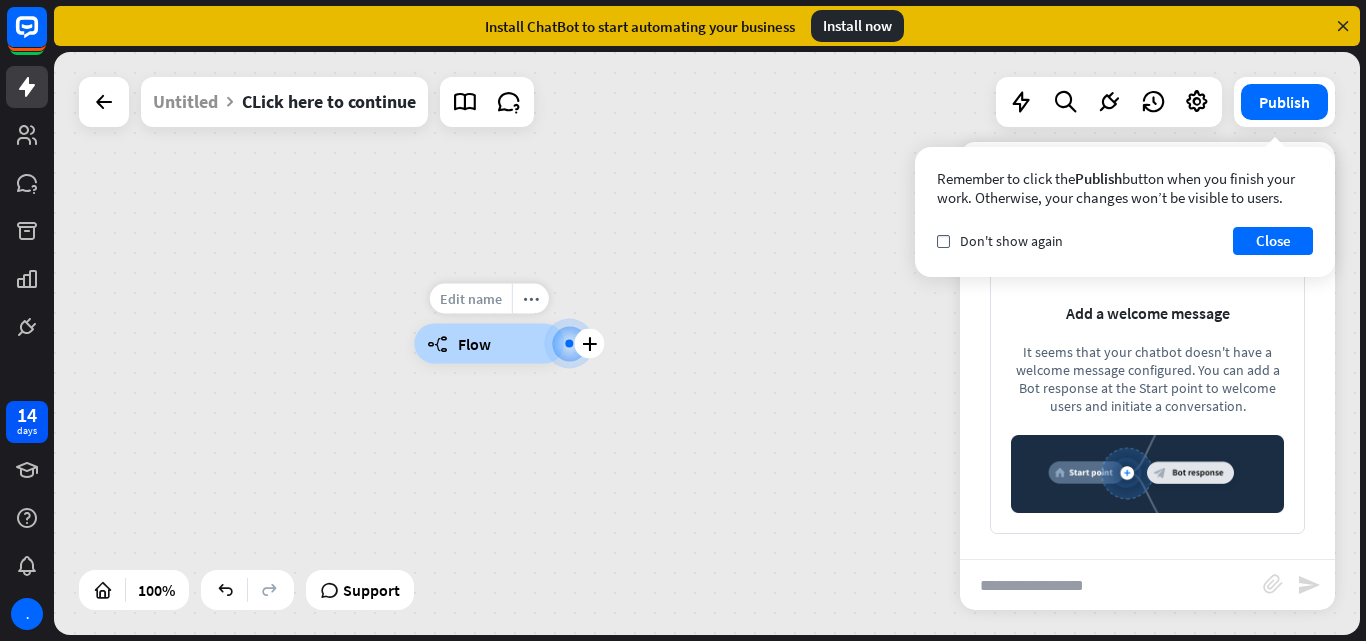 click on "Edit name" at bounding box center [471, 299] 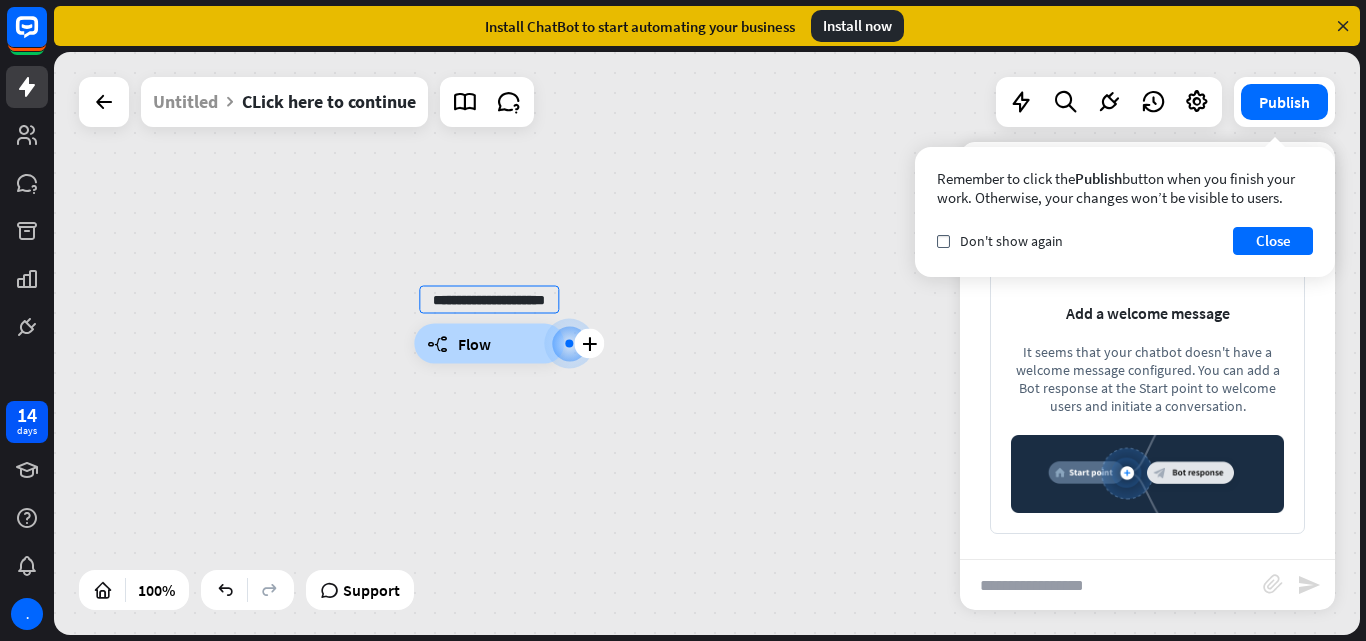 scroll, scrollTop: 0, scrollLeft: 16, axis: horizontal 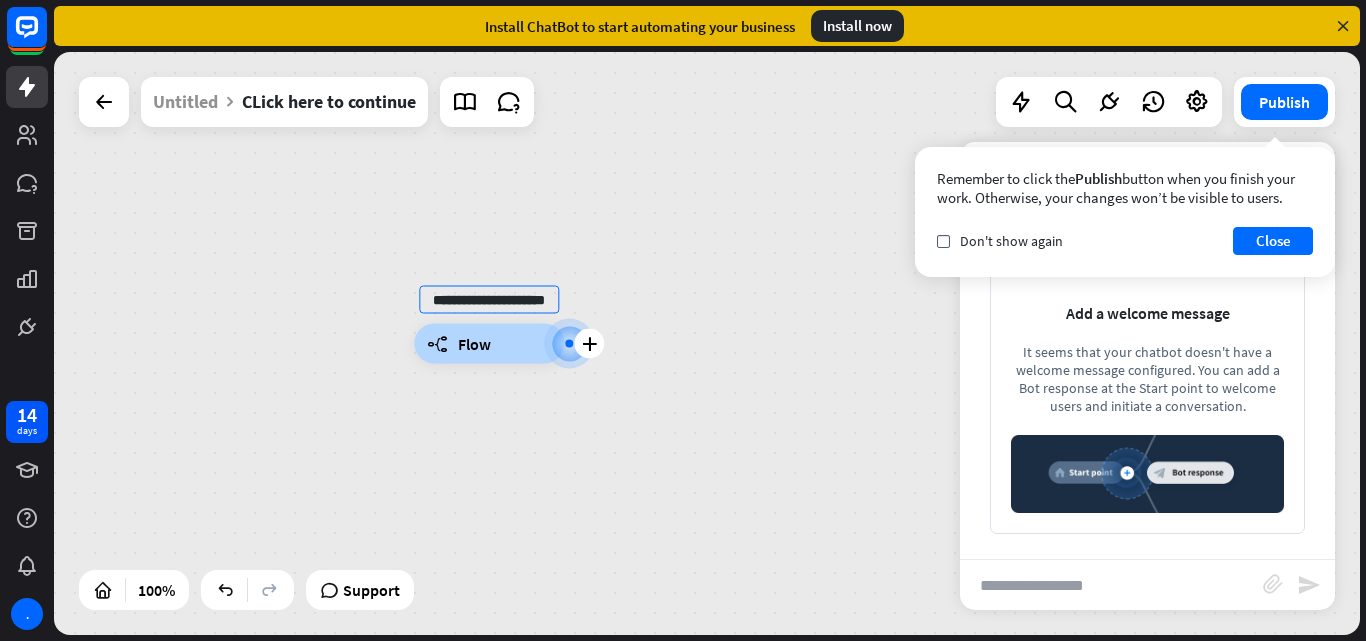click on "builder_tree   Flow" at bounding box center (489, 344) 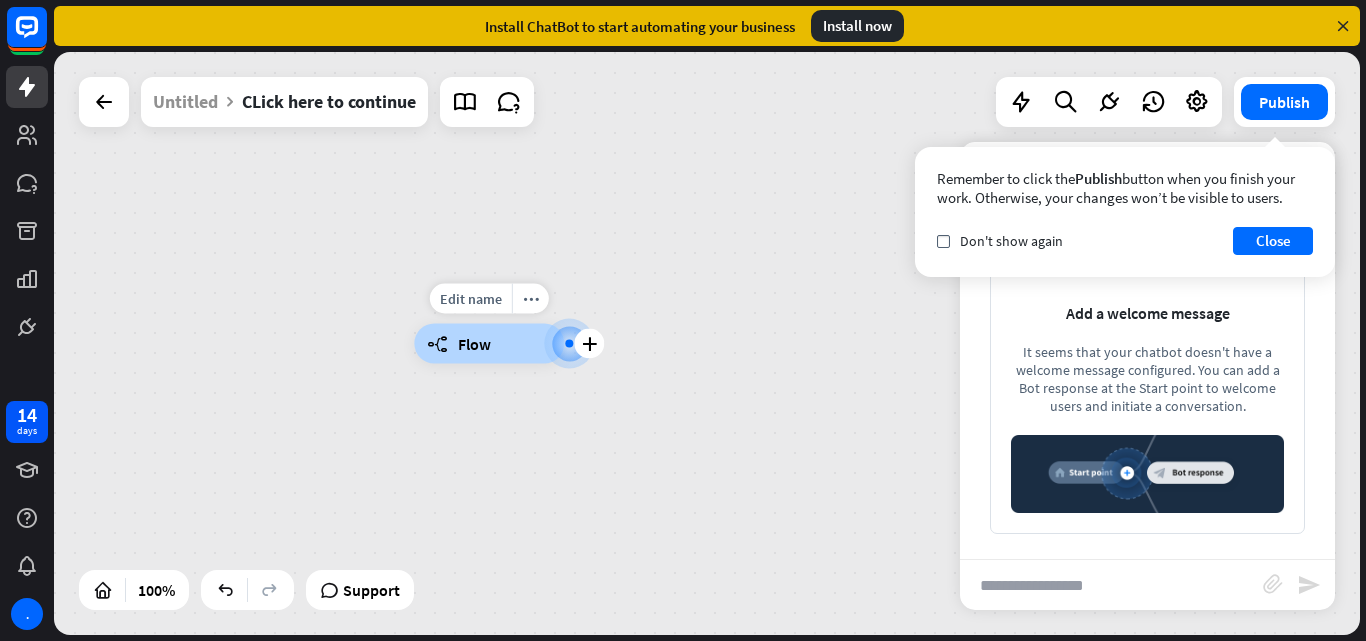 scroll, scrollTop: 0, scrollLeft: 0, axis: both 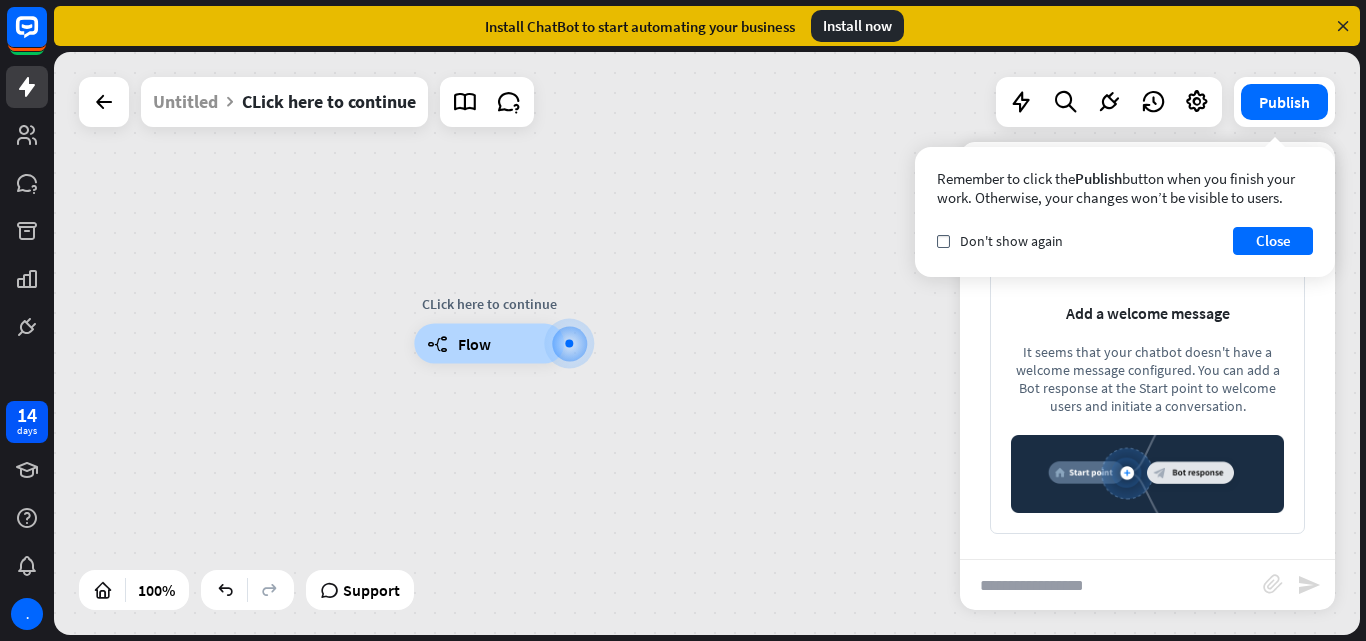 click on "CLick here to continue" at bounding box center (489, 304) 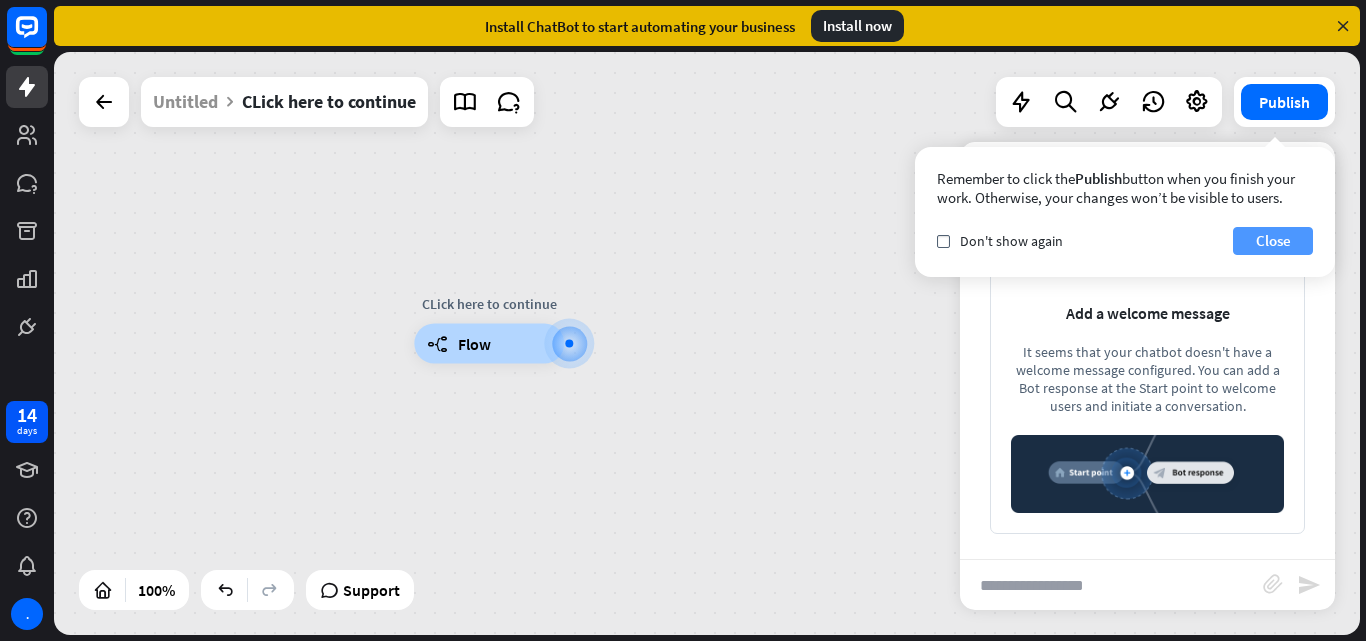 click on "Close" at bounding box center (1273, 241) 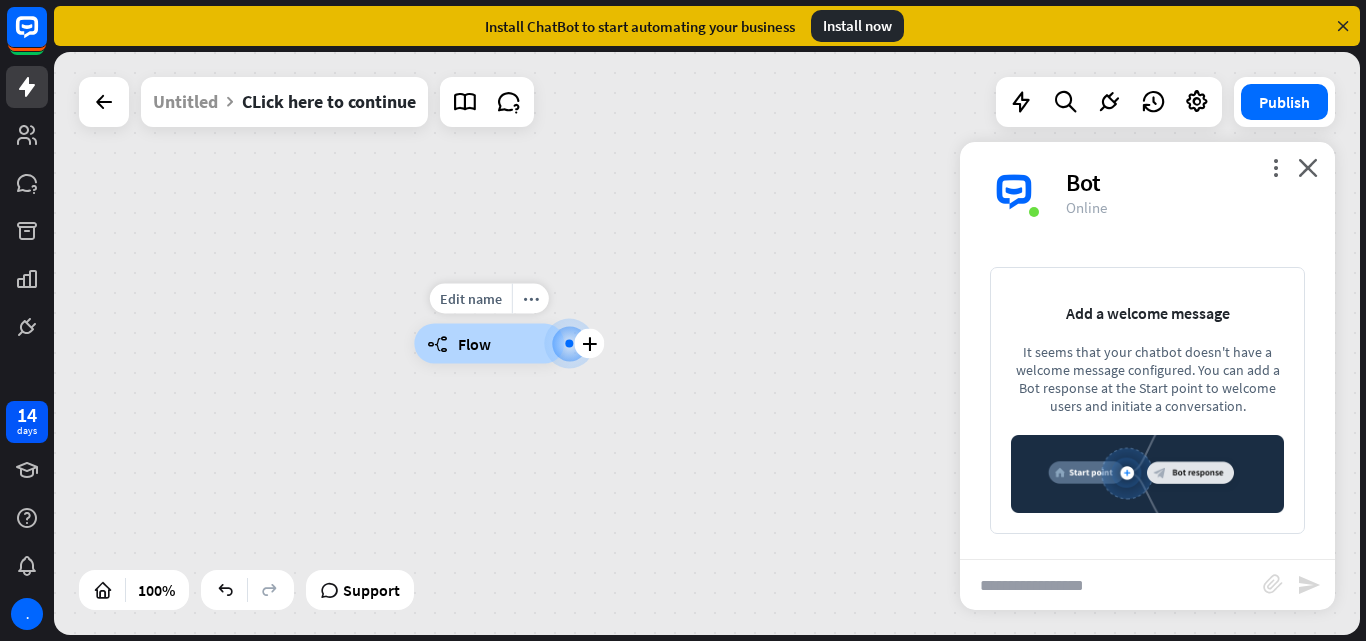 click on "builder_tree" at bounding box center (437, 344) 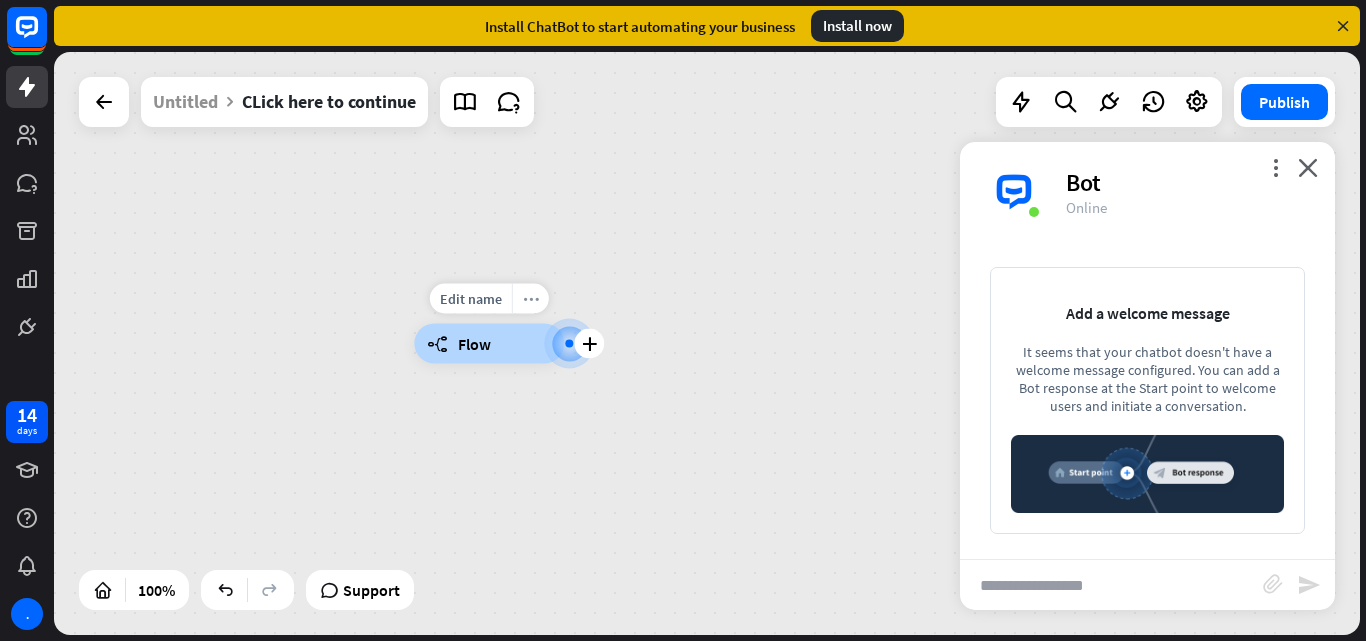 click on "more_horiz" at bounding box center (531, 298) 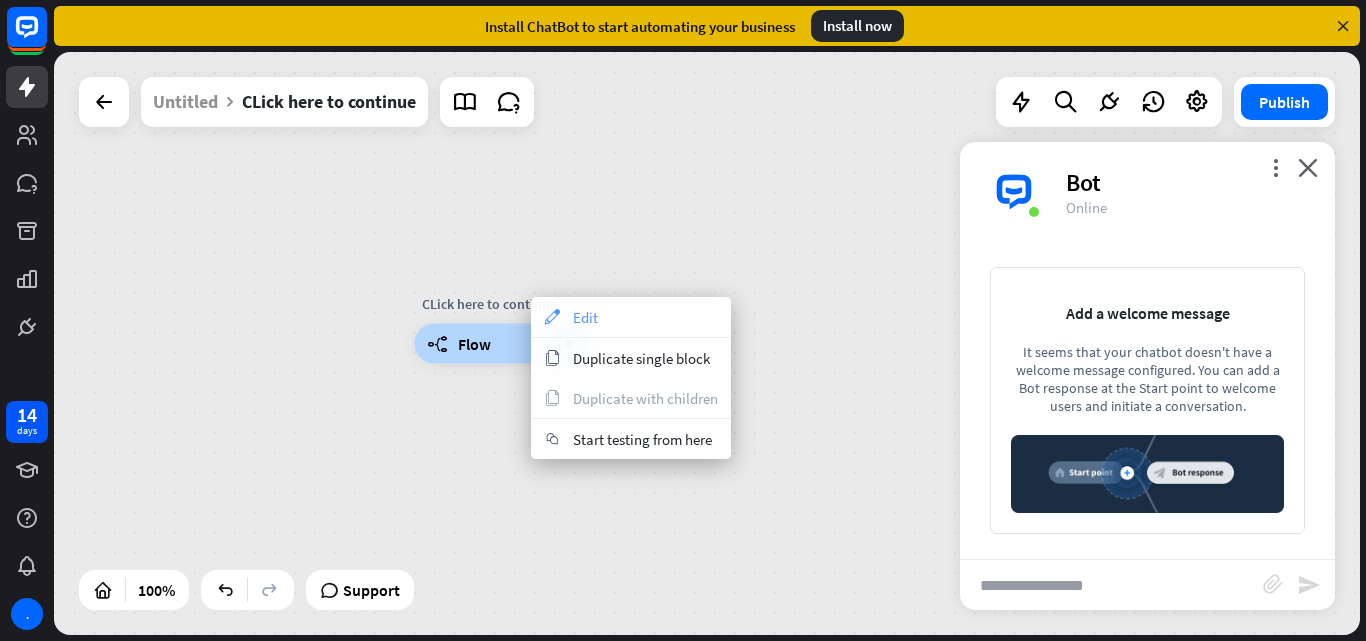 click on "Edit" at bounding box center [585, 317] 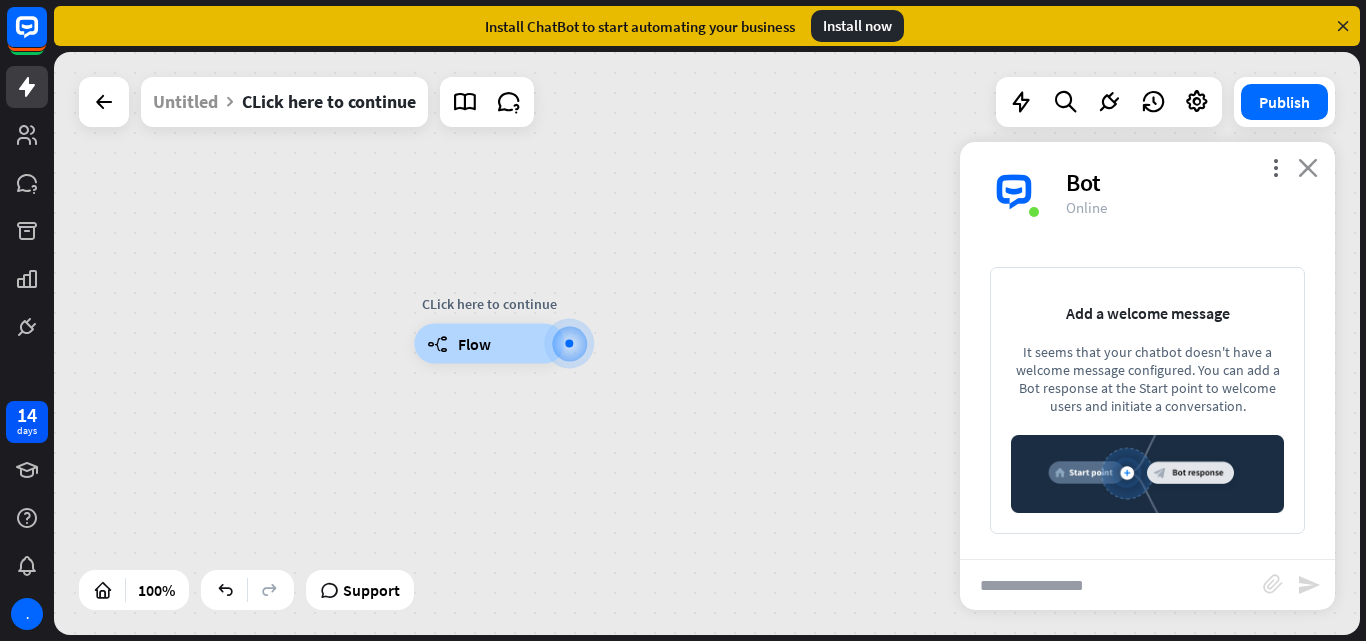 click on "close" at bounding box center (1308, 167) 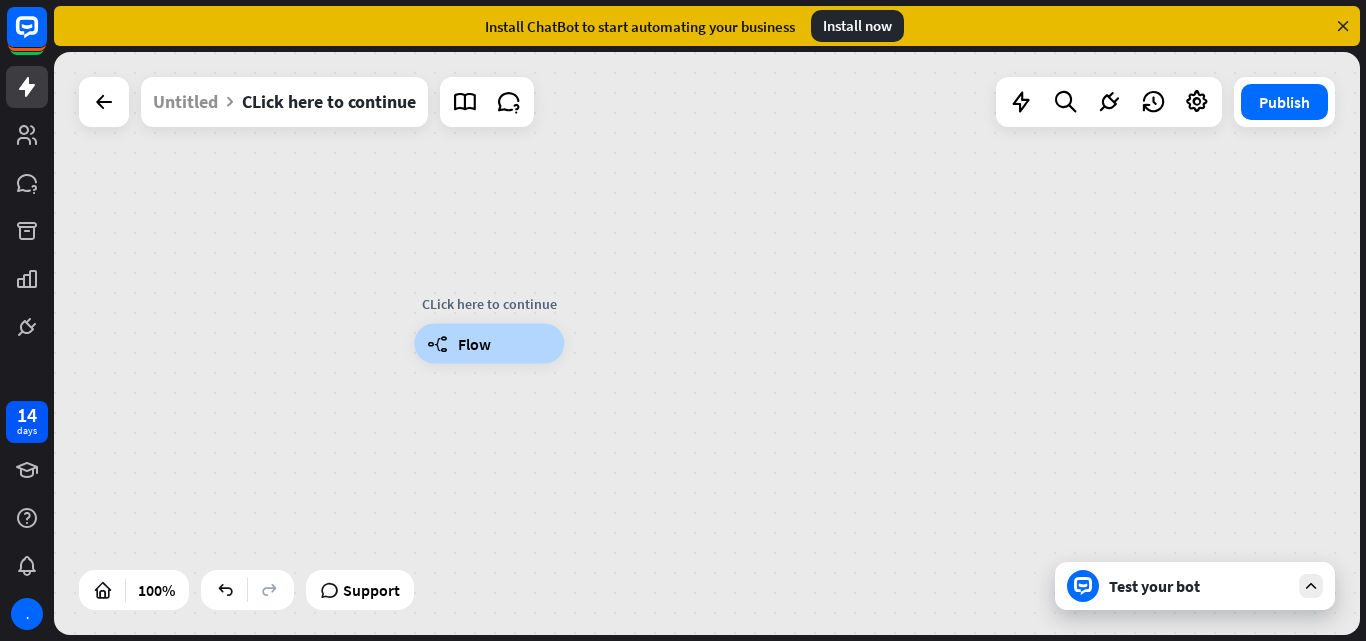 click on "CLick here to continue   builder_tree   Flow" at bounding box center (707, 343) 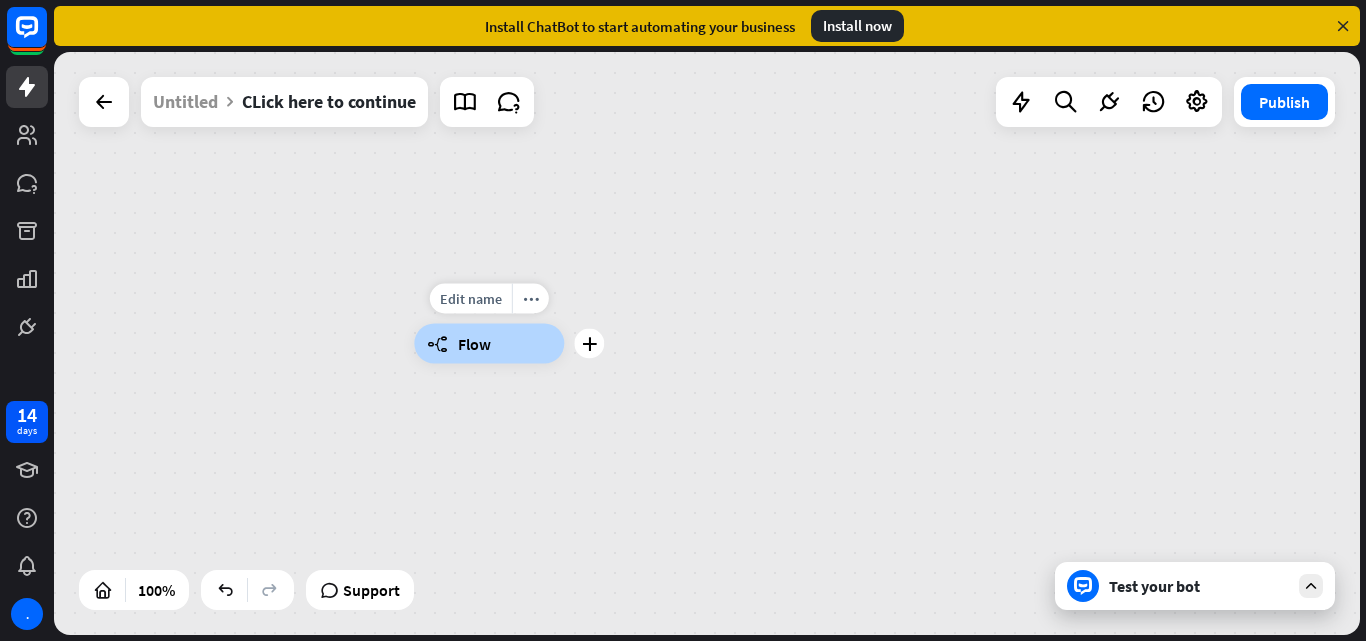 click on "Flow" at bounding box center (474, 344) 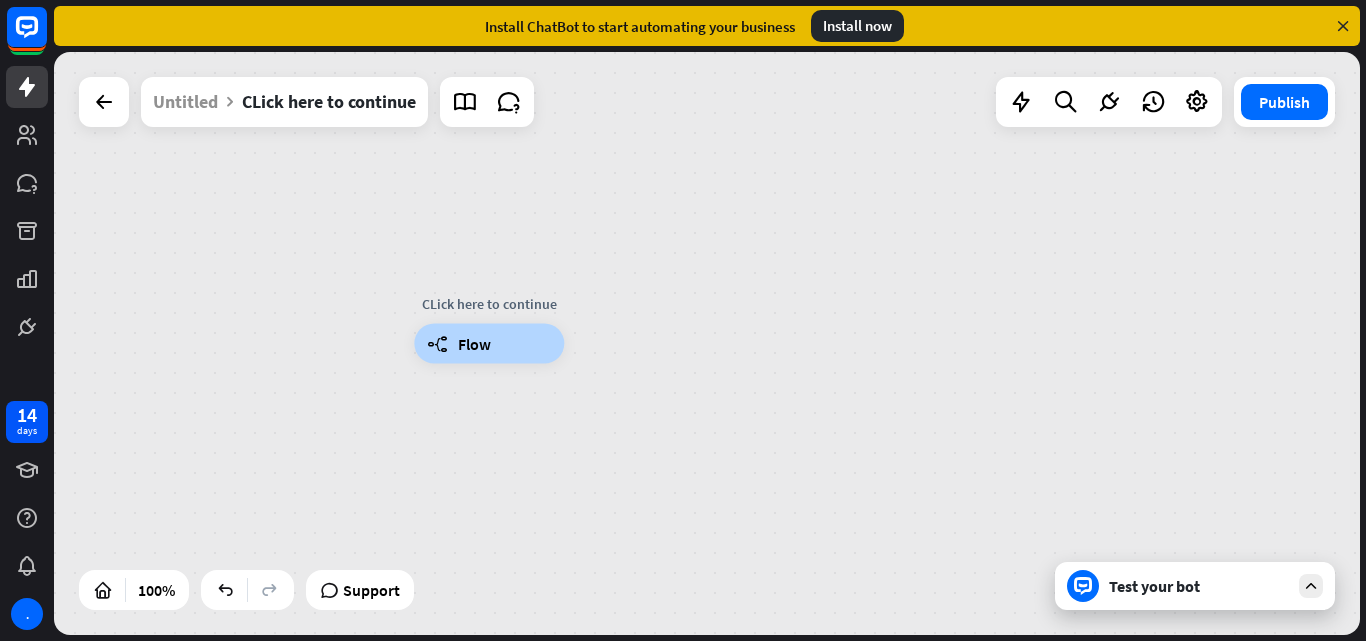 click on "Flow" at bounding box center (474, 344) 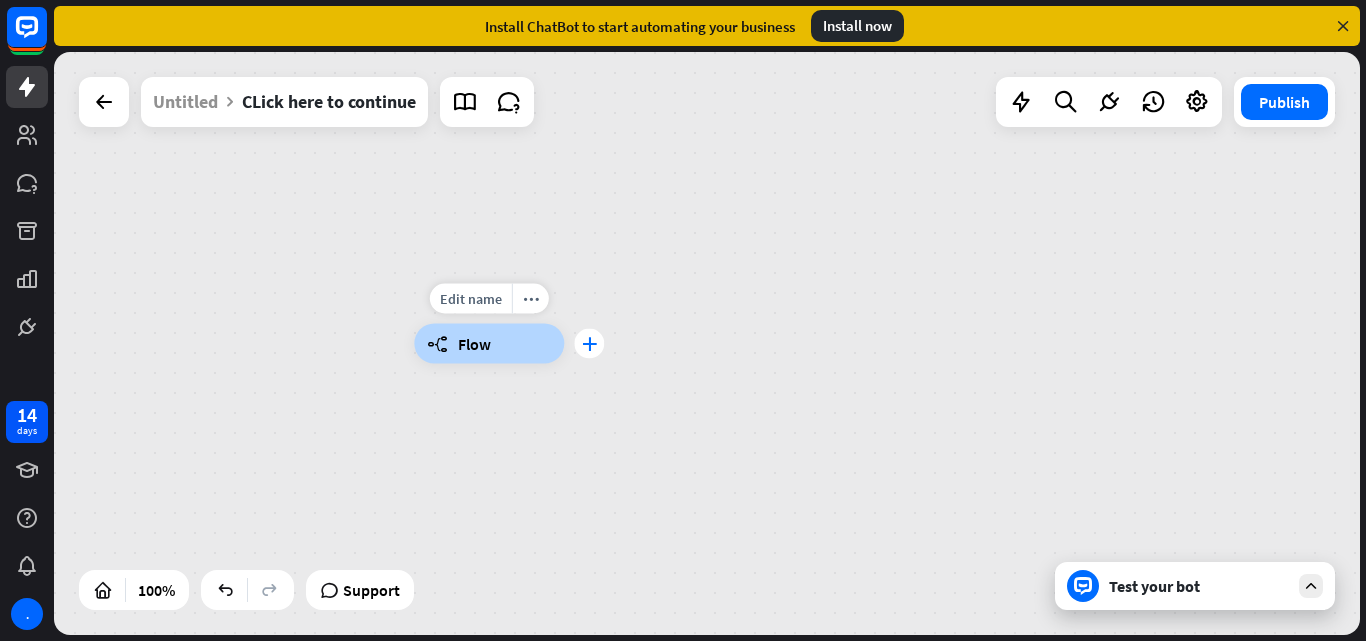 click on "plus" at bounding box center [589, 344] 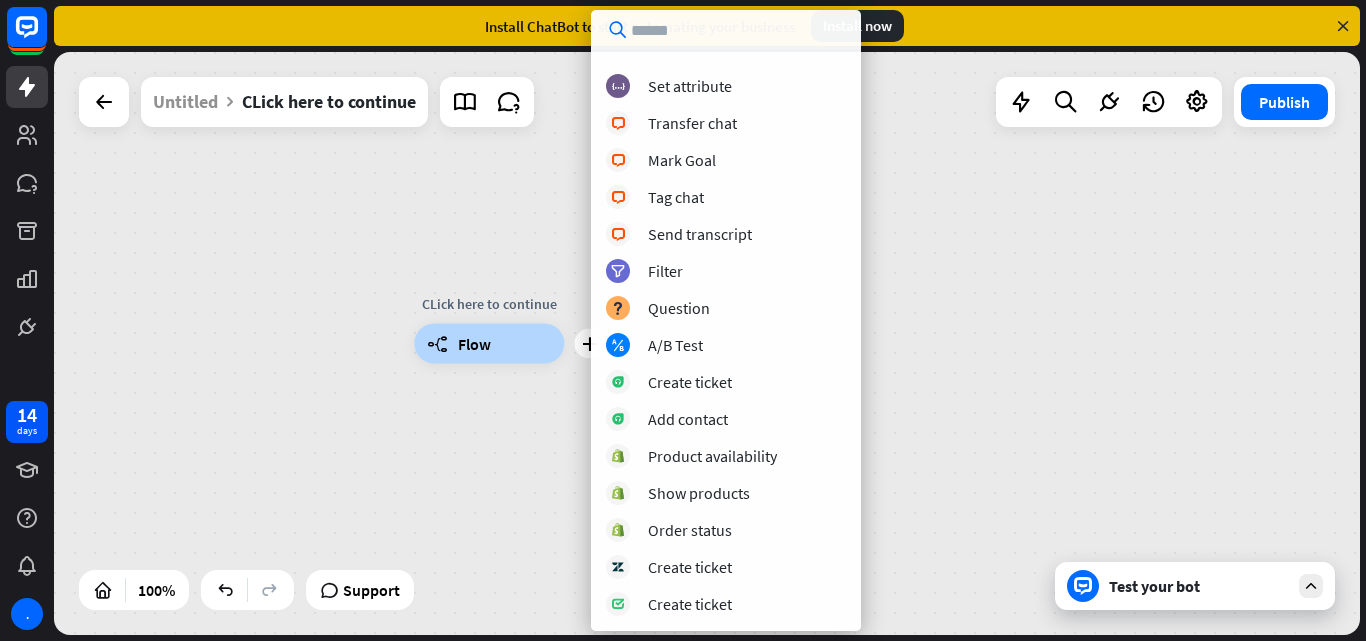 scroll, scrollTop: 0, scrollLeft: 0, axis: both 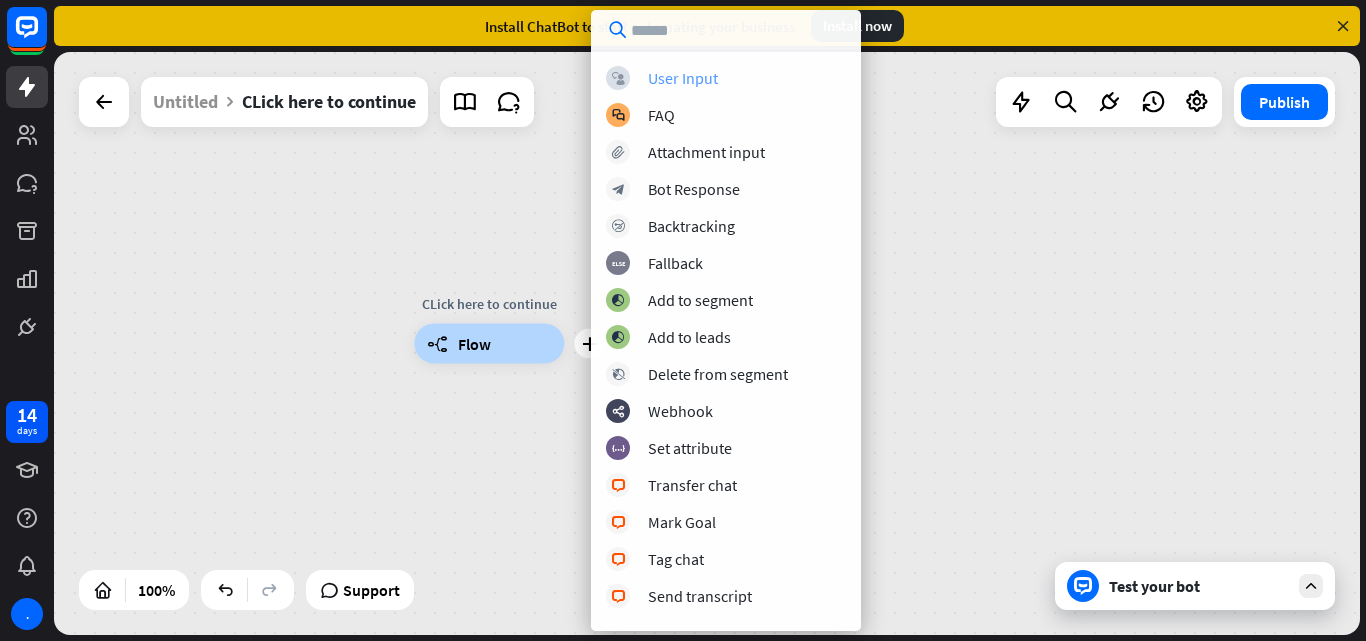 click on "block_user_input
User Input" at bounding box center [726, 78] 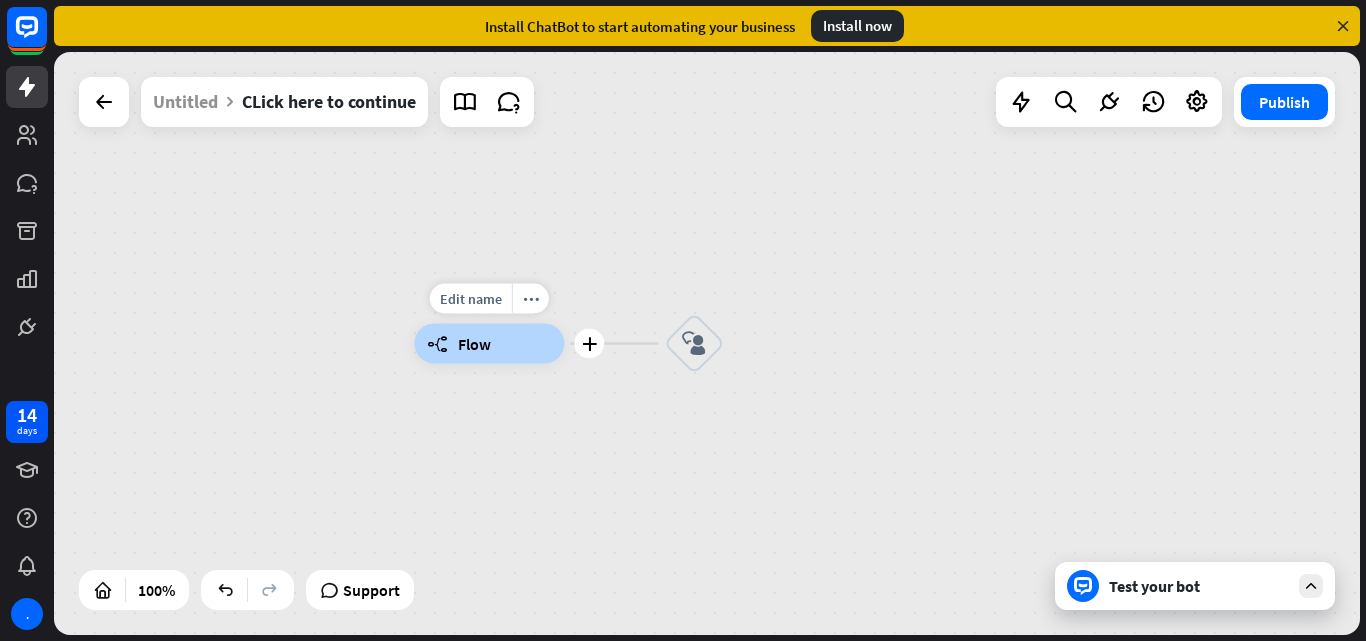 click on "builder_tree   Flow" at bounding box center [489, 344] 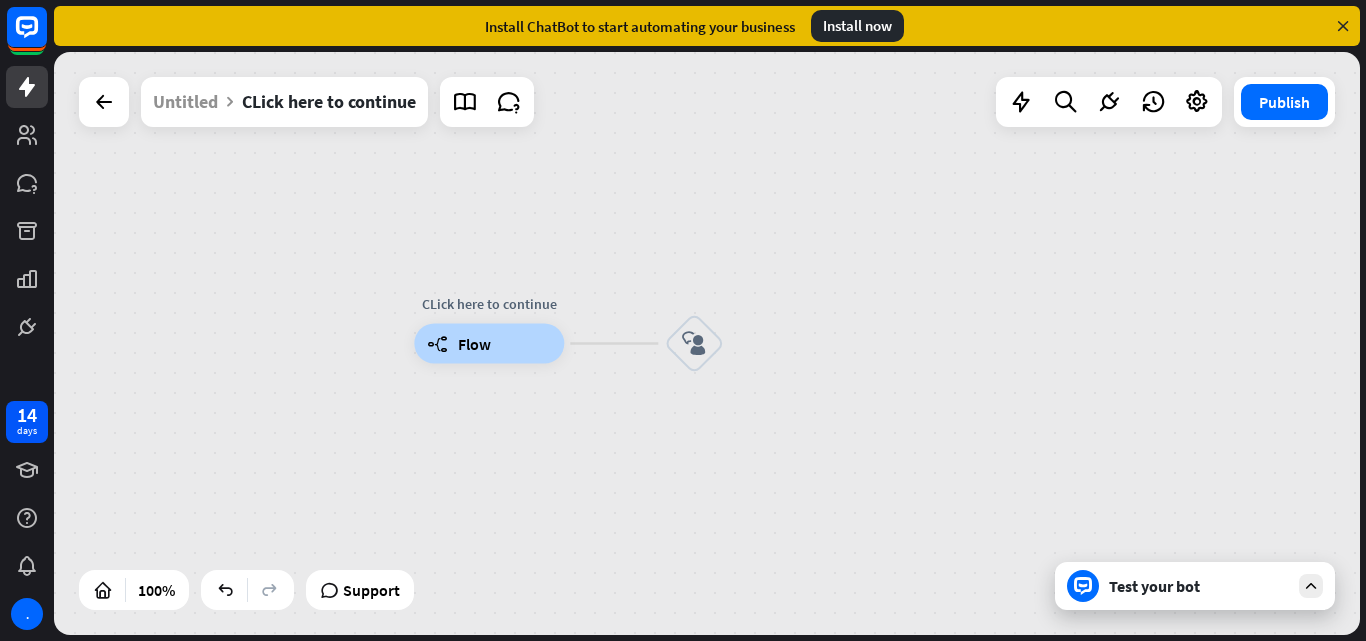 click on "builder_tree   Flow" at bounding box center [489, 344] 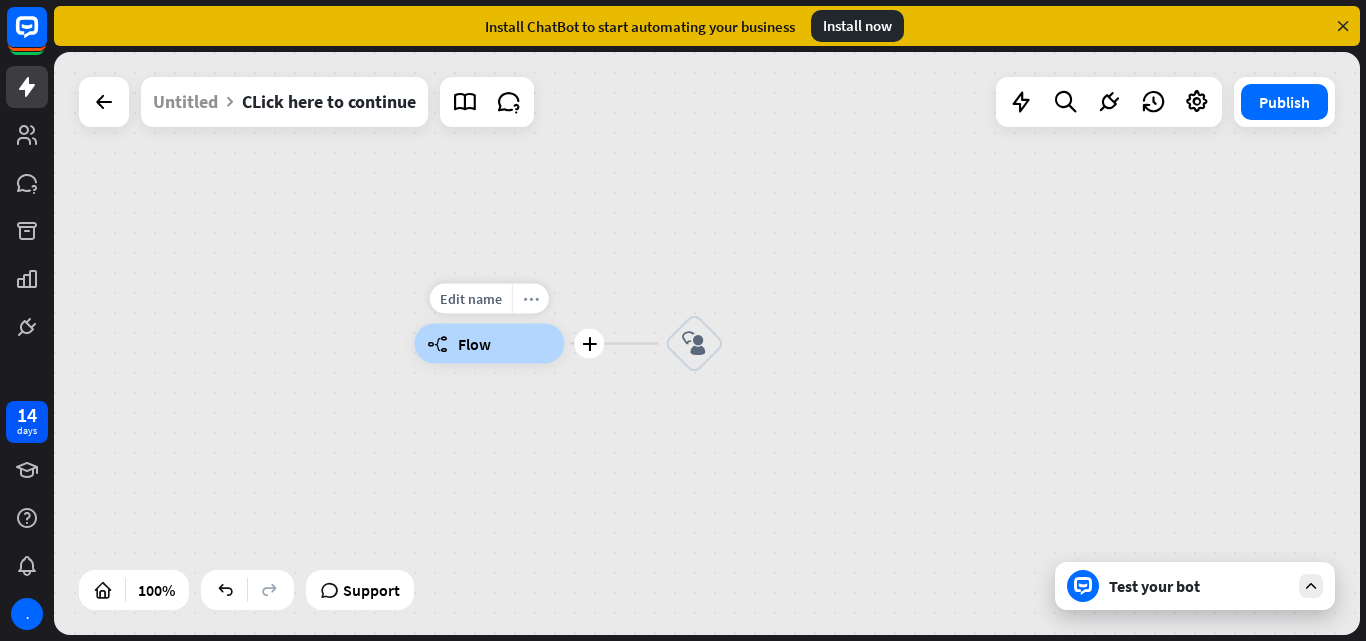 click on "more_horiz" at bounding box center (530, 299) 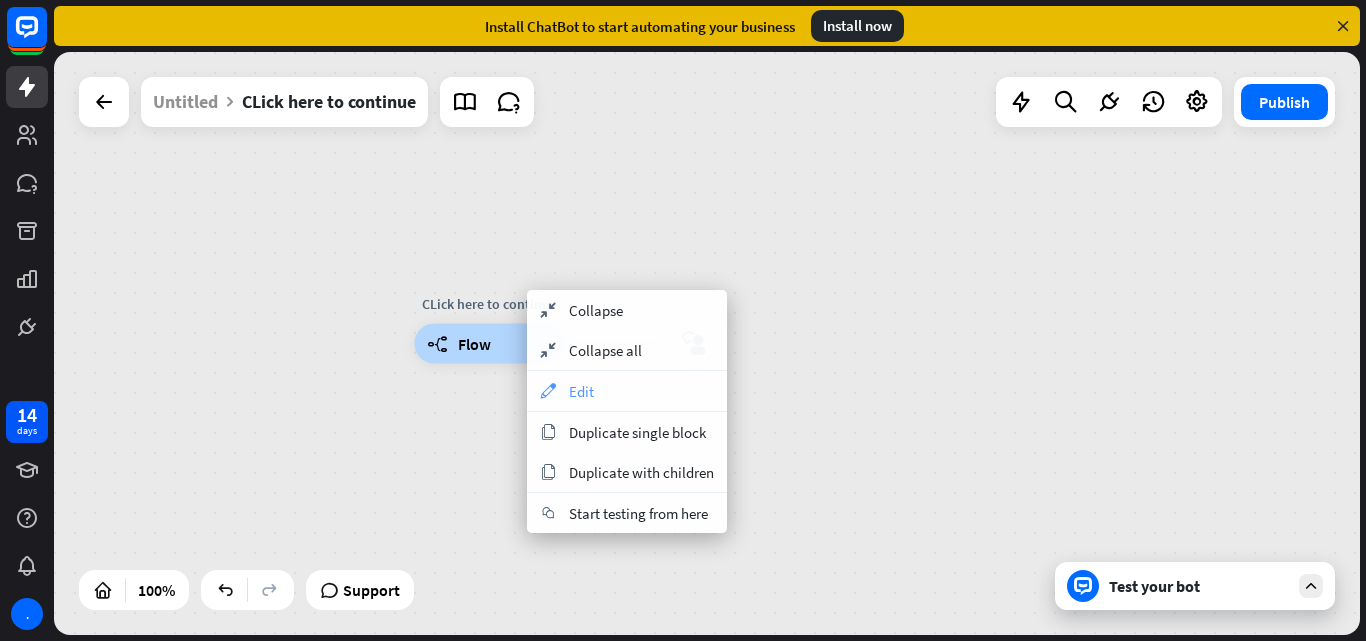 click on "appearance   Edit" at bounding box center [627, 391] 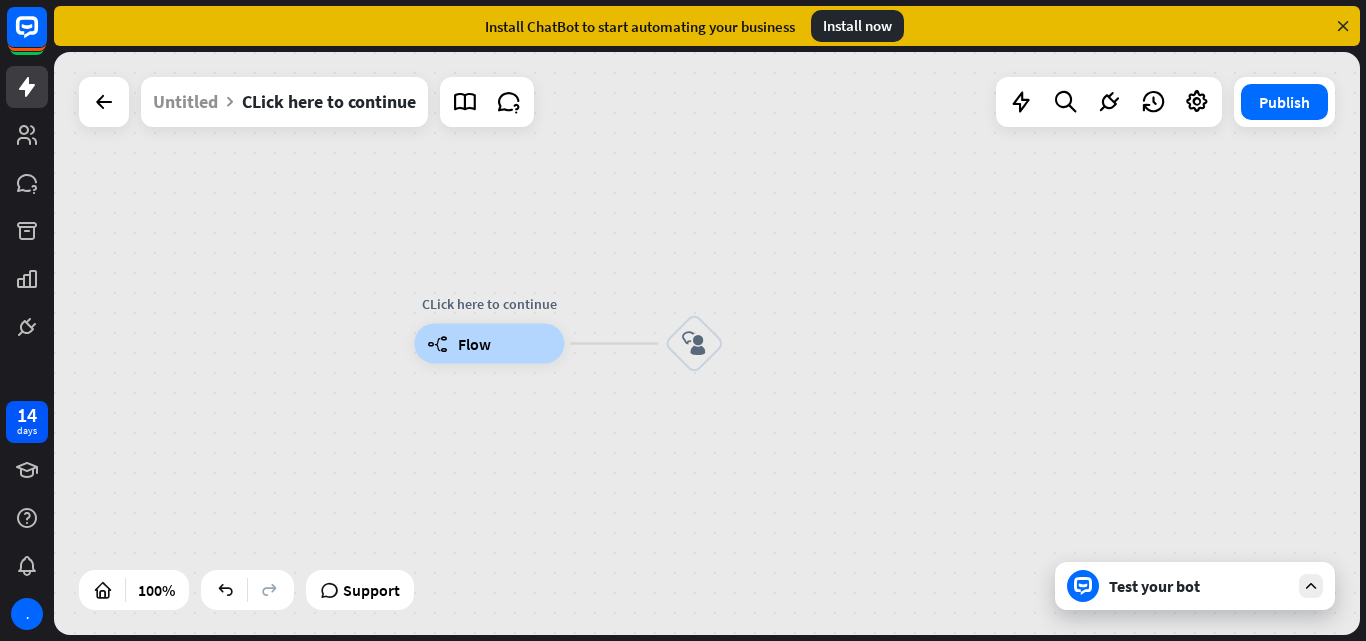 click on "builder_tree   Flow" at bounding box center (489, 344) 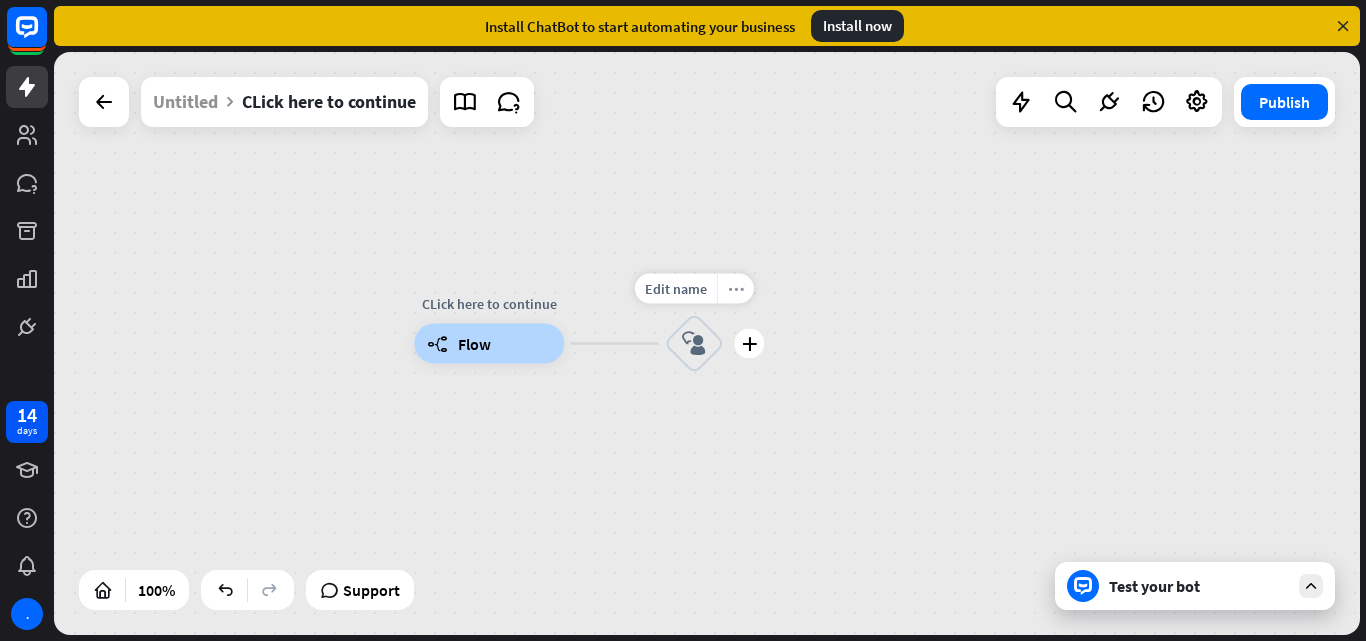 click on "more_horiz" at bounding box center (736, 288) 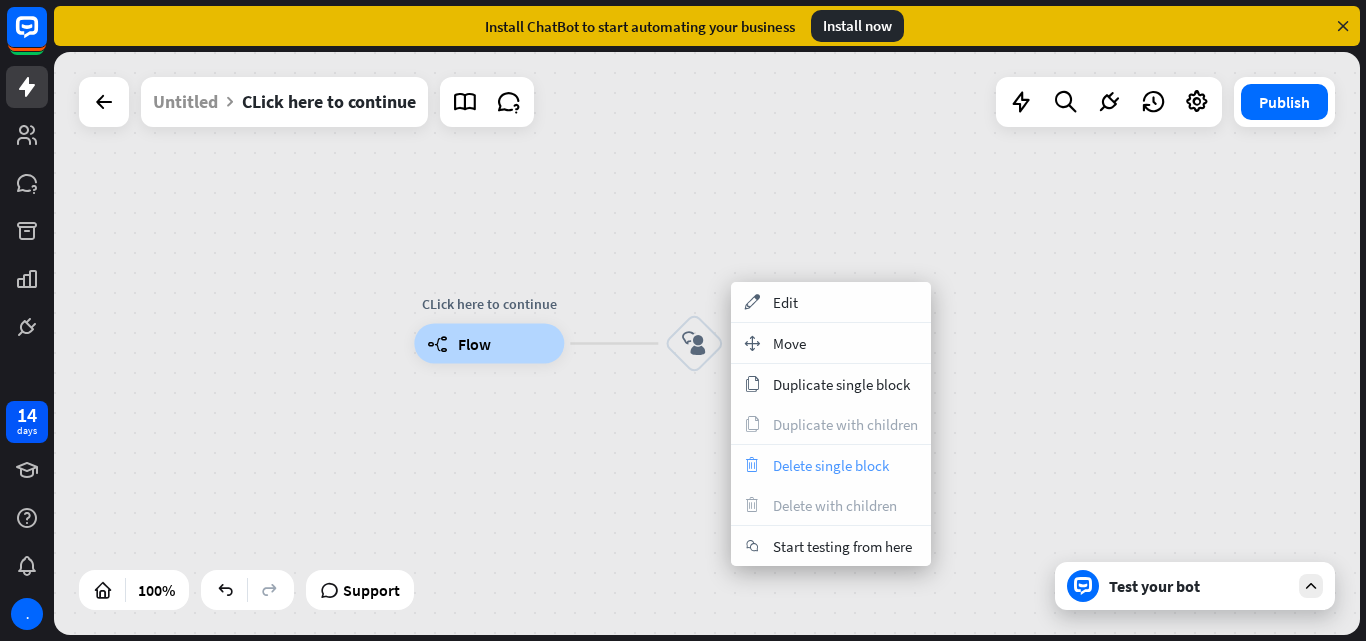 click on "Delete single block" at bounding box center [831, 465] 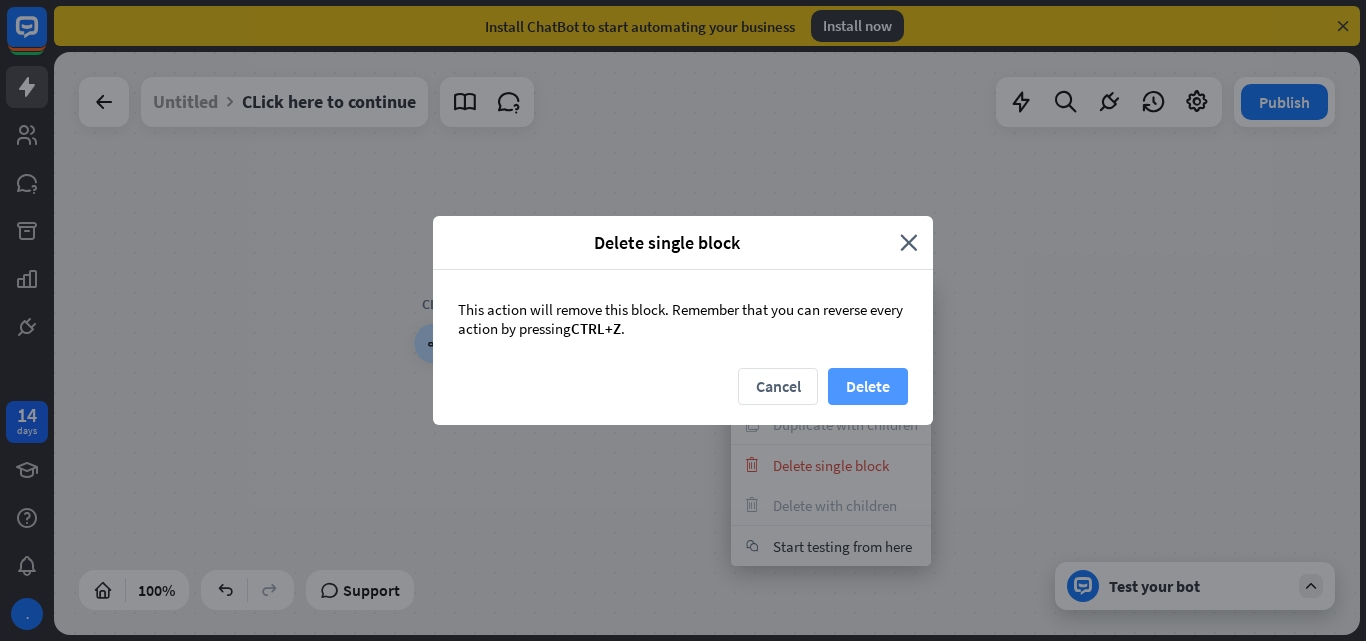 click on "Delete" at bounding box center [868, 386] 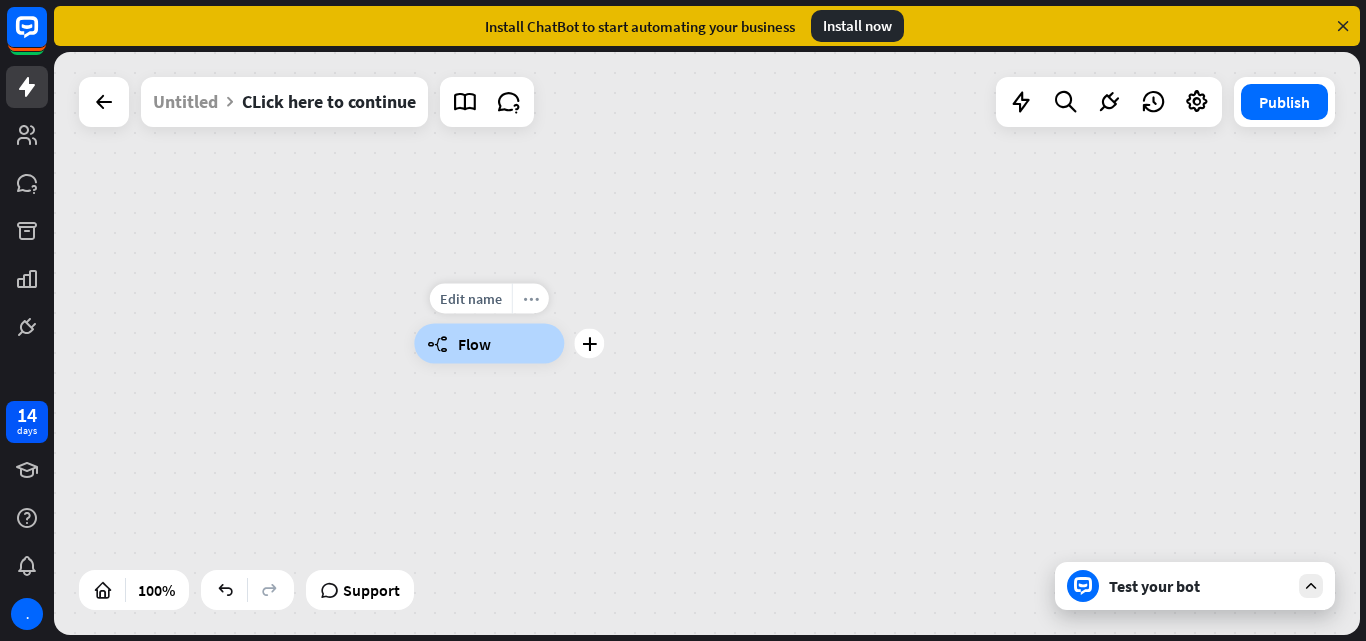 click on "more_horiz" at bounding box center (531, 298) 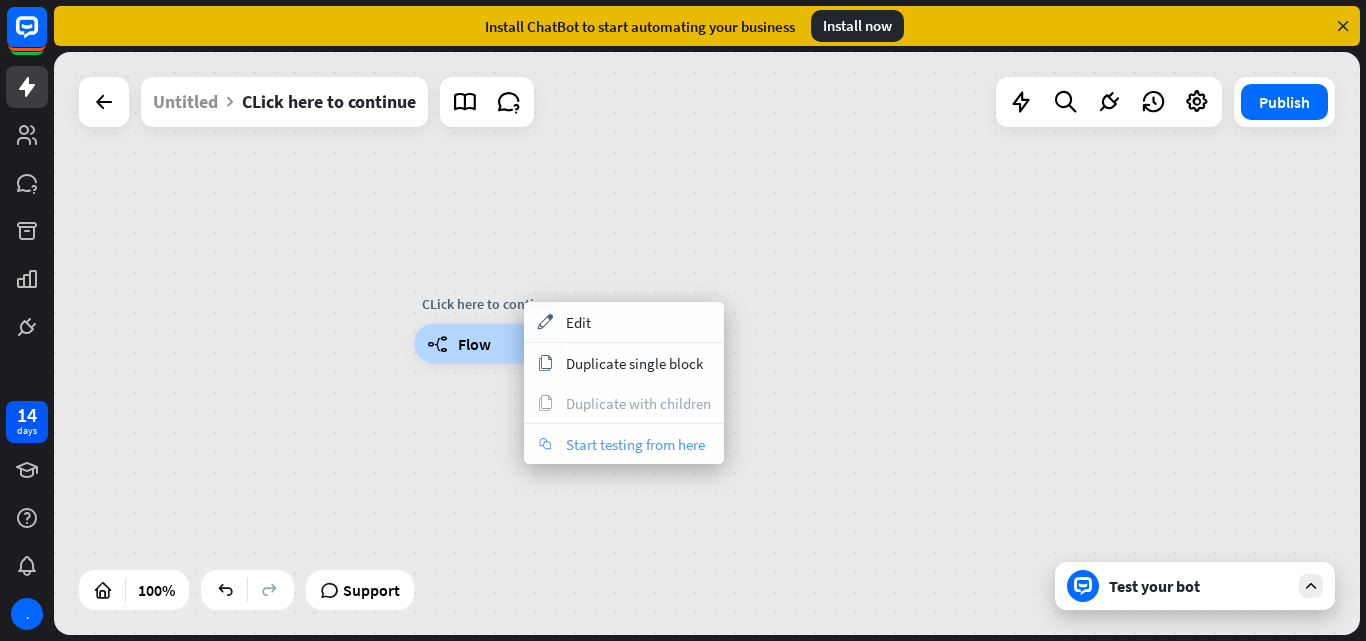 click on "Start testing from here" at bounding box center [635, 444] 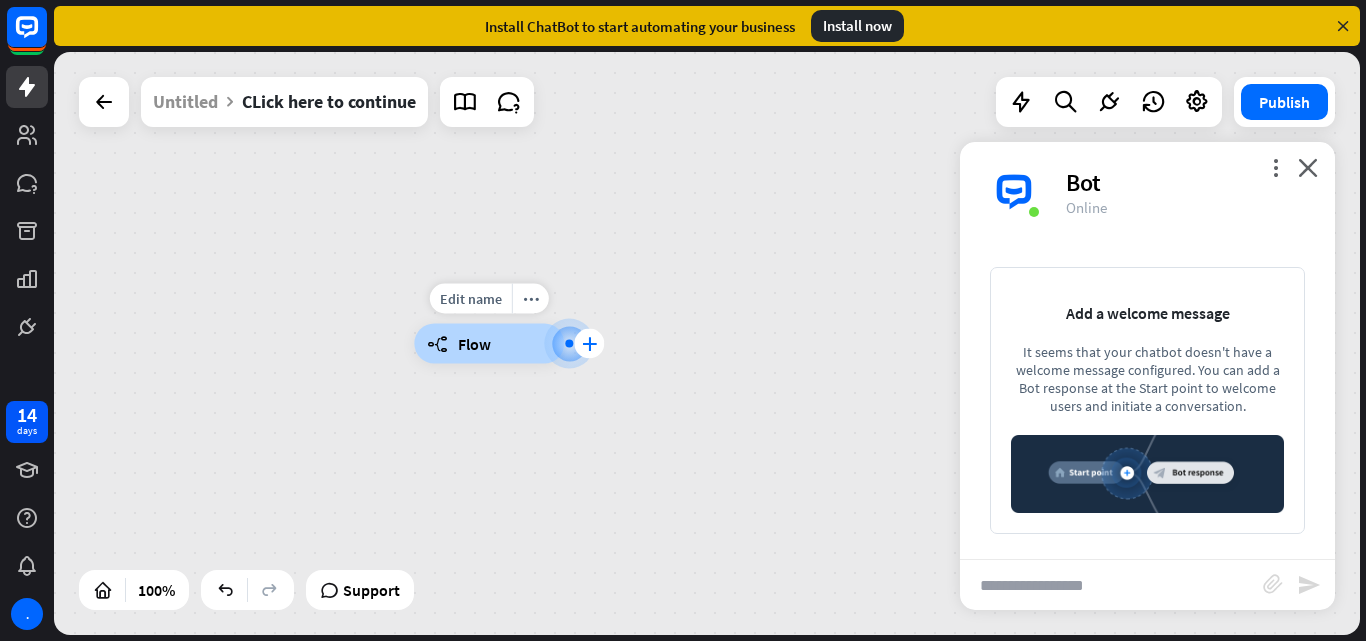 click on "plus" at bounding box center (589, 344) 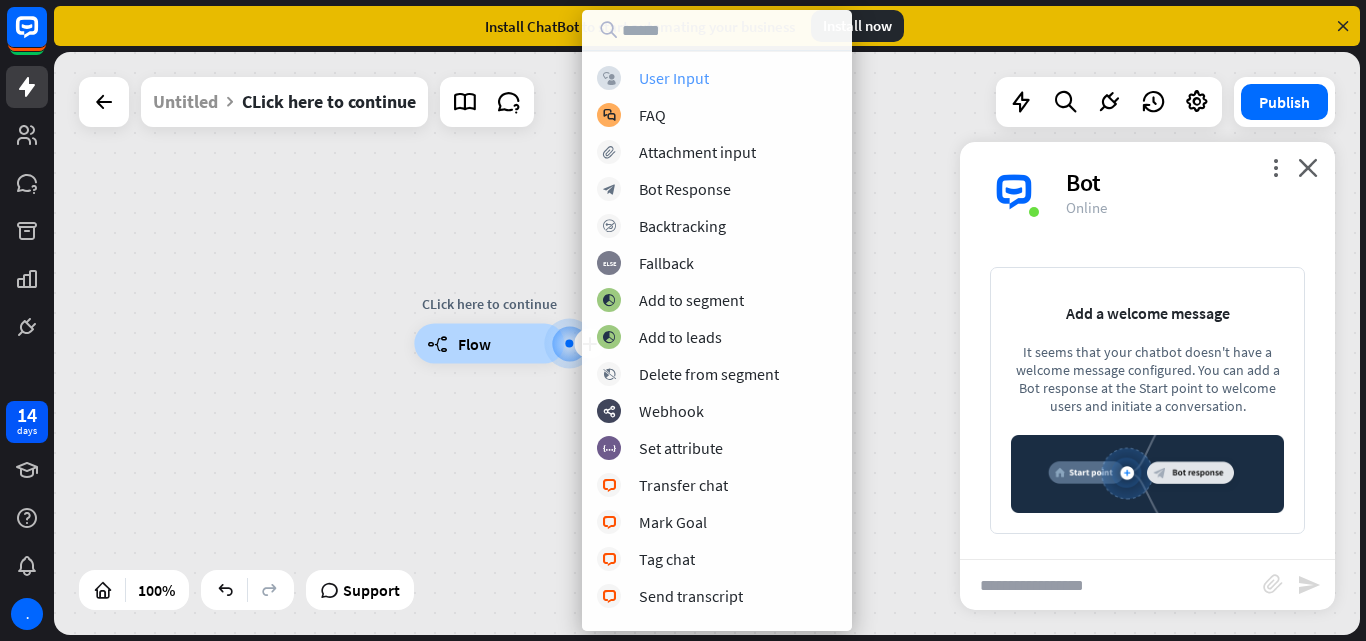 click on "block_user_input
User Input" at bounding box center [717, 78] 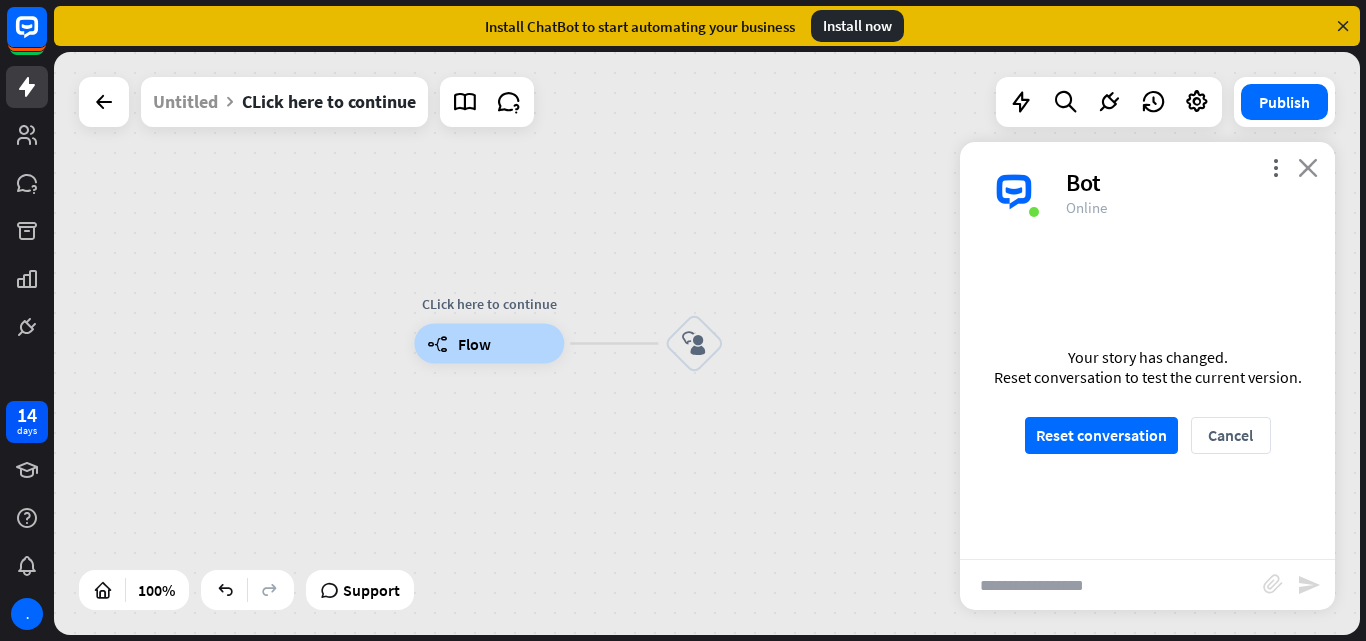 click on "close" at bounding box center (1308, 167) 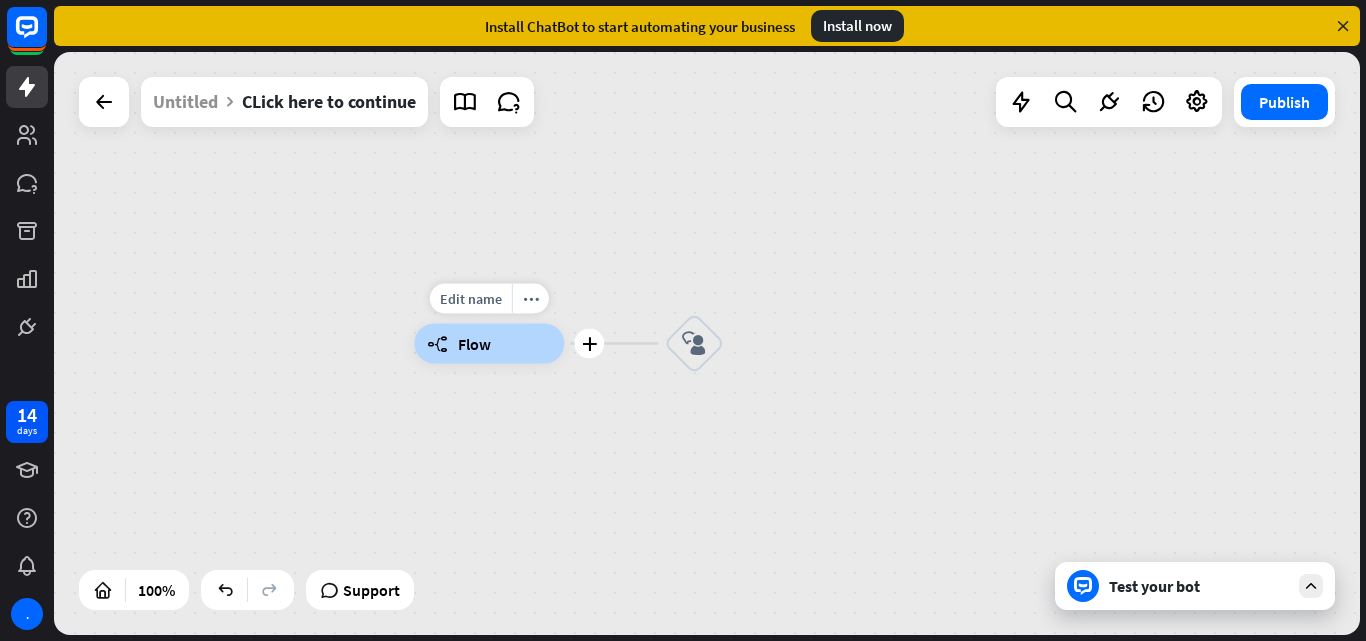 click on "builder_tree   Flow" at bounding box center [489, 344] 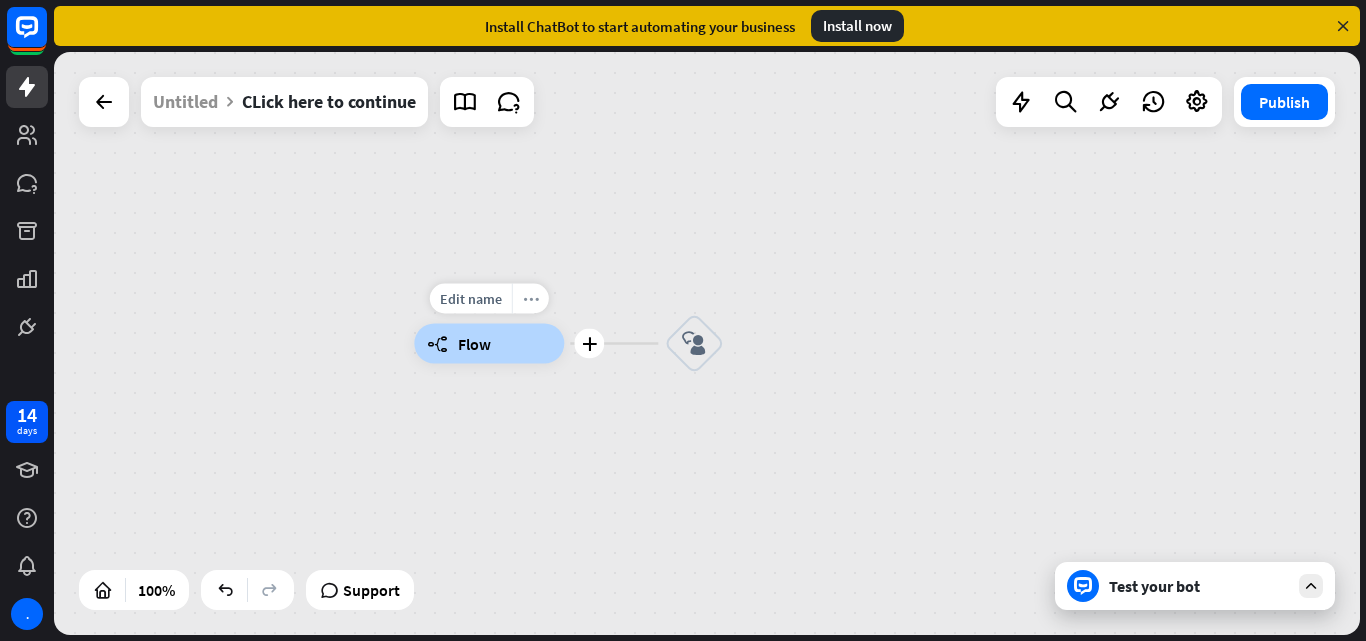 click on "more_horiz" at bounding box center (531, 298) 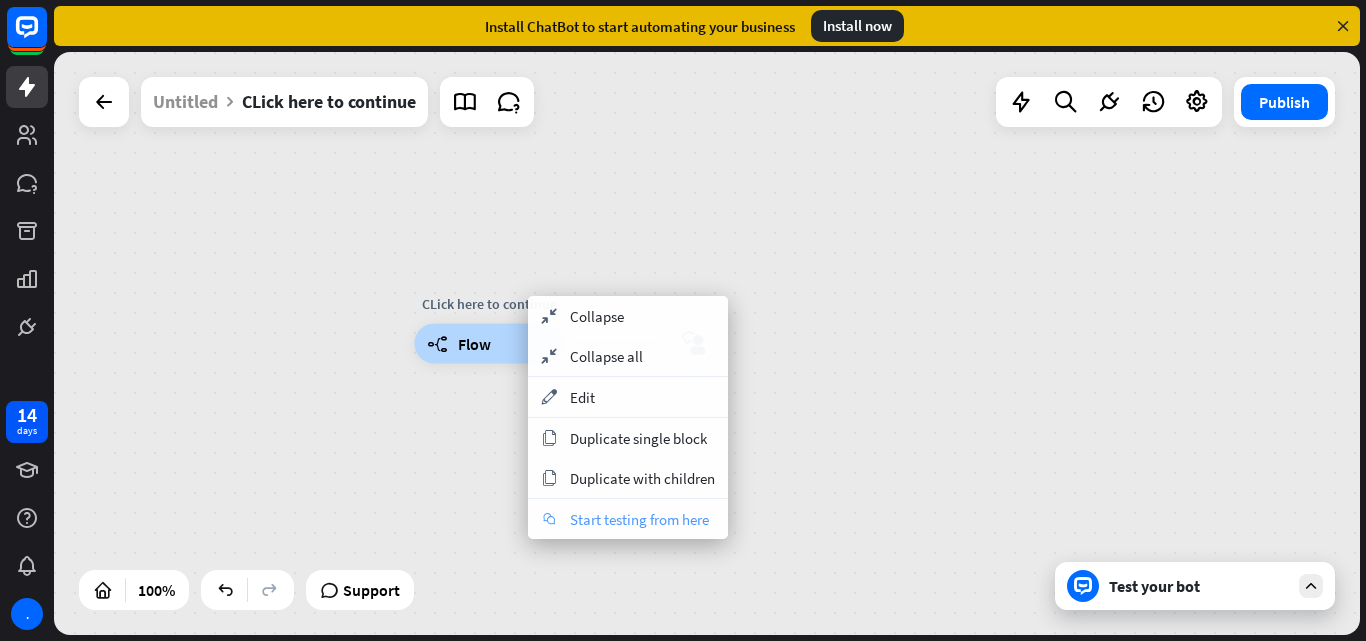 click on "Start testing from here" at bounding box center (639, 519) 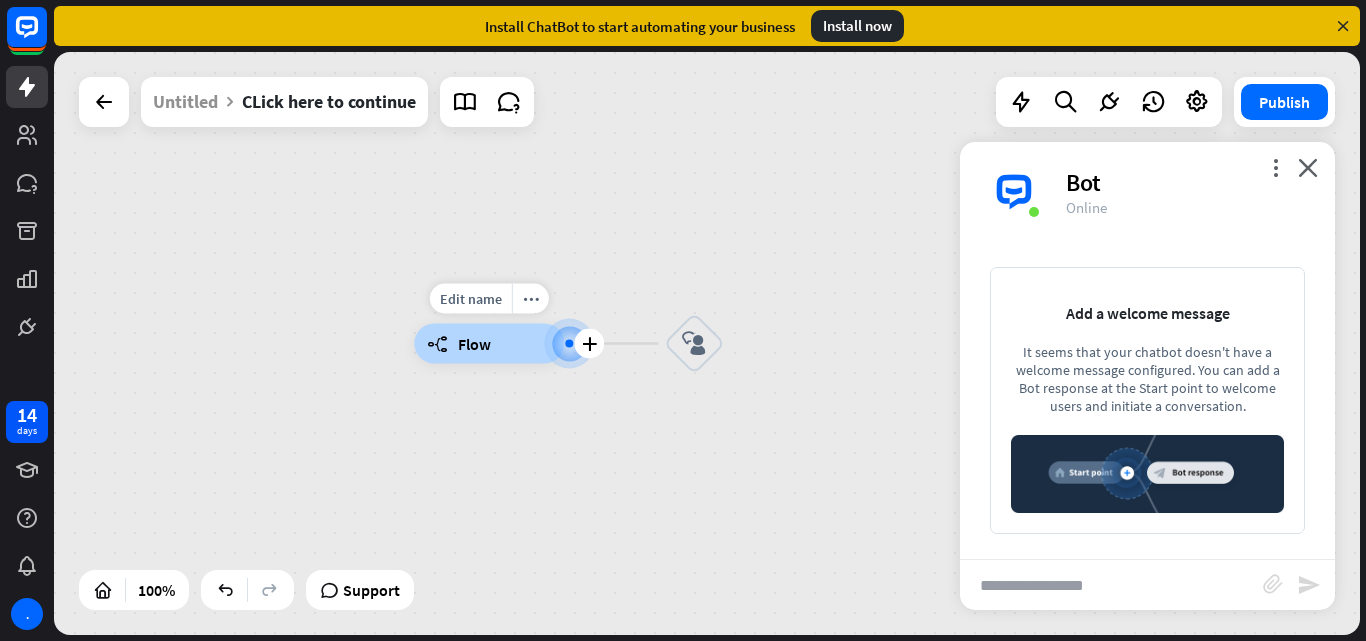 click at bounding box center [569, 344] 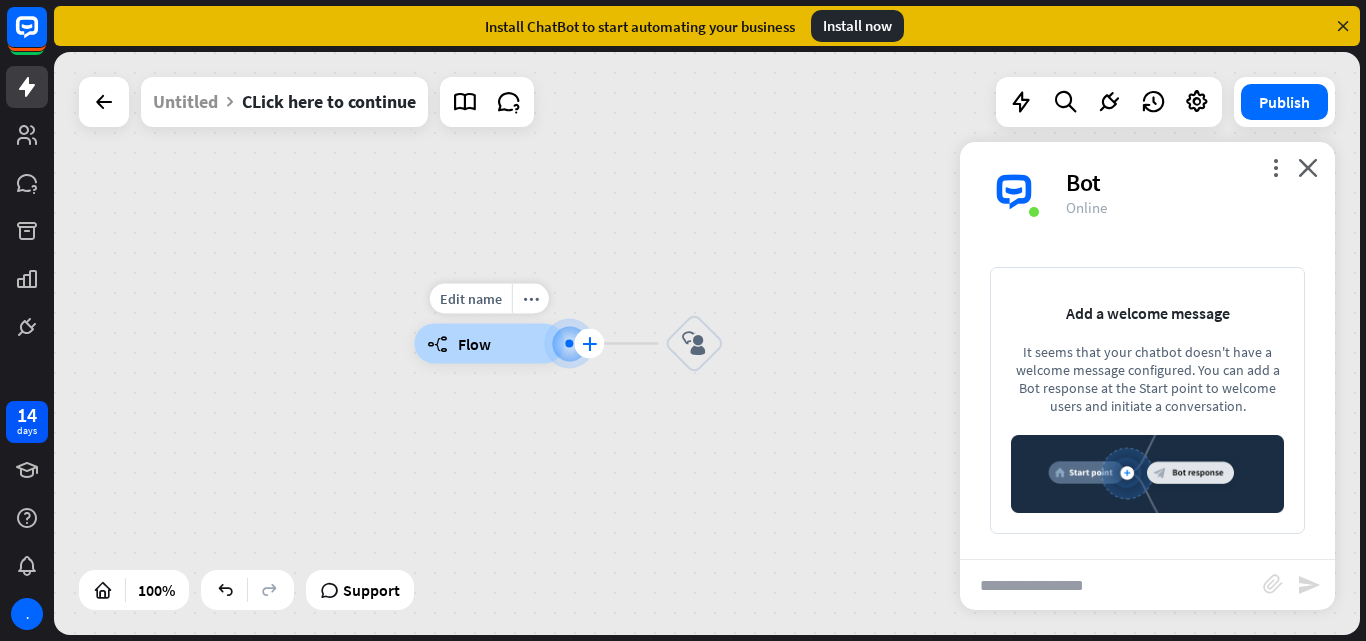 click on "plus" at bounding box center (589, 344) 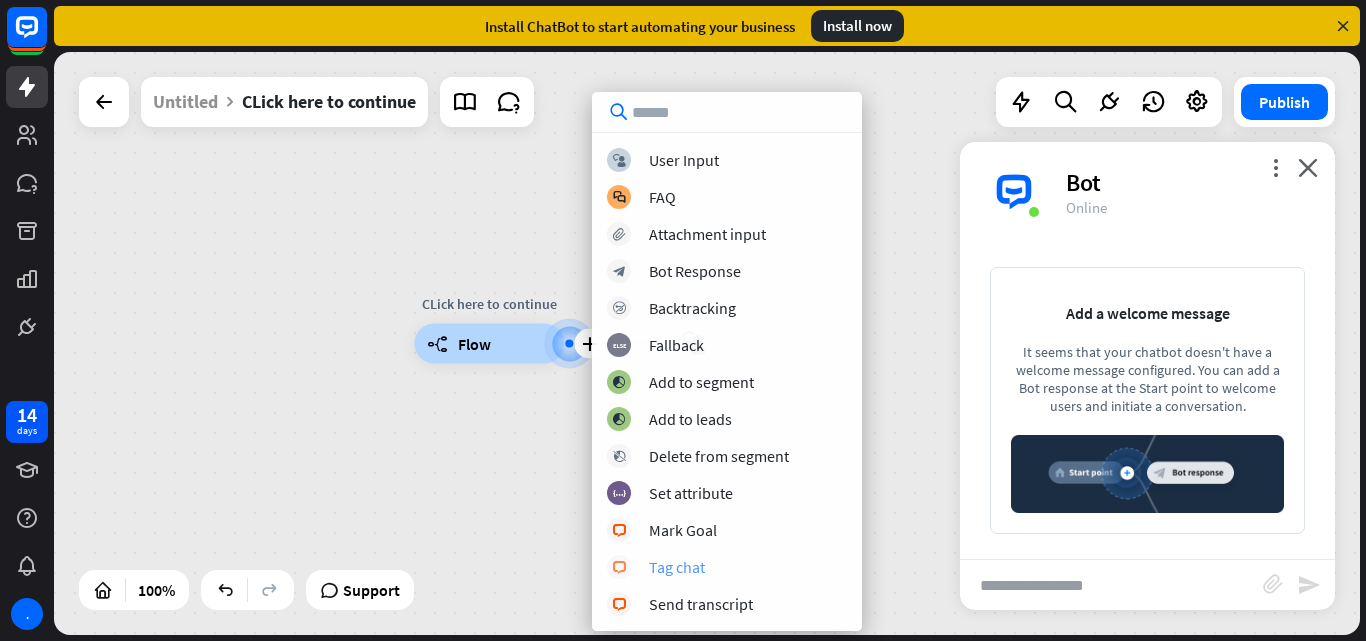 click on "Tag chat" at bounding box center (677, 567) 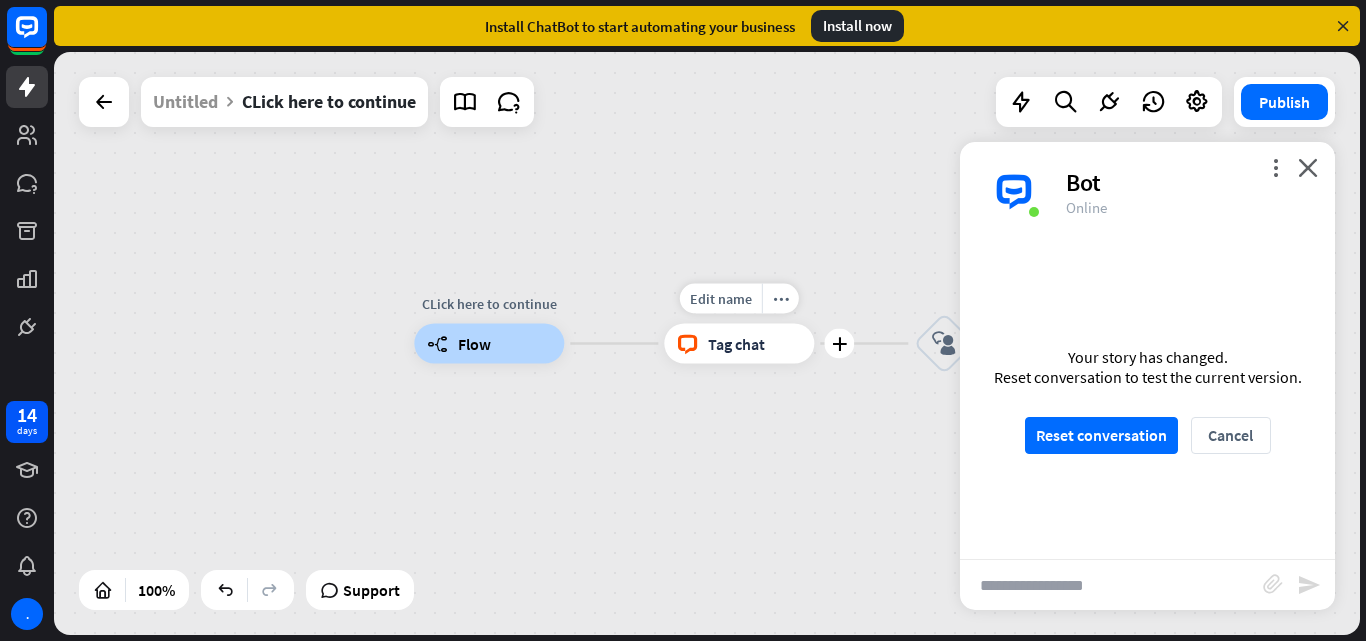 click on "Tag chat" at bounding box center [736, 344] 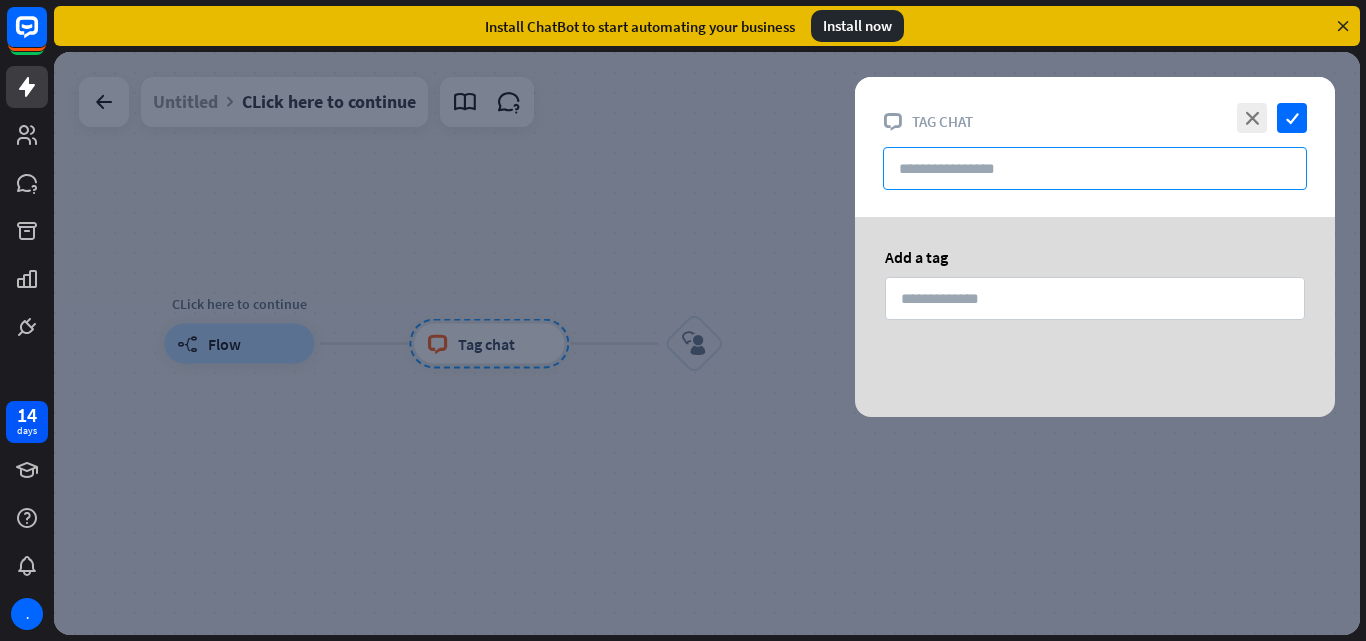 click at bounding box center (1095, 168) 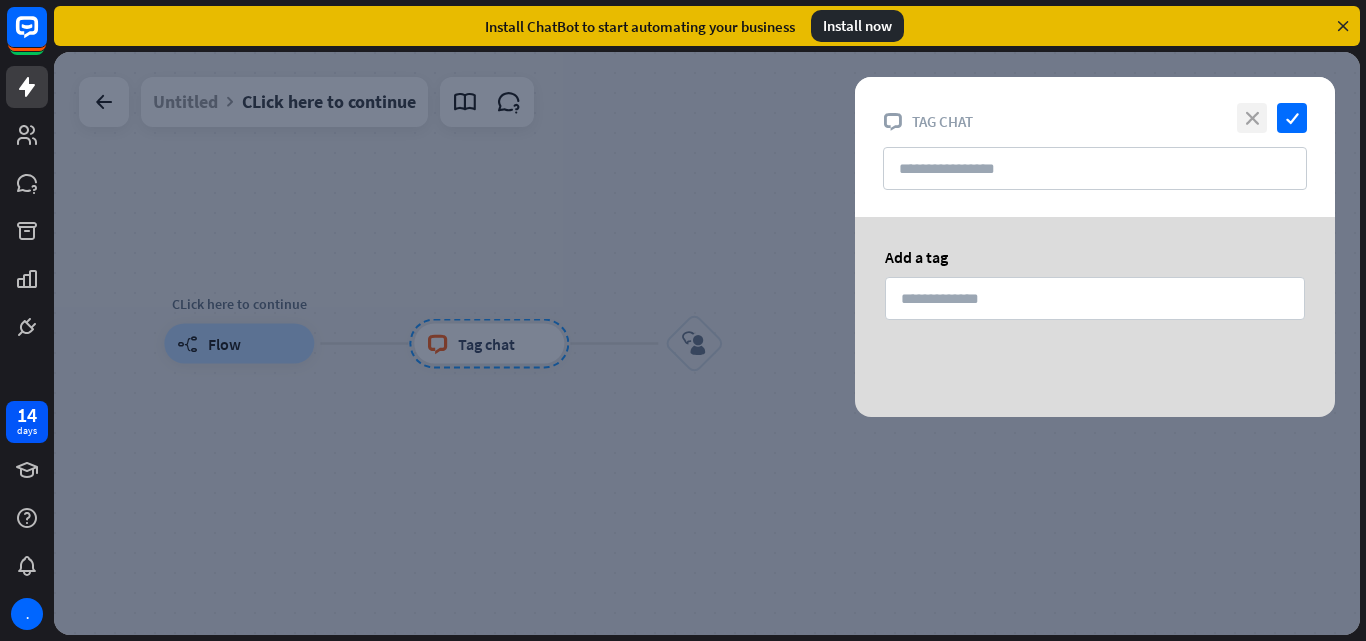 click on "close" at bounding box center (1252, 118) 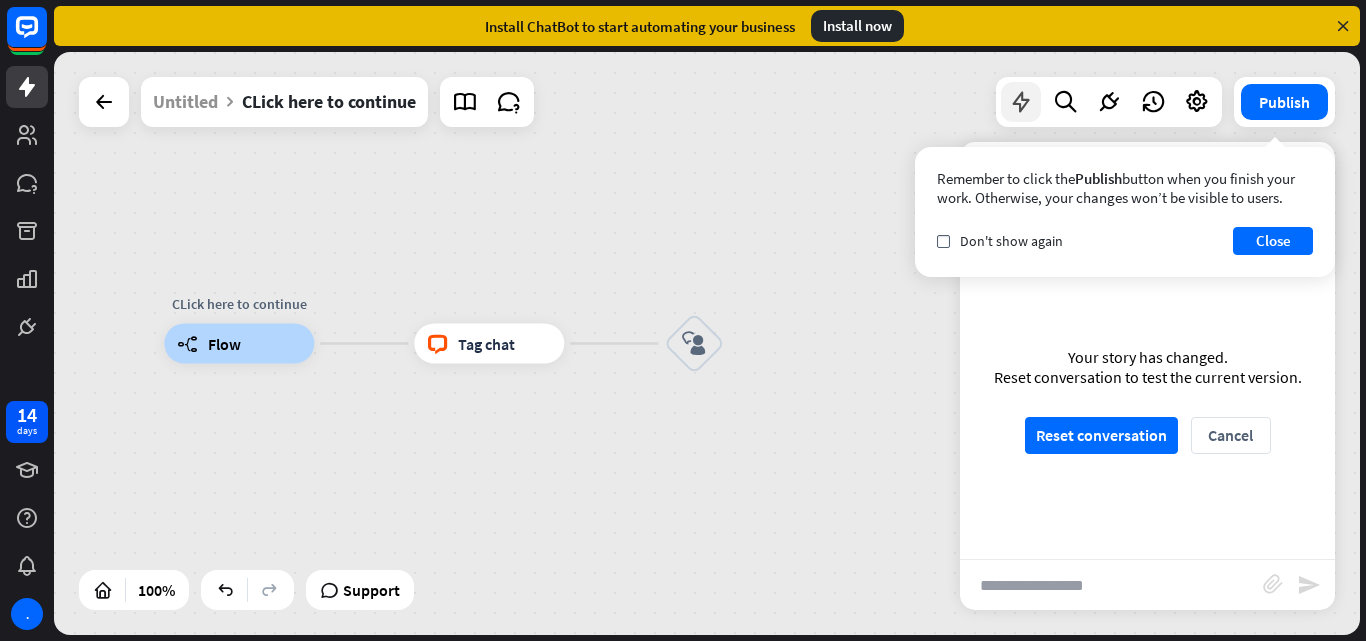 click at bounding box center [1021, 102] 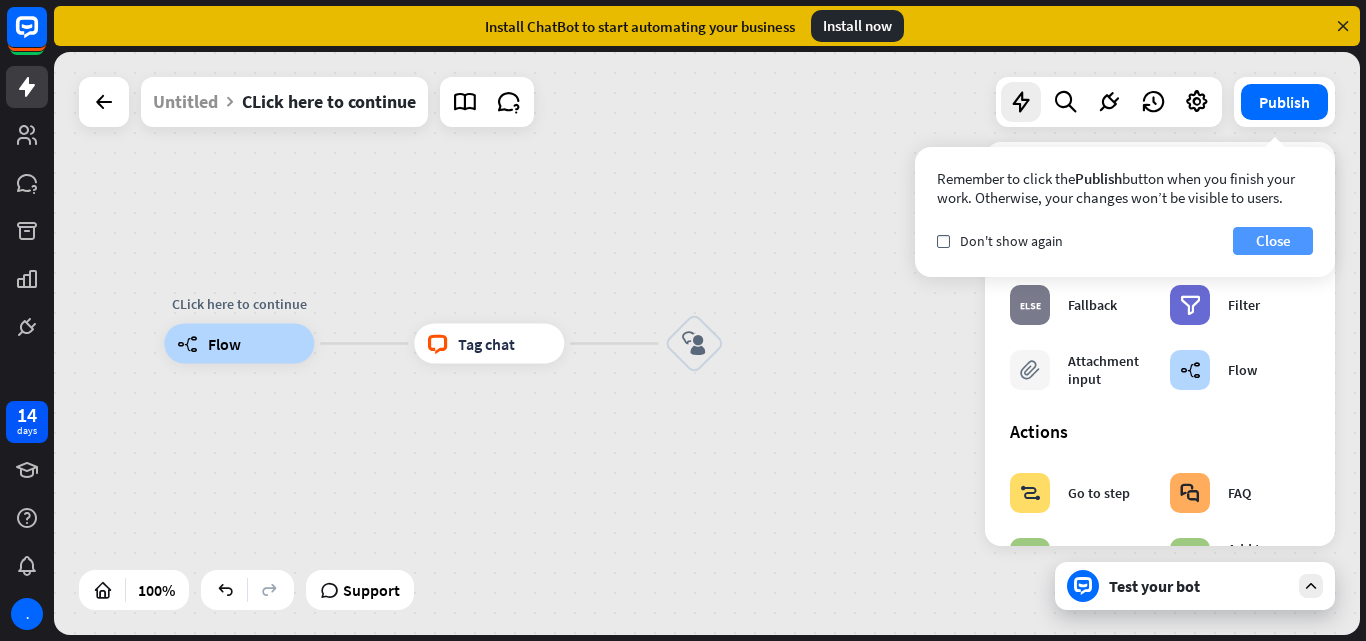 click on "Close" at bounding box center (1273, 241) 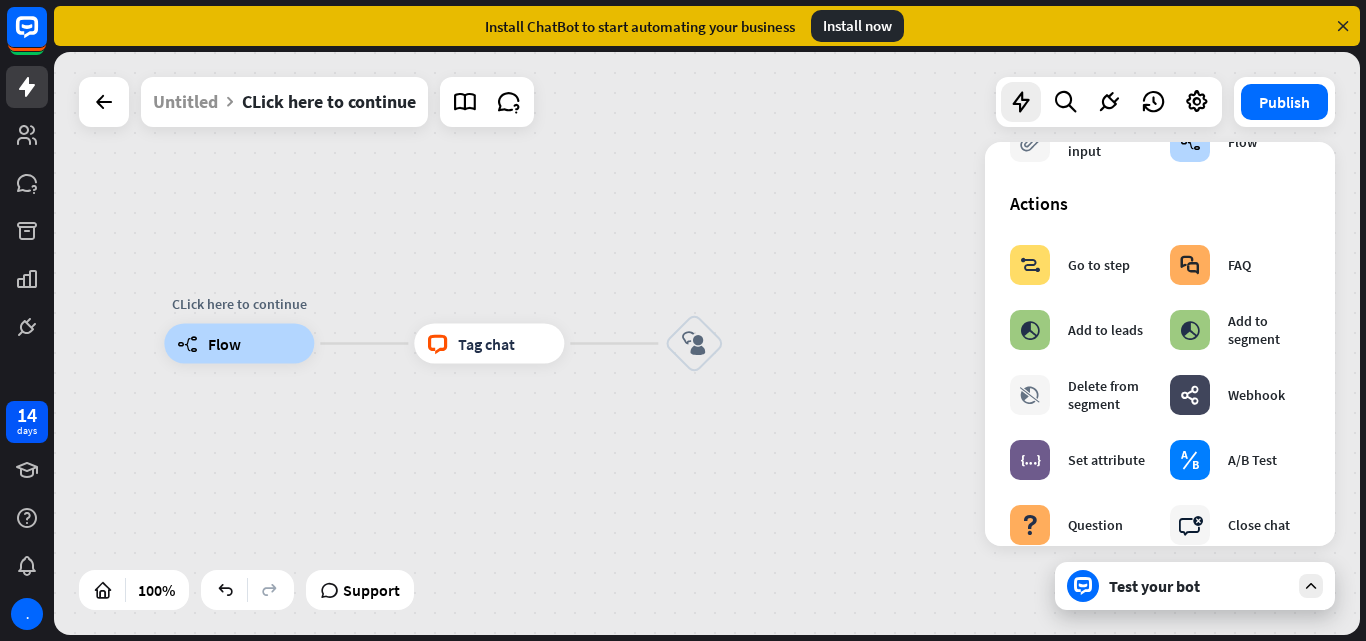 scroll, scrollTop: 451, scrollLeft: 0, axis: vertical 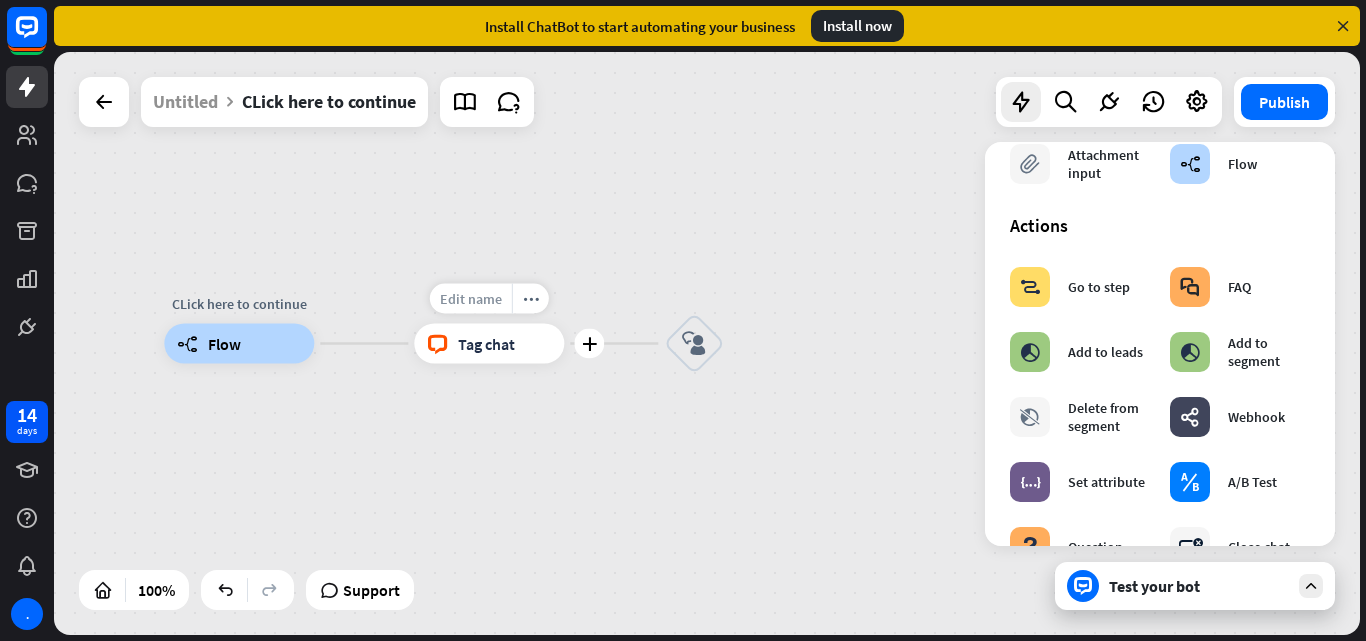 click on "Edit name" at bounding box center (471, 299) 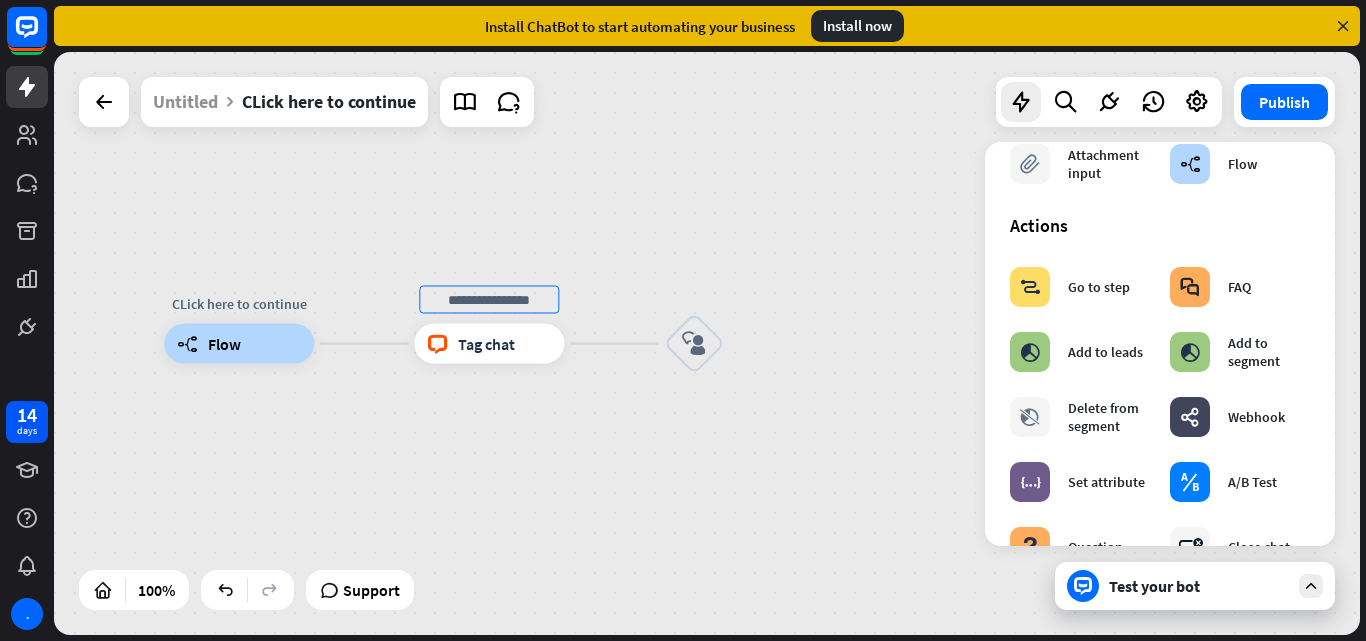 click on "CLick here to continue   builder_tree   Flow                   block_livechat   Tag chat                   block_user_input" at bounding box center [707, 343] 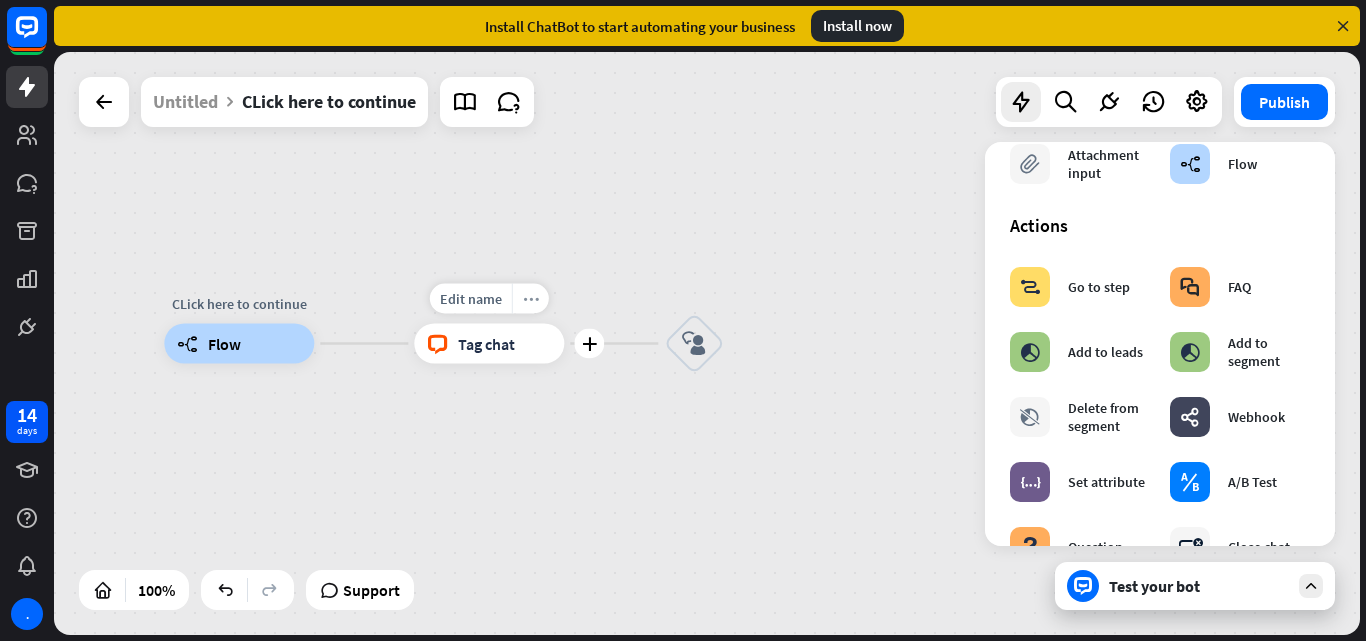 click on "more_horiz" at bounding box center (531, 298) 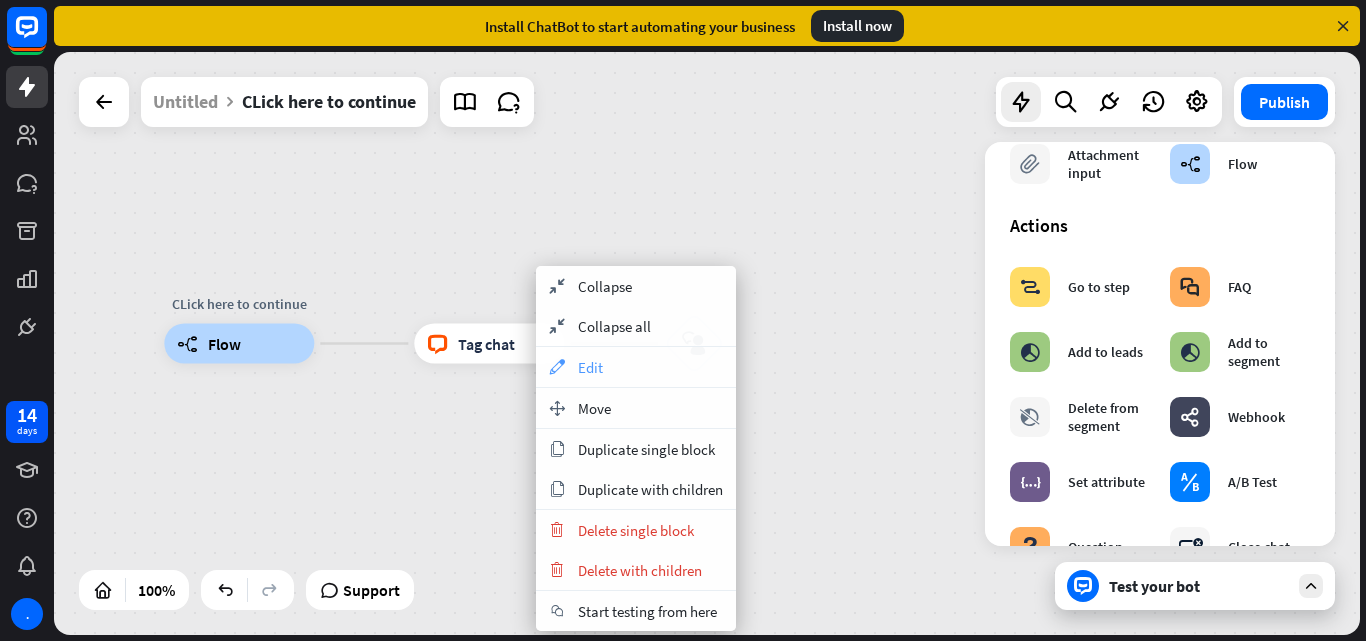click on "appearance   Edit" at bounding box center (636, 367) 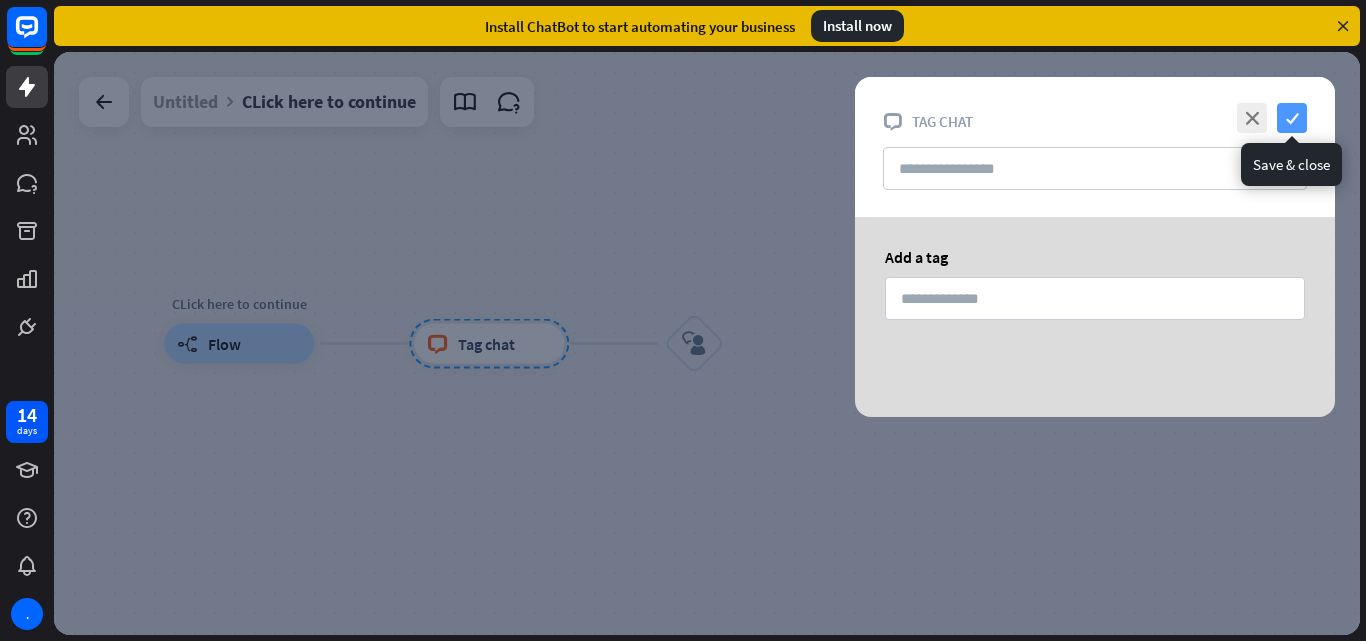 click on "check" at bounding box center (1292, 118) 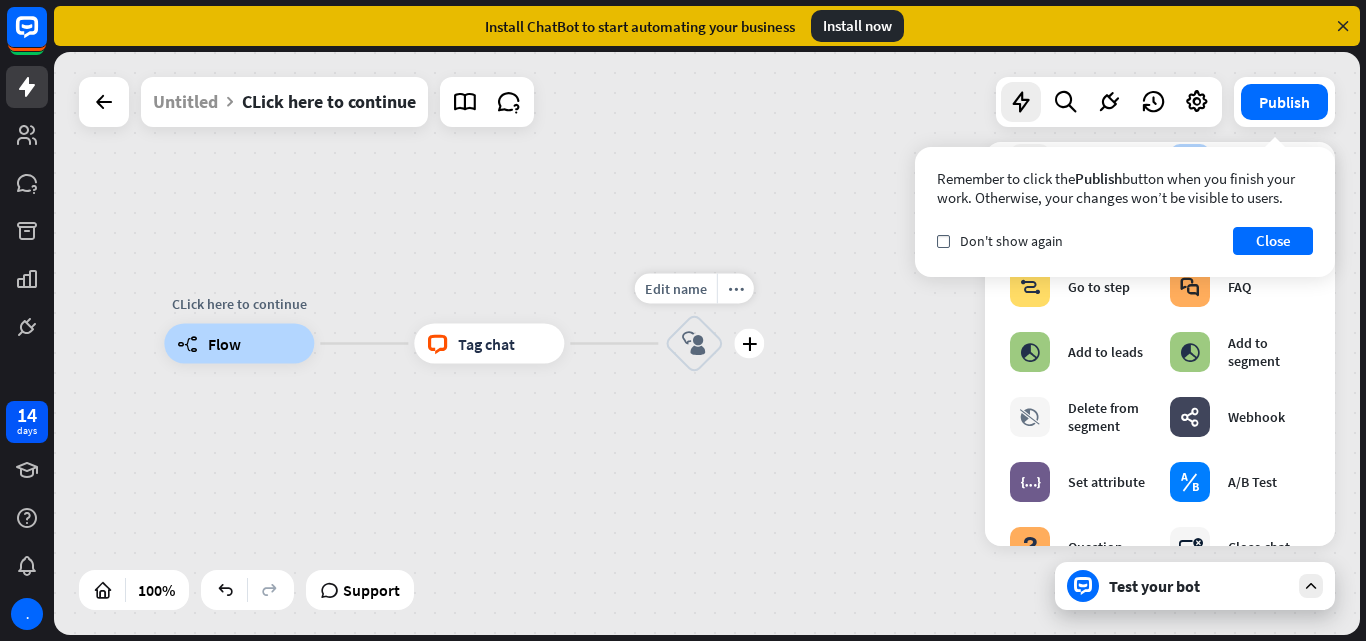 click on "block_user_input" at bounding box center (694, 344) 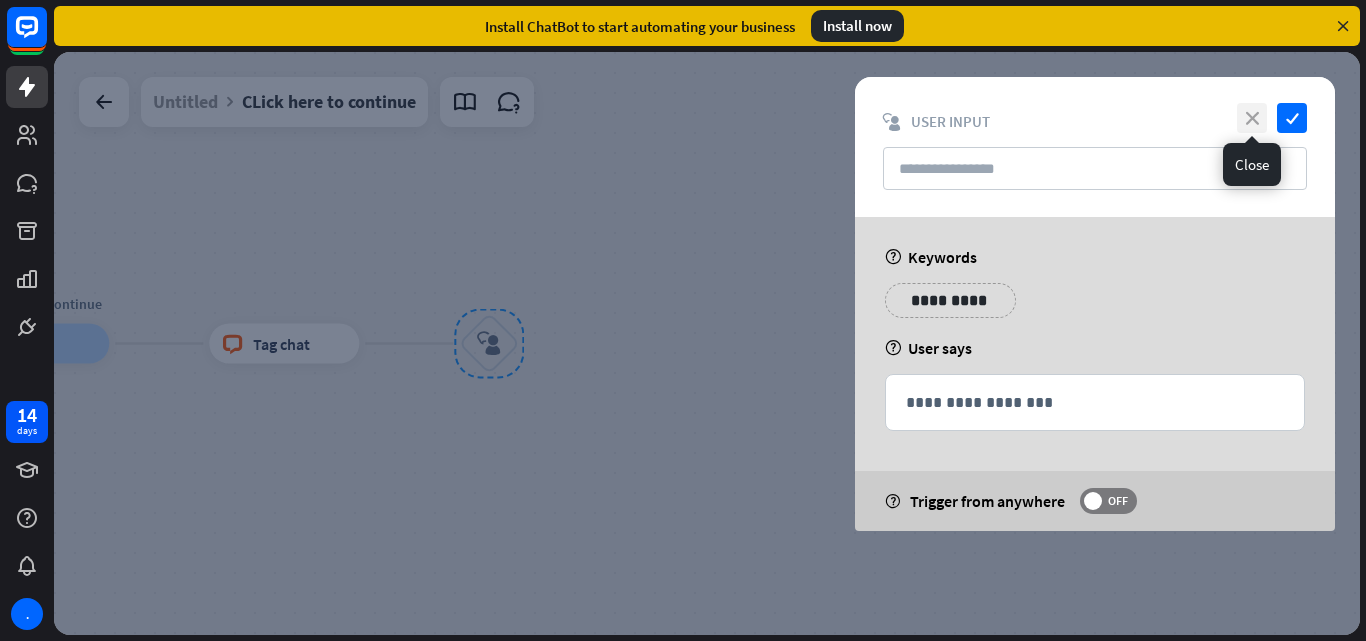 click on "close" at bounding box center (1252, 118) 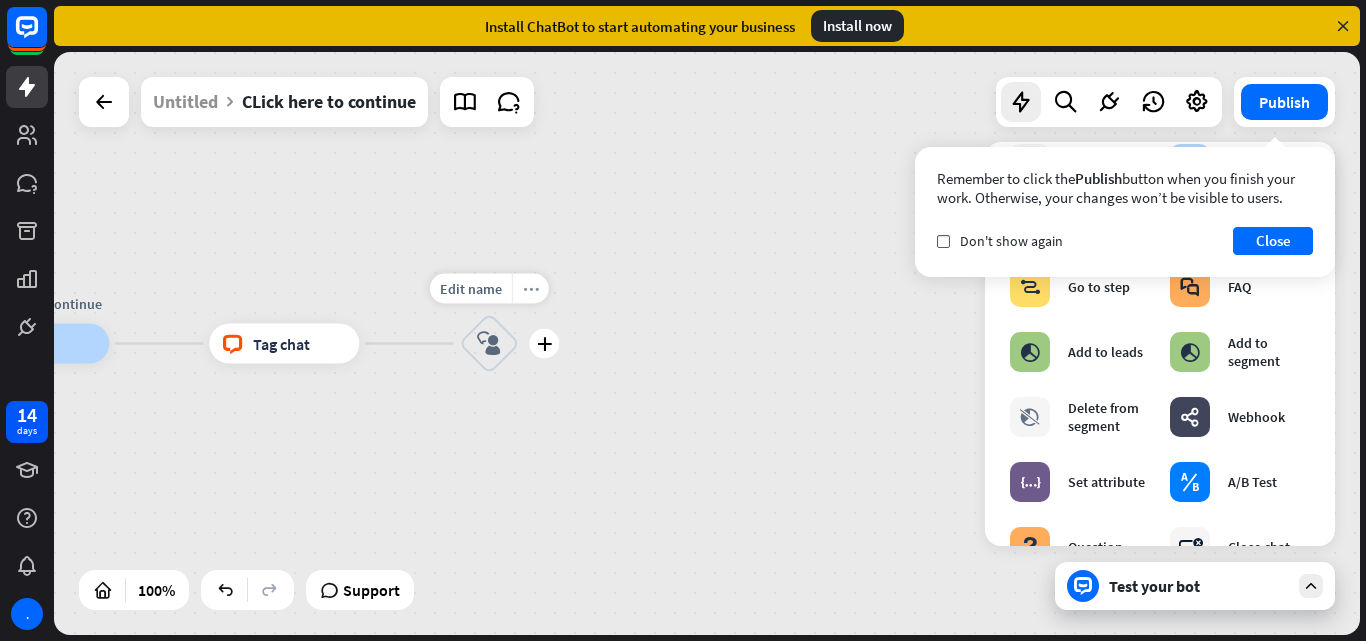 click on "more_horiz" at bounding box center (531, 288) 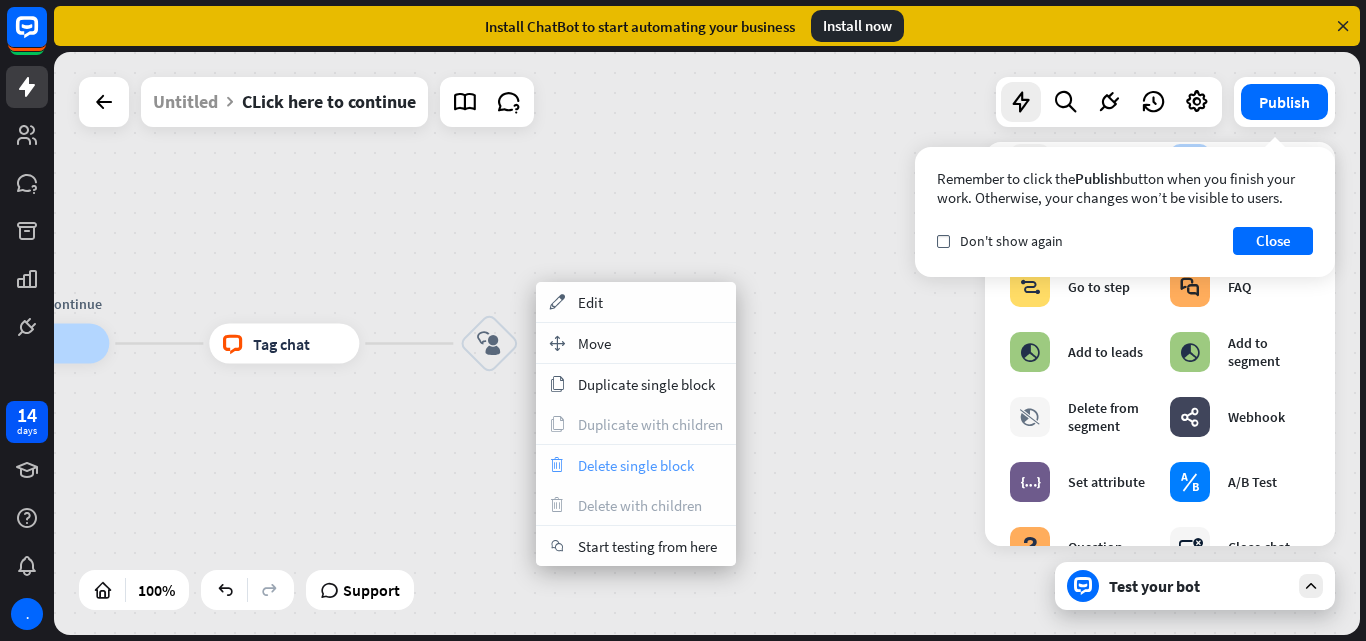 click on "trash   Delete single block" at bounding box center (636, 465) 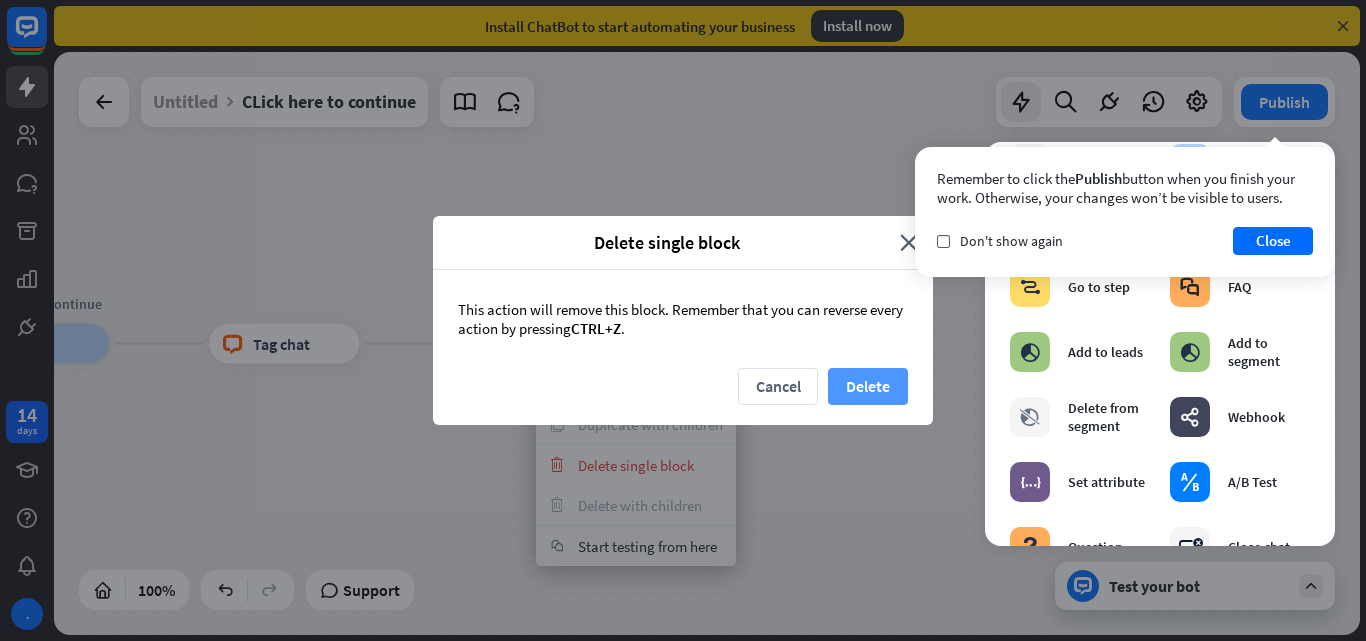 click on "Delete" at bounding box center (868, 386) 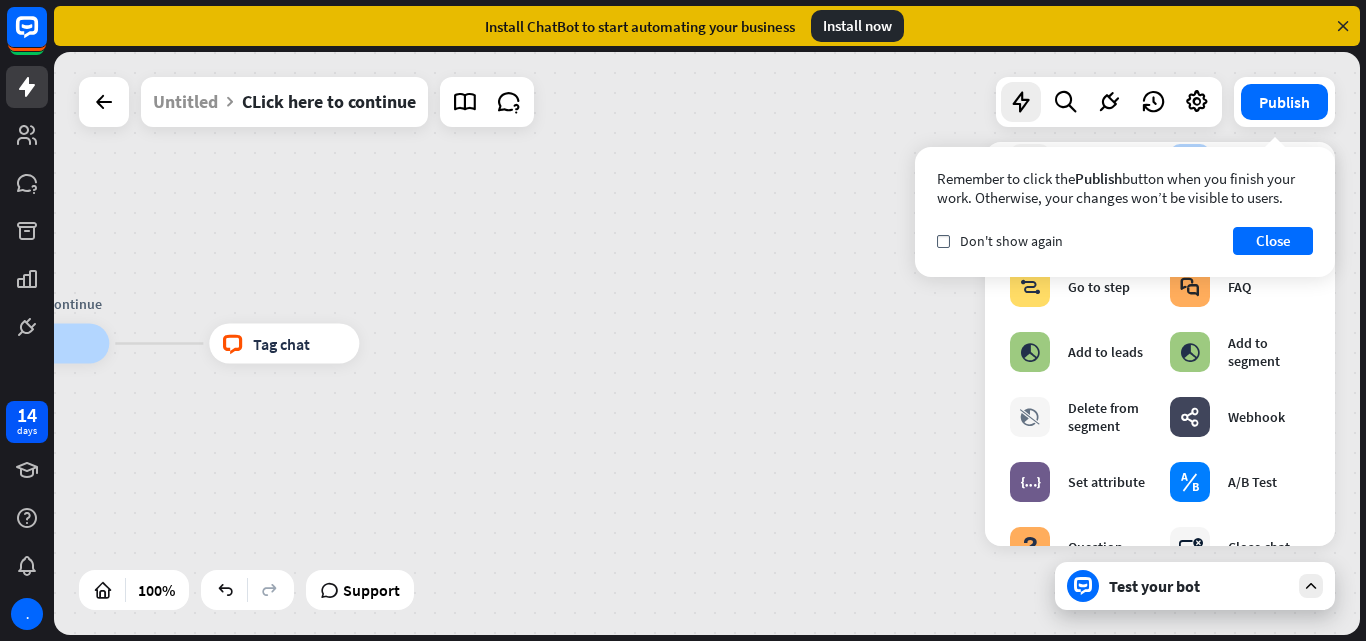 click at bounding box center (1343, 26) 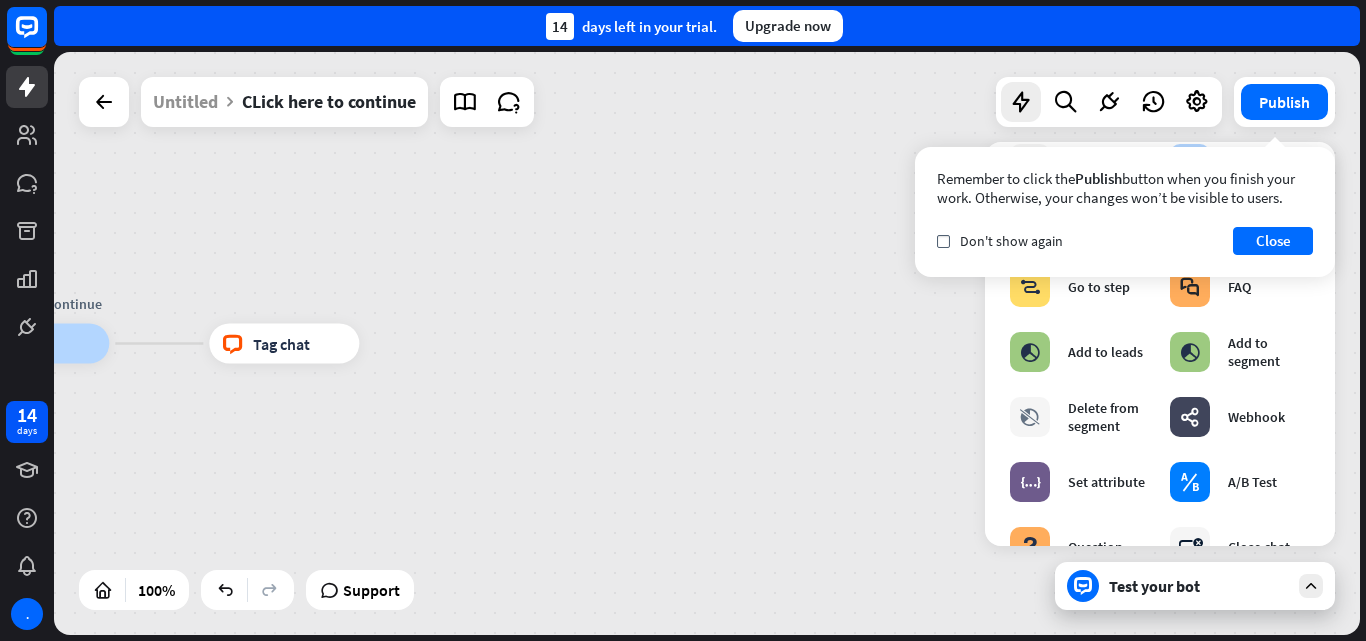 click on "CLick here to continue   builder_tree   Flow                   block_livechat   Tag chat" at bounding box center [612, 635] 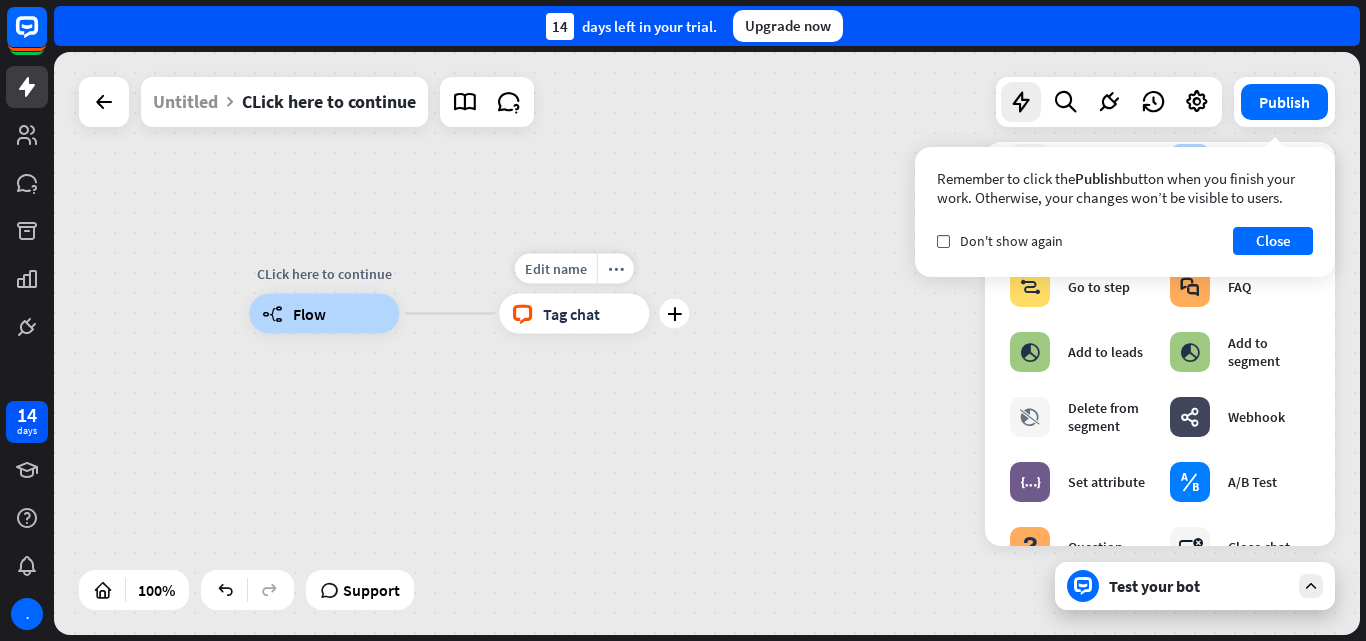 drag, startPoint x: 202, startPoint y: 401, endPoint x: 492, endPoint y: 371, distance: 291.5476 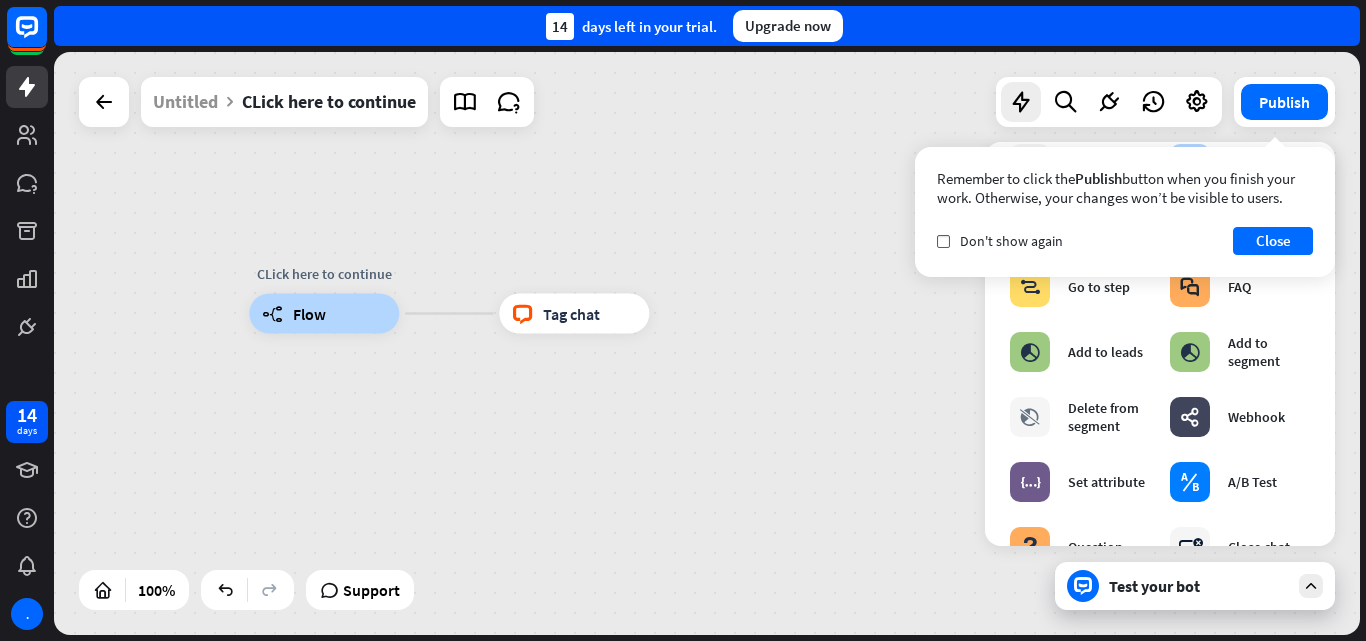 drag, startPoint x: 586, startPoint y: 321, endPoint x: 423, endPoint y: 453, distance: 209.74509 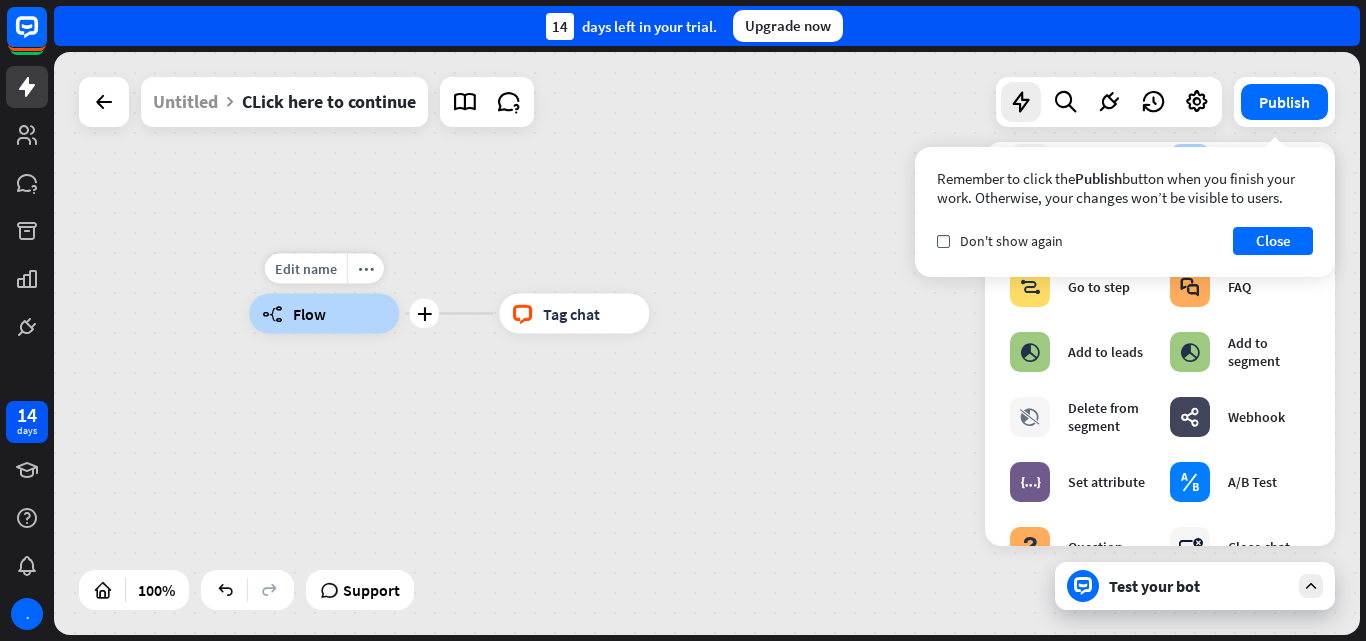 click on "builder_tree   Flow" at bounding box center [324, 314] 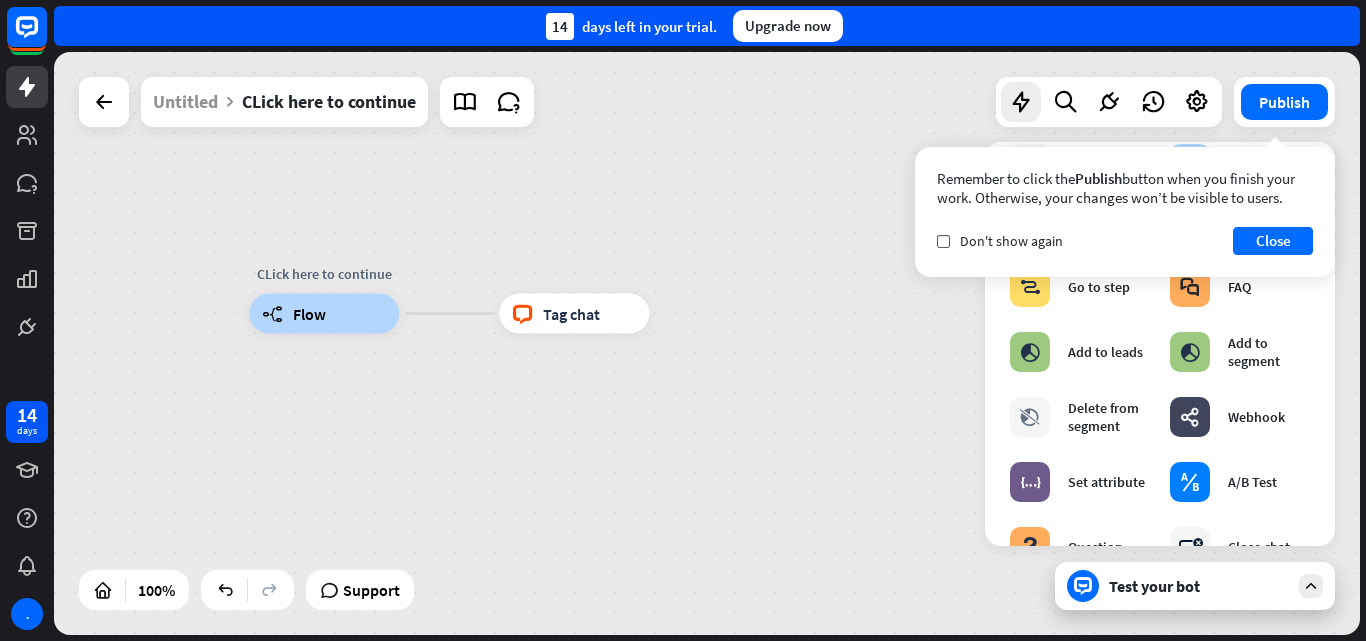 click on "builder_tree   Flow" at bounding box center (324, 314) 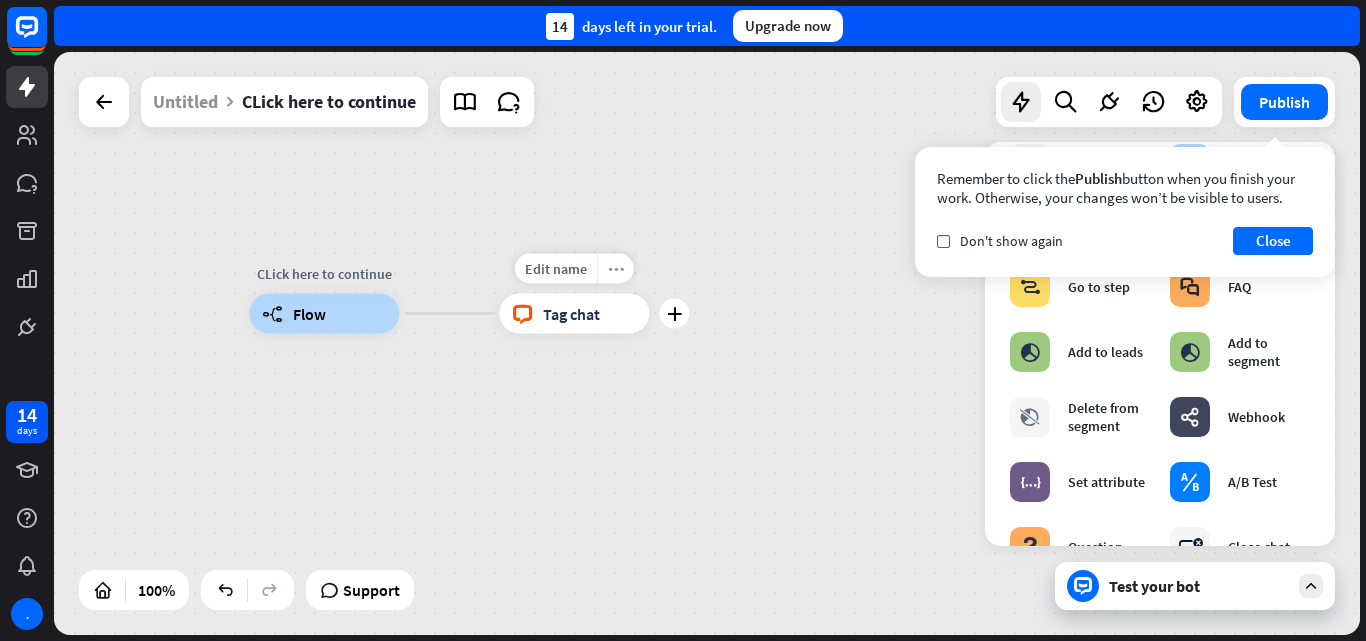 click on "more_horiz" at bounding box center [616, 268] 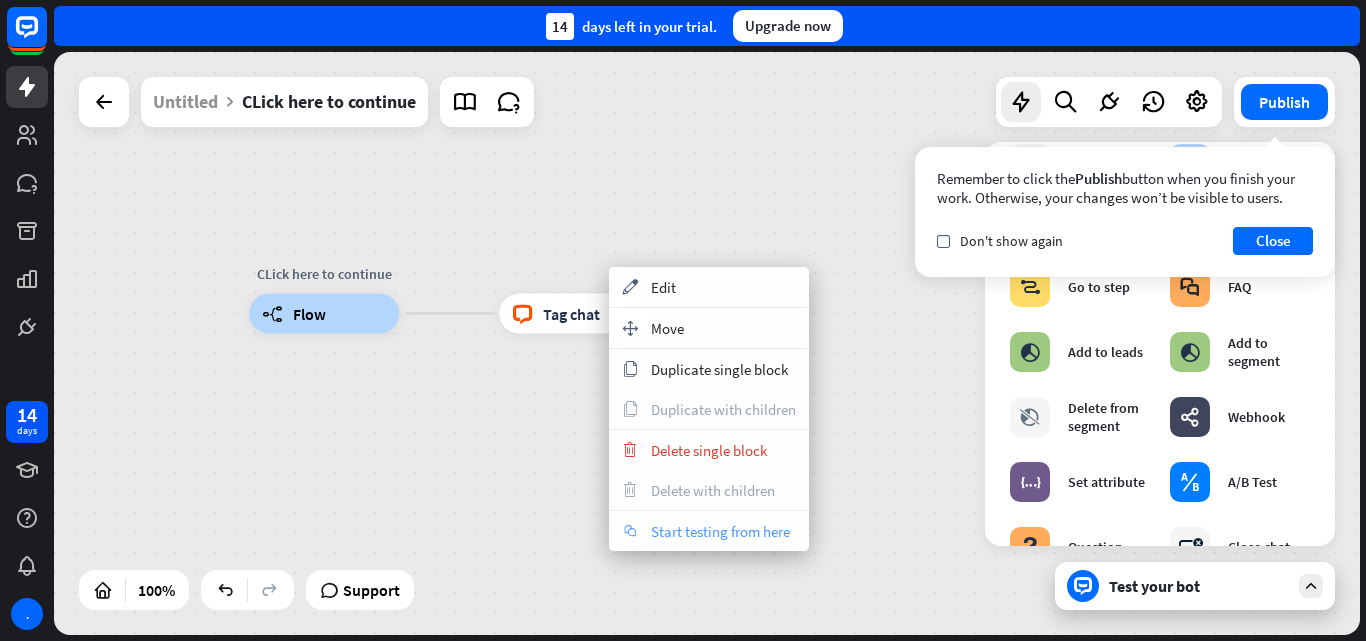 click on "chat   Start testing from here" at bounding box center [709, 531] 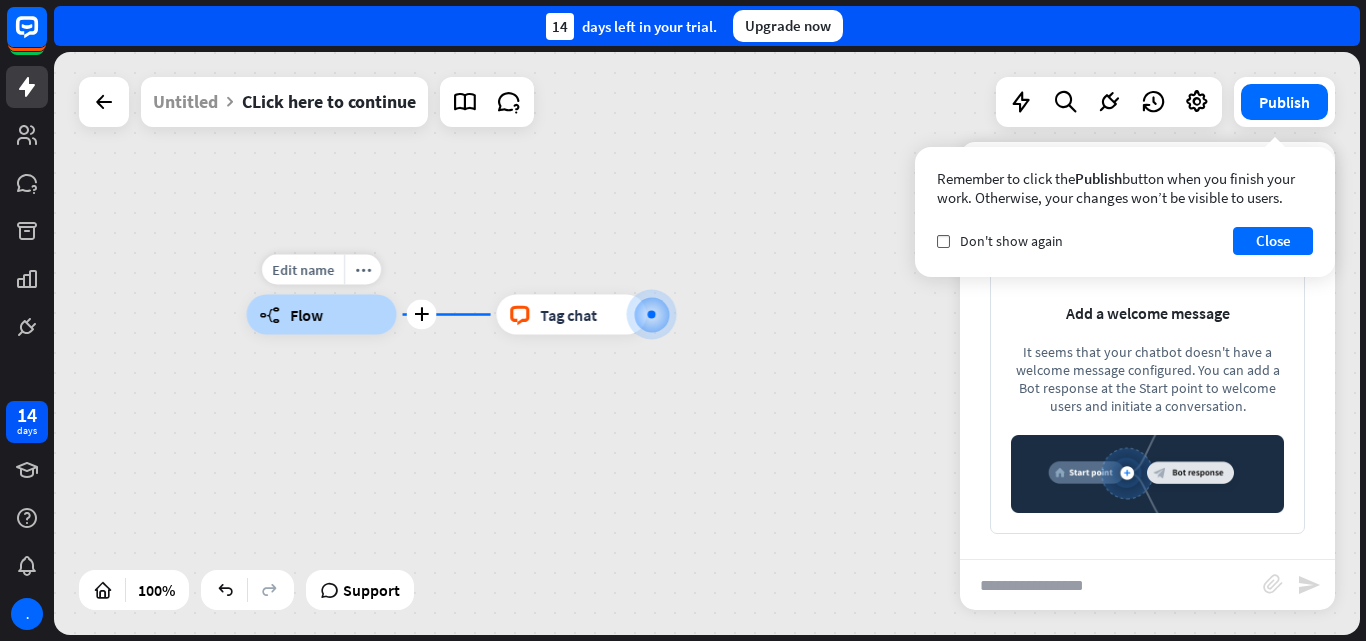 click on "Edit name   more_horiz         plus     builder_tree   Flow" at bounding box center [322, 314] 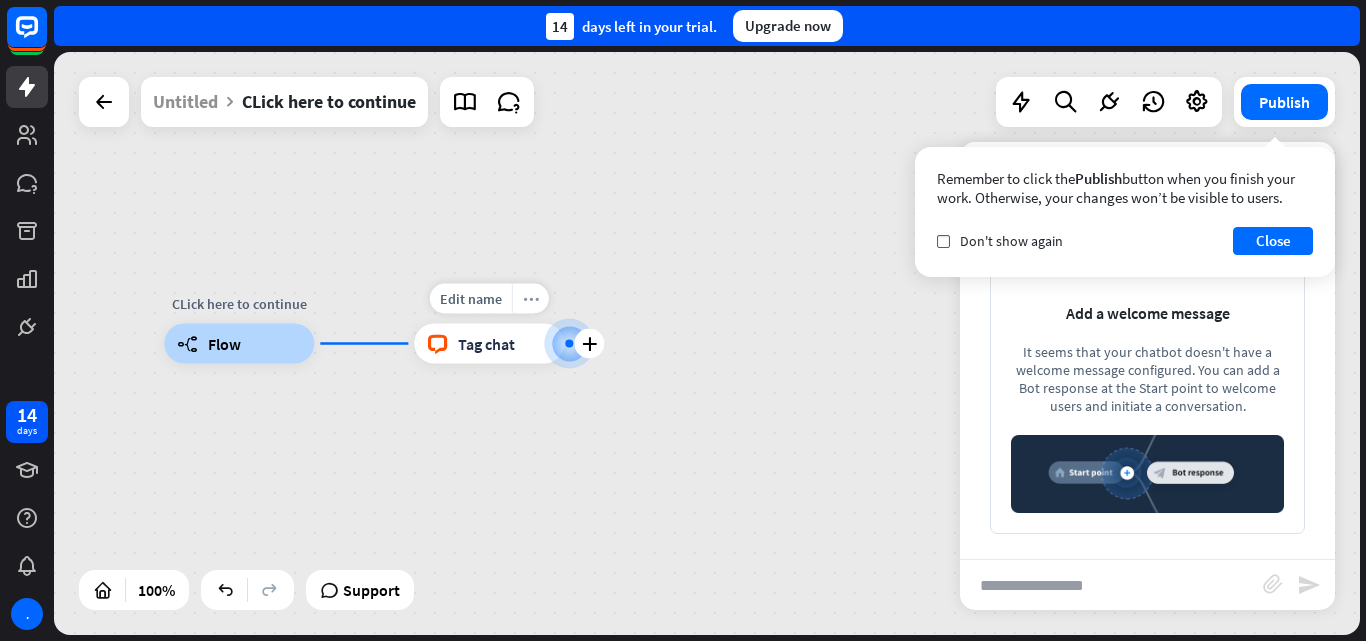 click on "more_horiz" at bounding box center (530, 299) 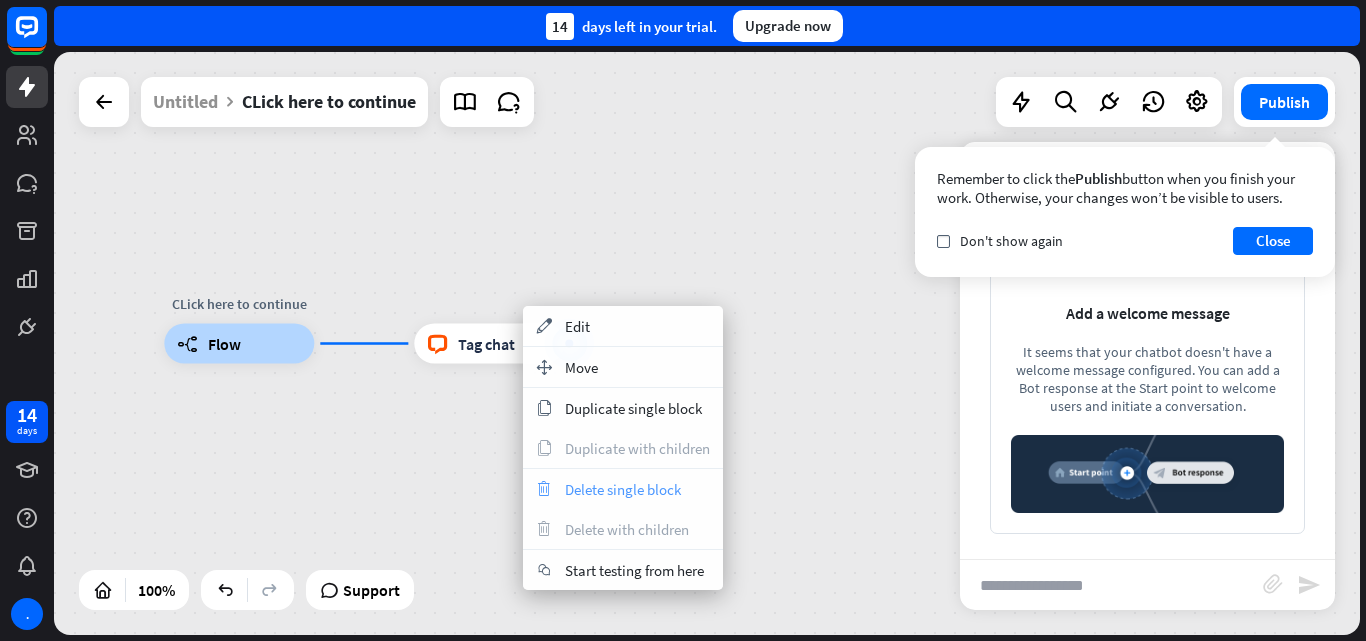 click on "Delete single block" at bounding box center [623, 489] 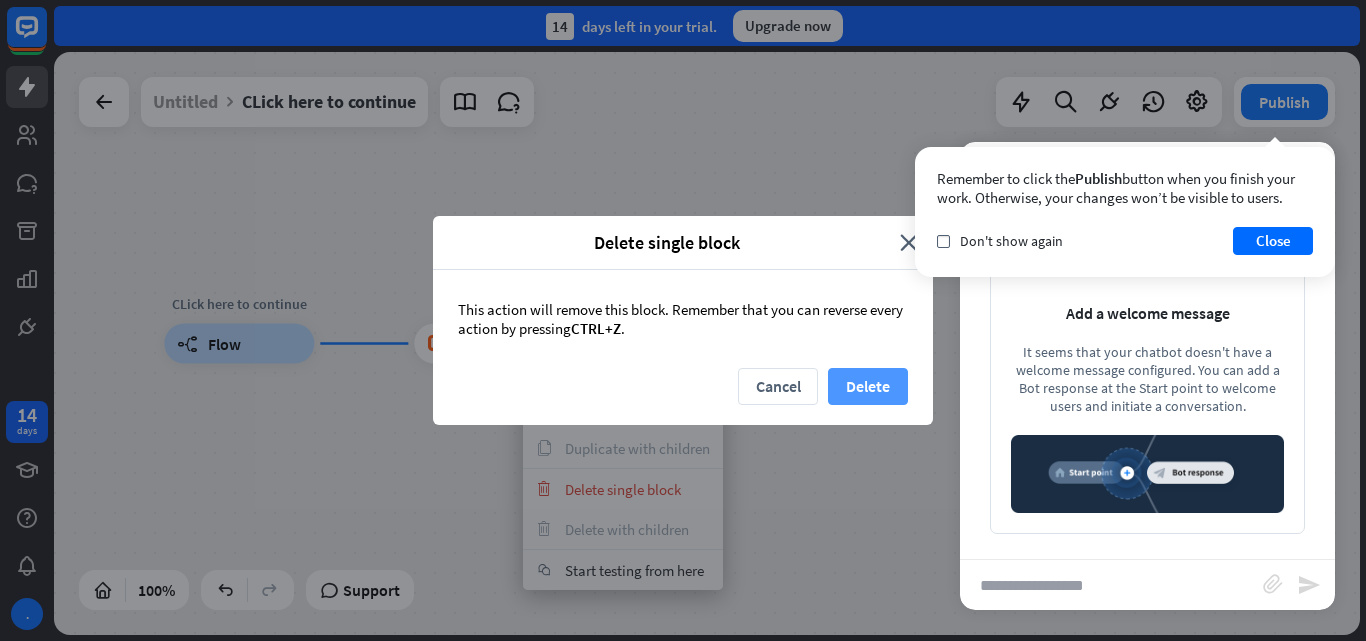 click on "Delete" at bounding box center [868, 386] 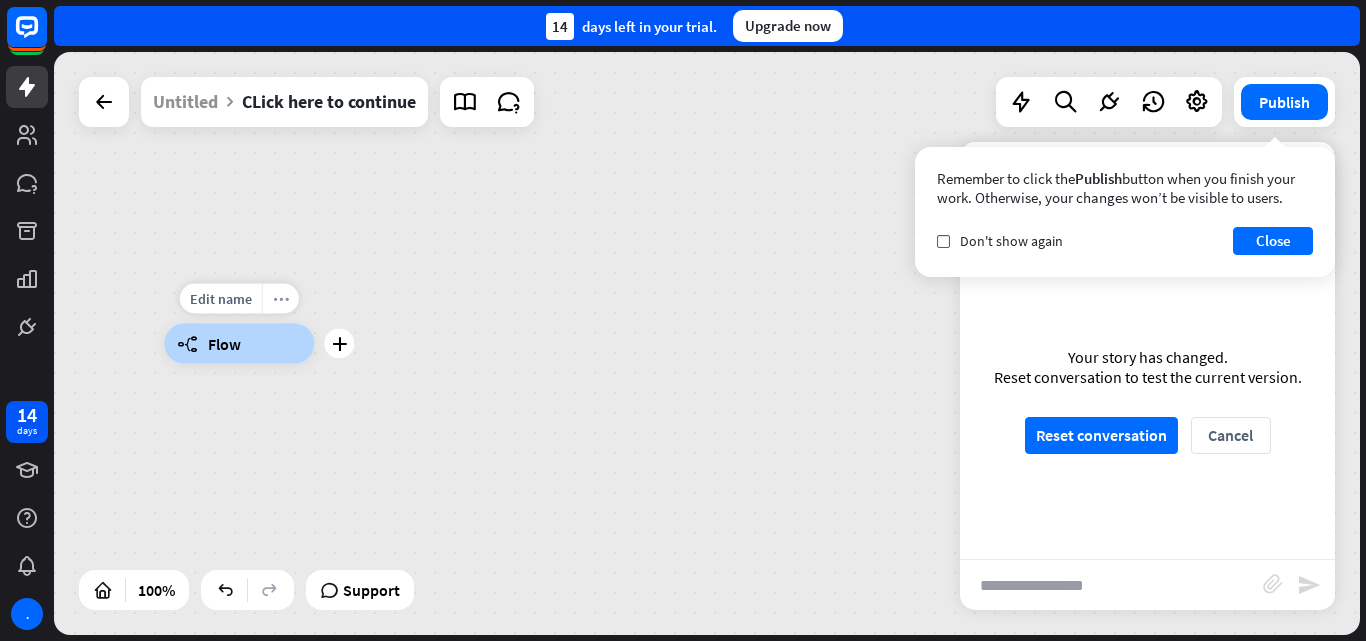 click on "more_horiz" at bounding box center (281, 298) 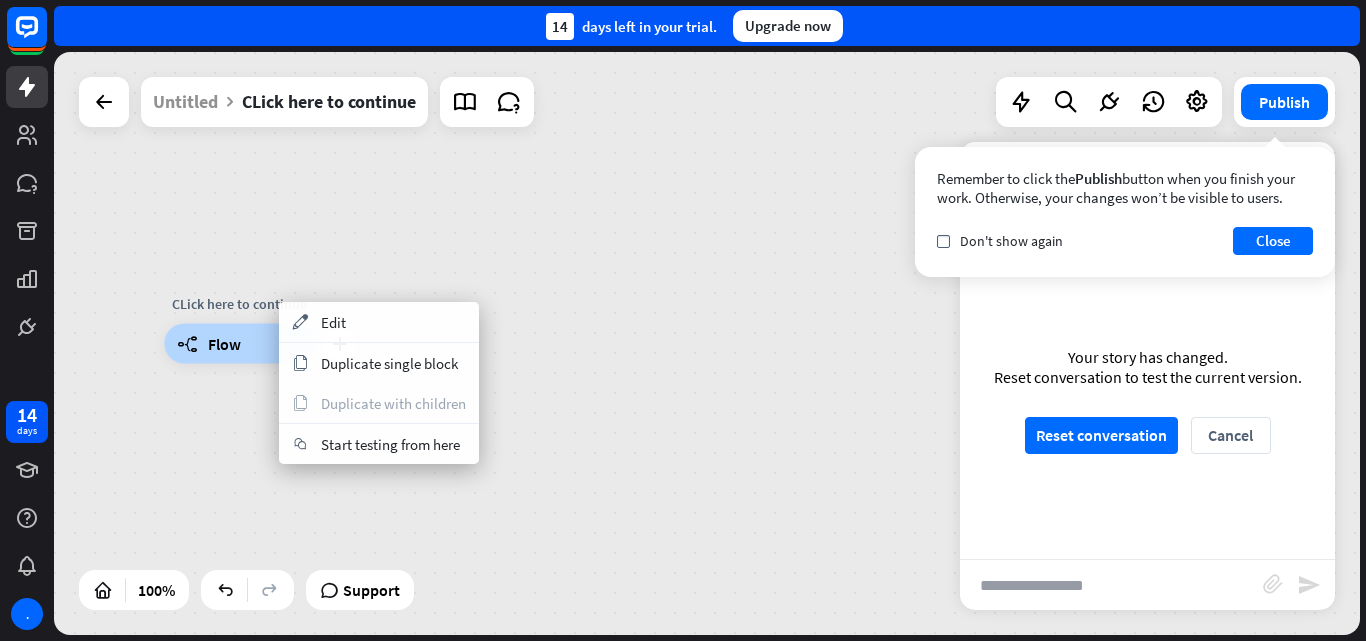 click on "more_horiz" at bounding box center (281, 298) 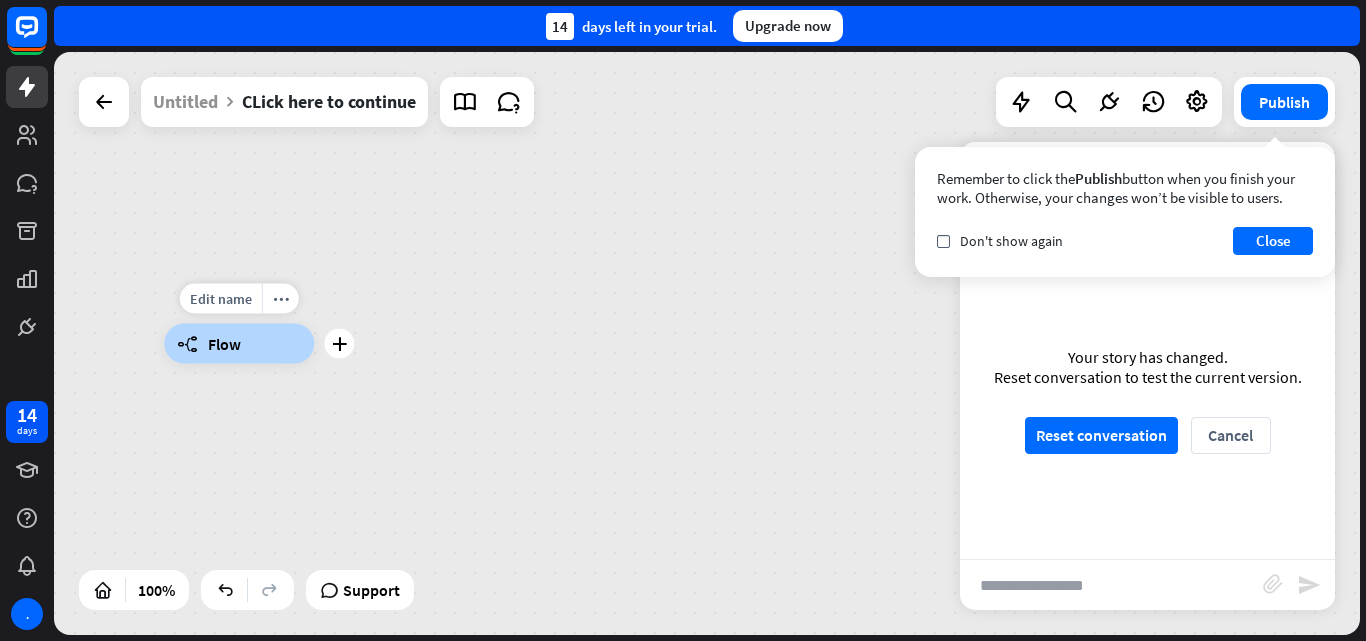 click on "more_horiz" at bounding box center [281, 298] 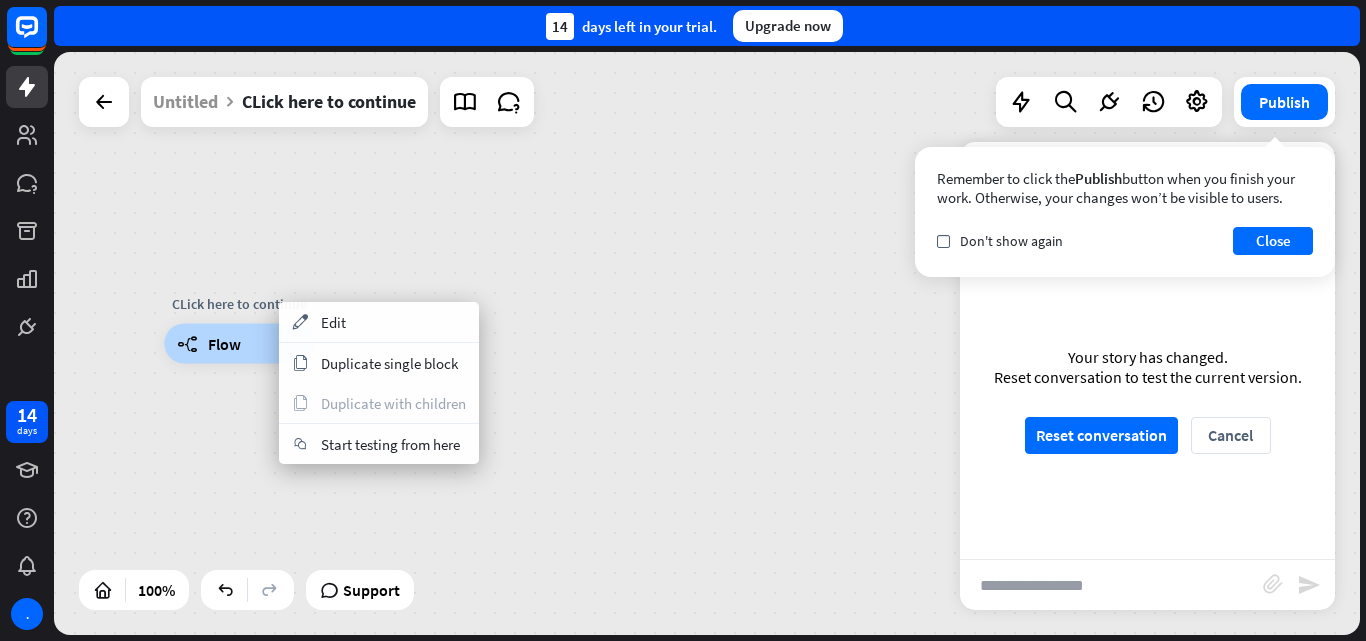 click on "CLick here to continue   builder_tree   Flow" at bounding box center (707, 343) 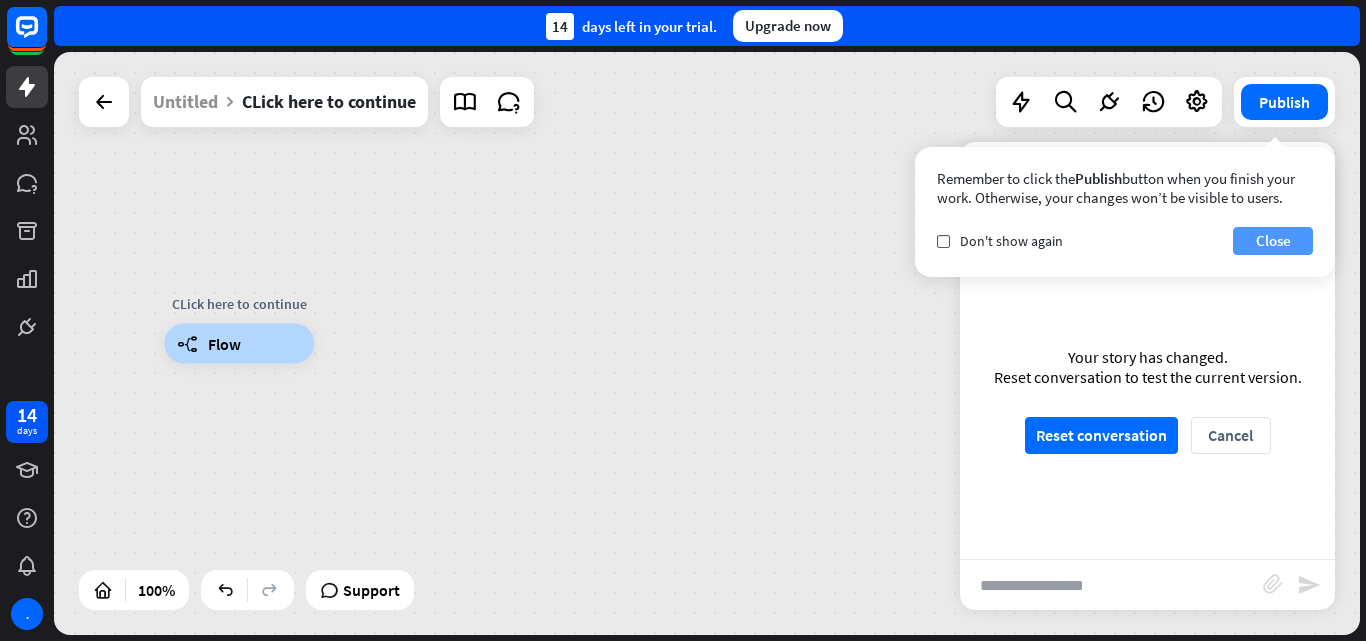 click on "Close" at bounding box center [1273, 241] 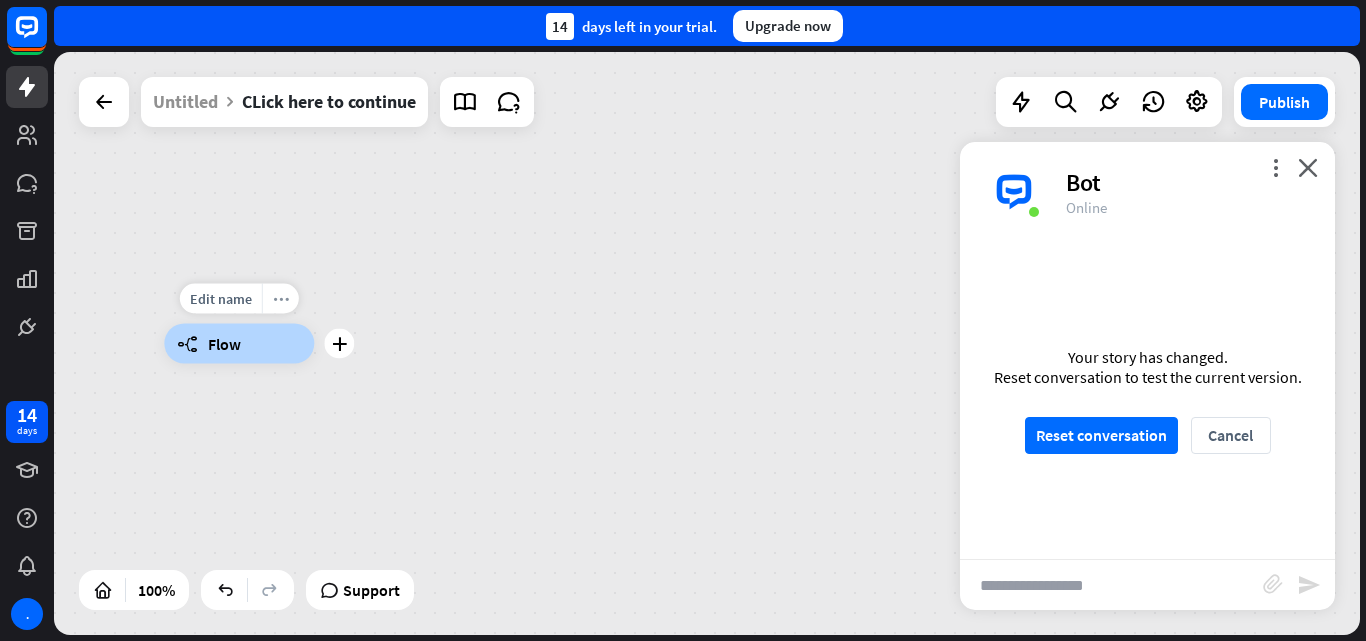 click on "more_horiz" at bounding box center (281, 298) 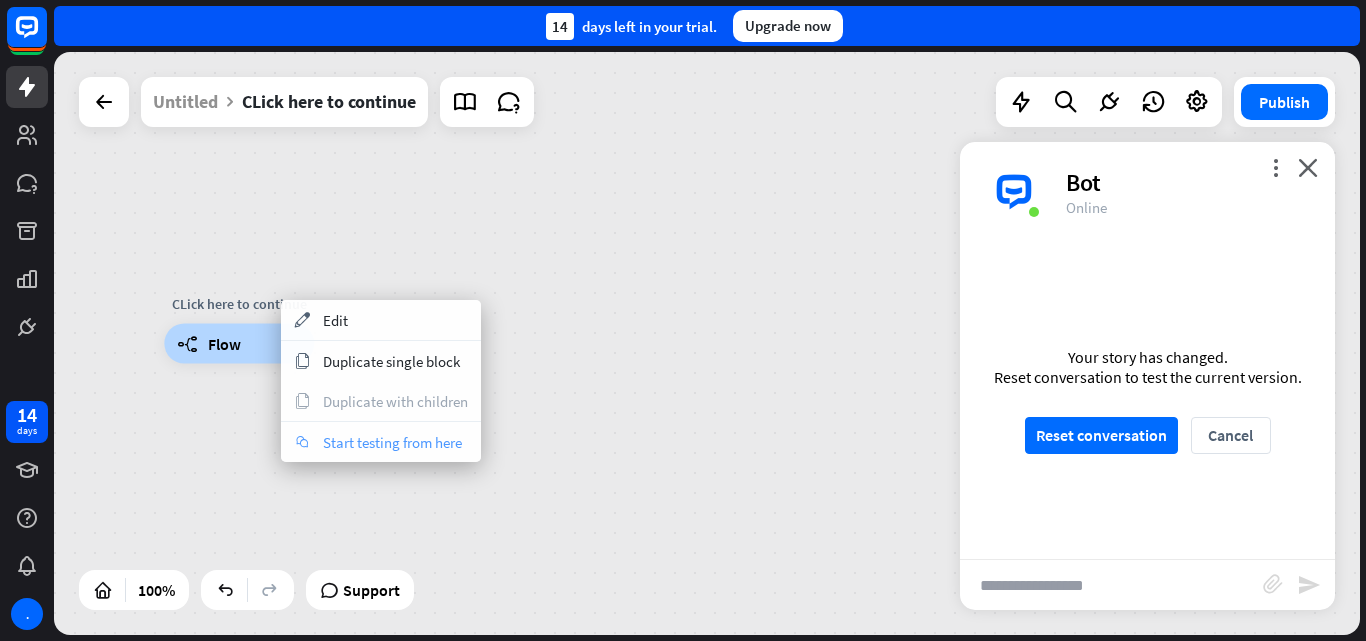 click on "chat   Start testing from here" at bounding box center (381, 442) 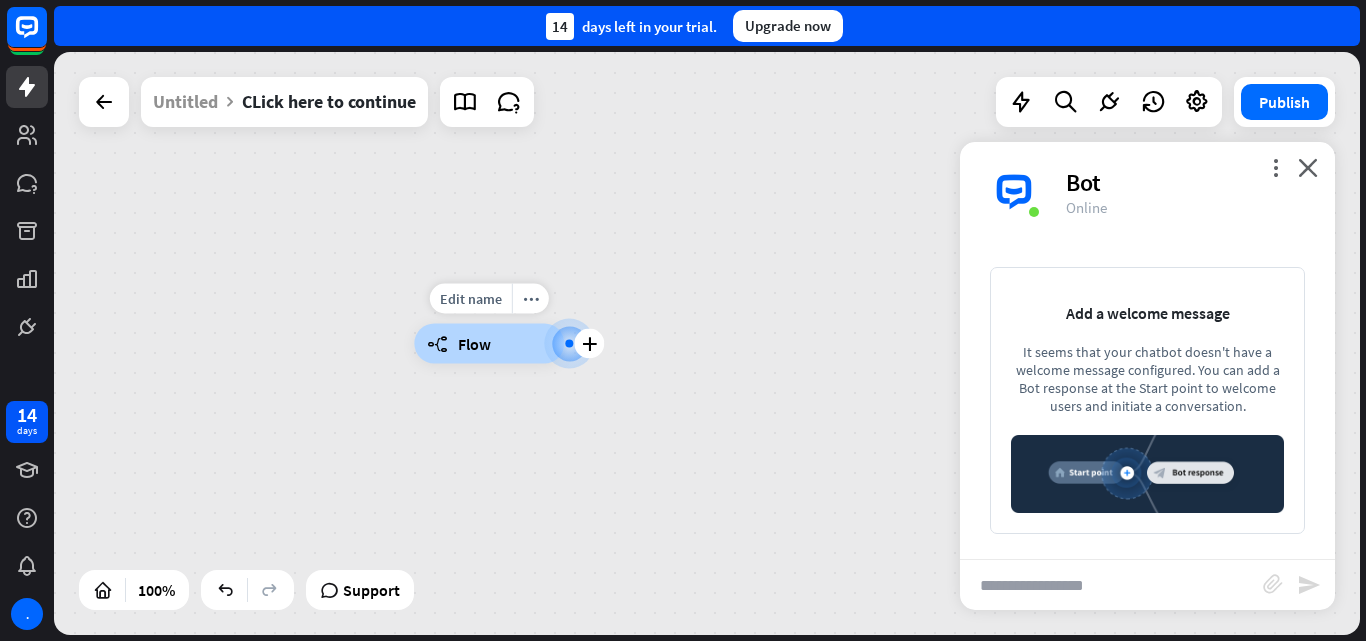 click at bounding box center [569, 343] 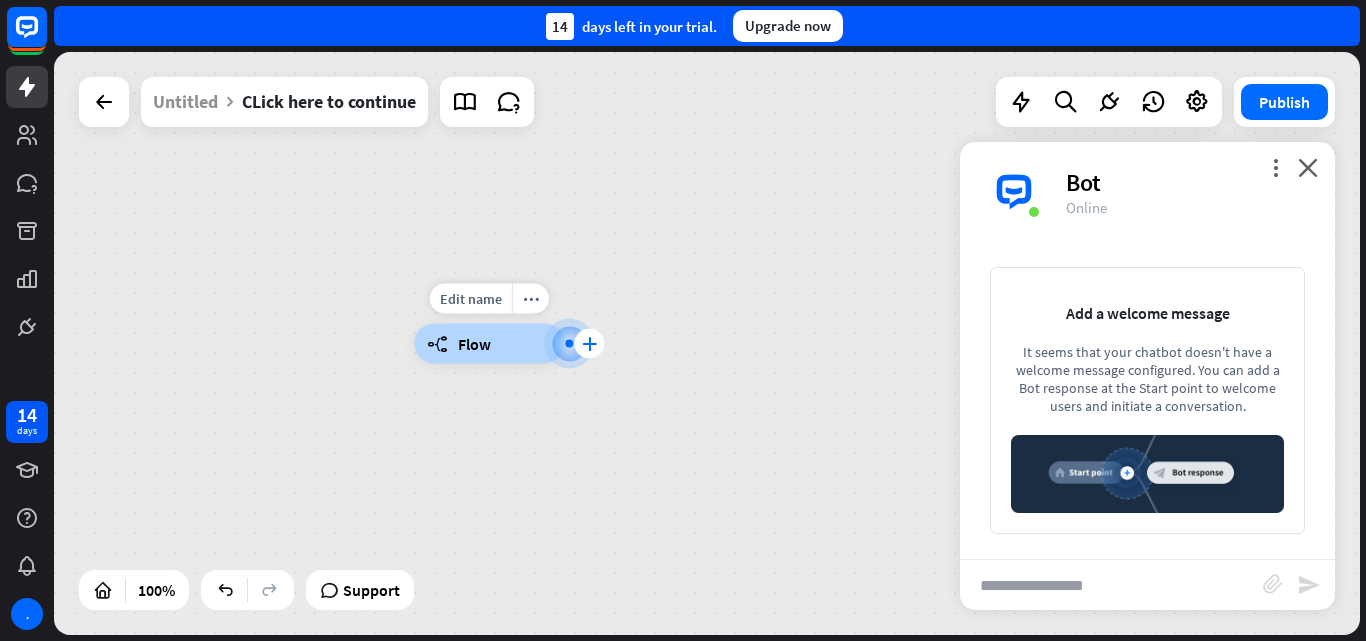 click on "plus" at bounding box center [589, 344] 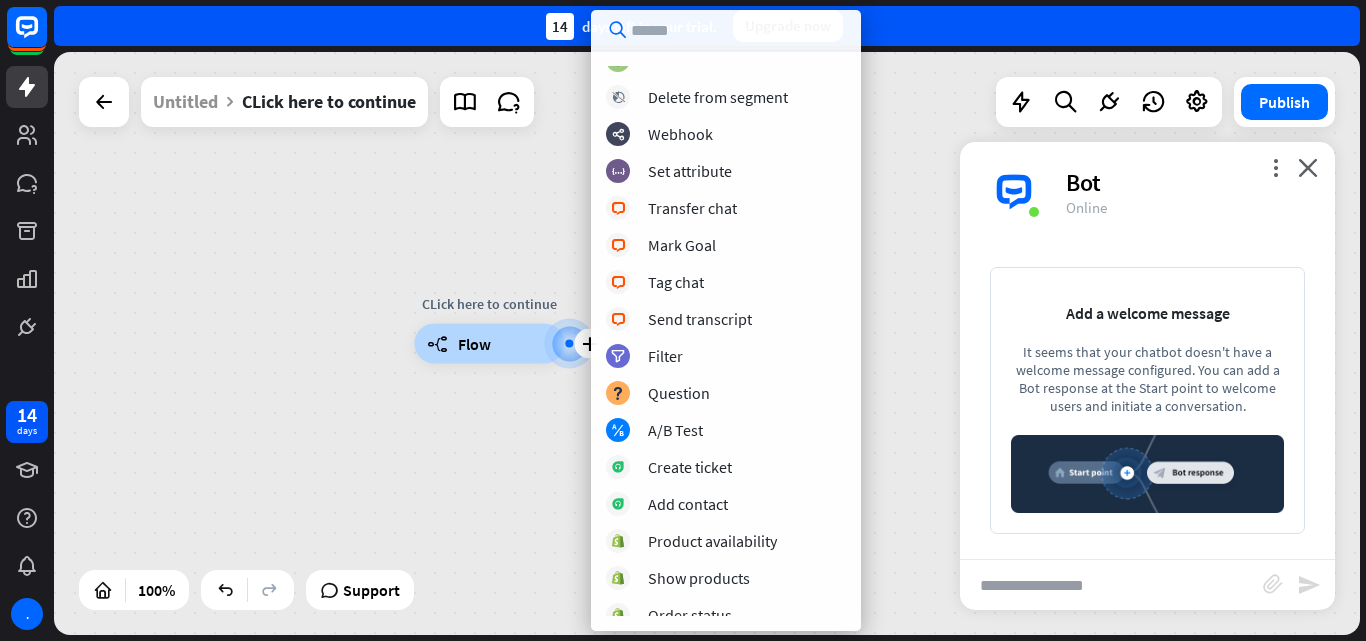 scroll, scrollTop: 282, scrollLeft: 0, axis: vertical 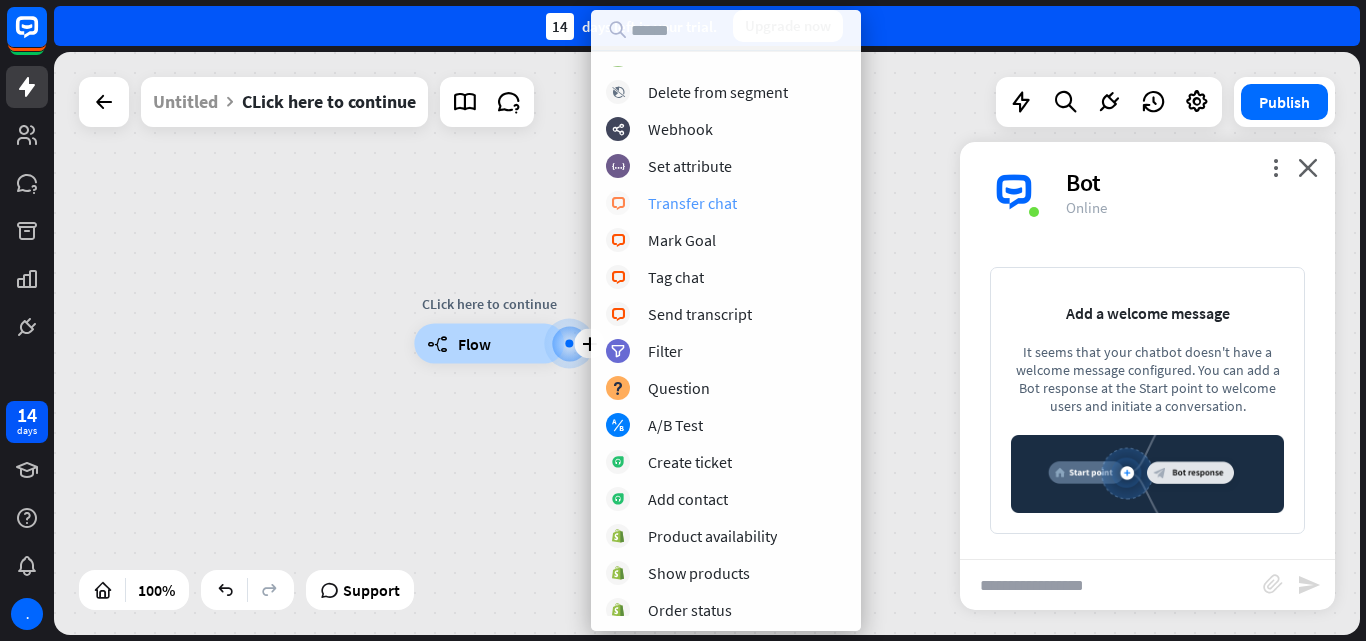 click on "Transfer chat" at bounding box center (692, 203) 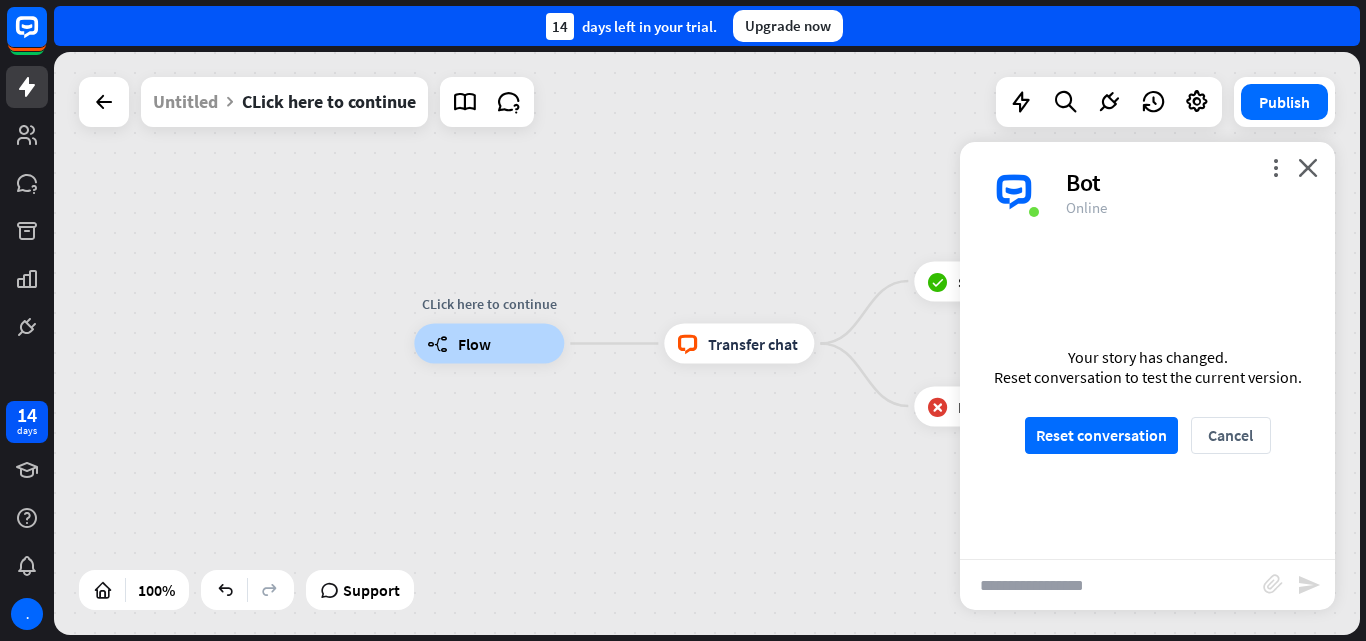 click on "CLick here to continue   builder_tree   Flow                   block_livechat   Transfer chat                   block_success   Success                   block_failure   Failure" at bounding box center [1067, 635] 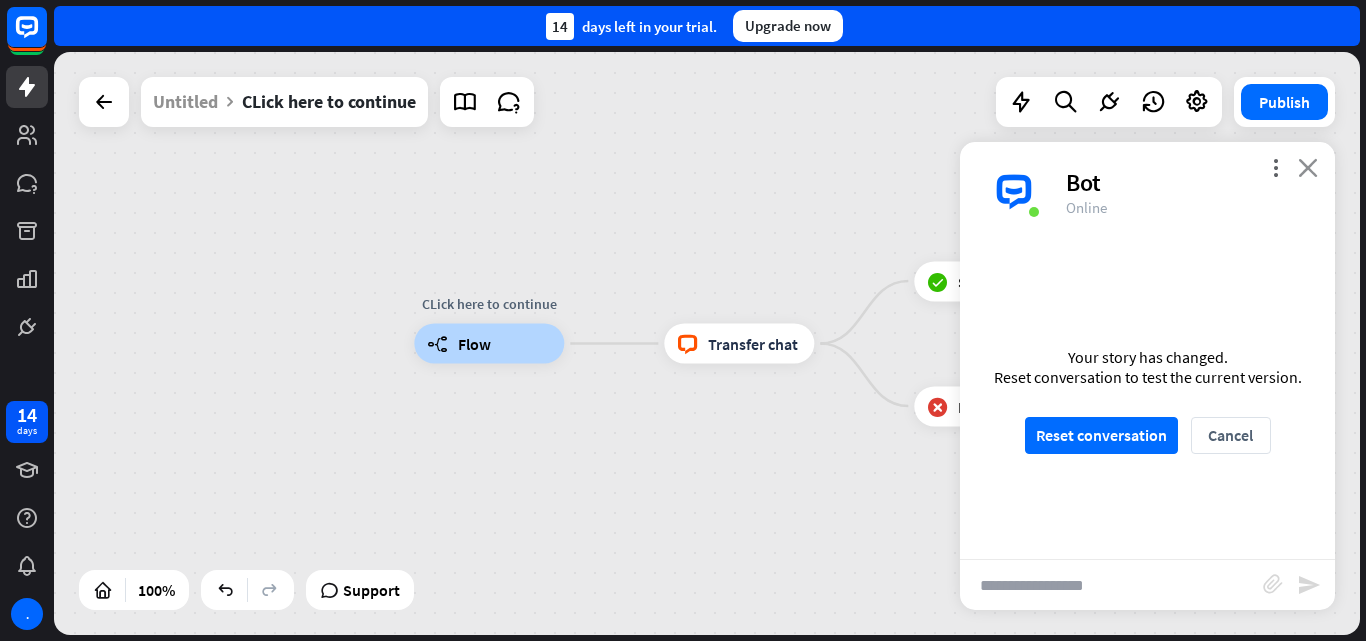 click on "close" at bounding box center (1308, 167) 